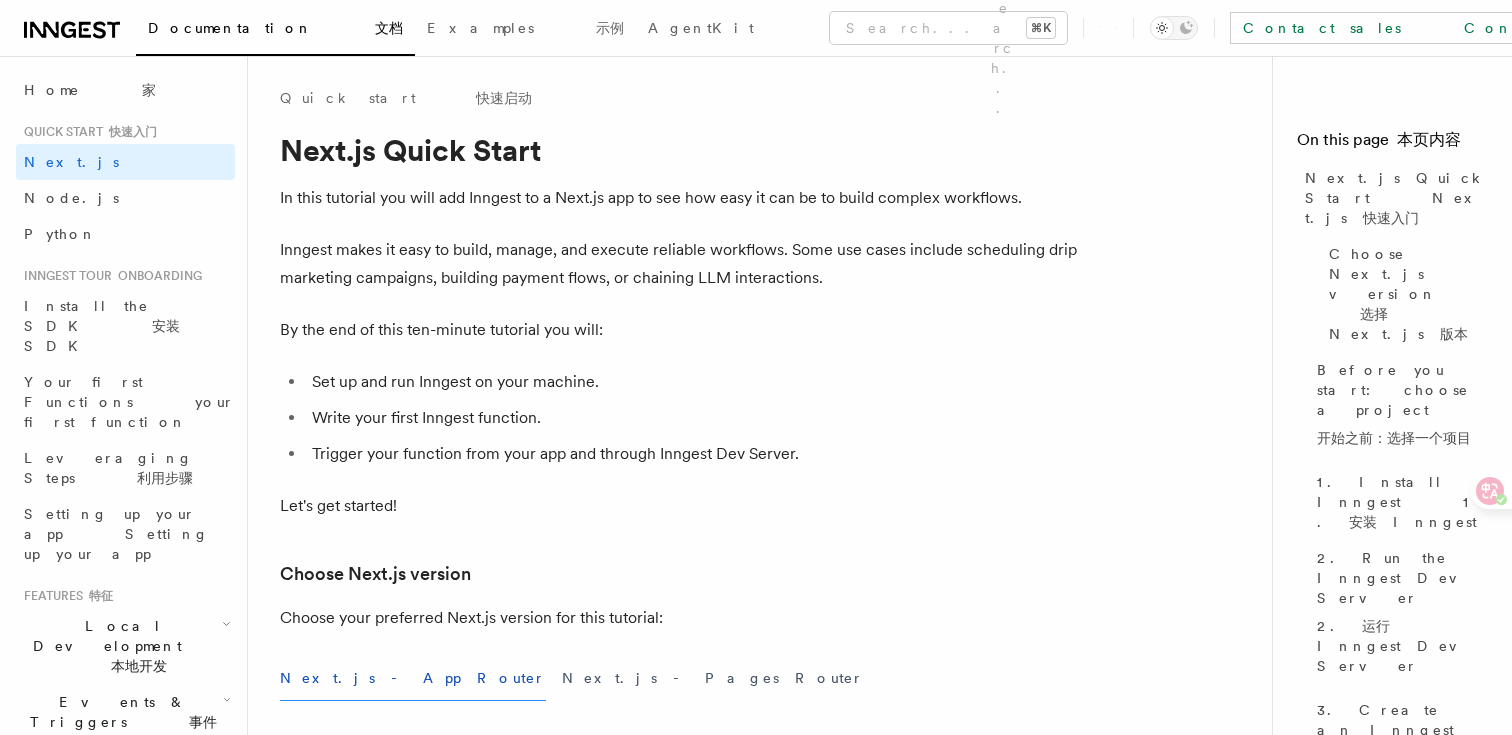 scroll, scrollTop: 0, scrollLeft: 0, axis: both 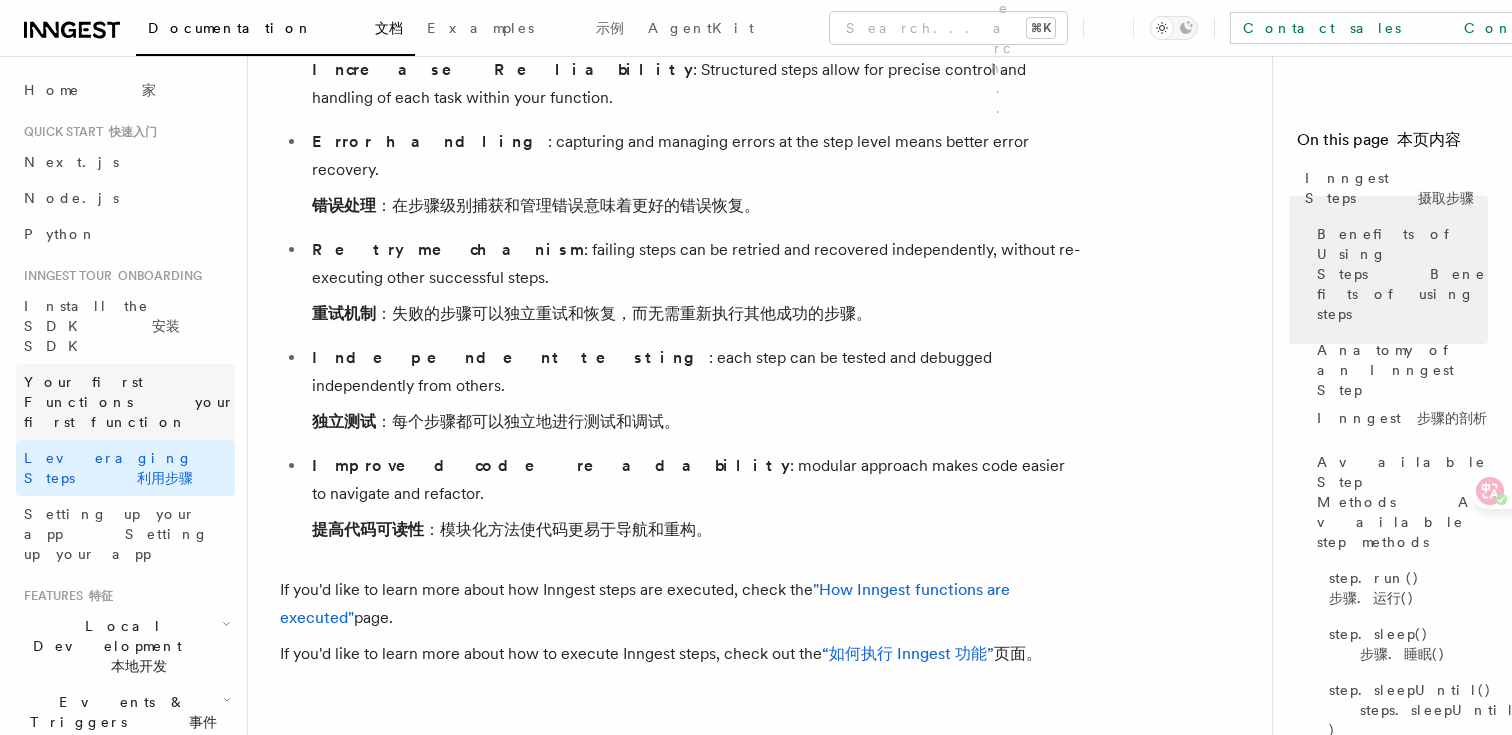 click on "your first function" at bounding box center (129, 412) 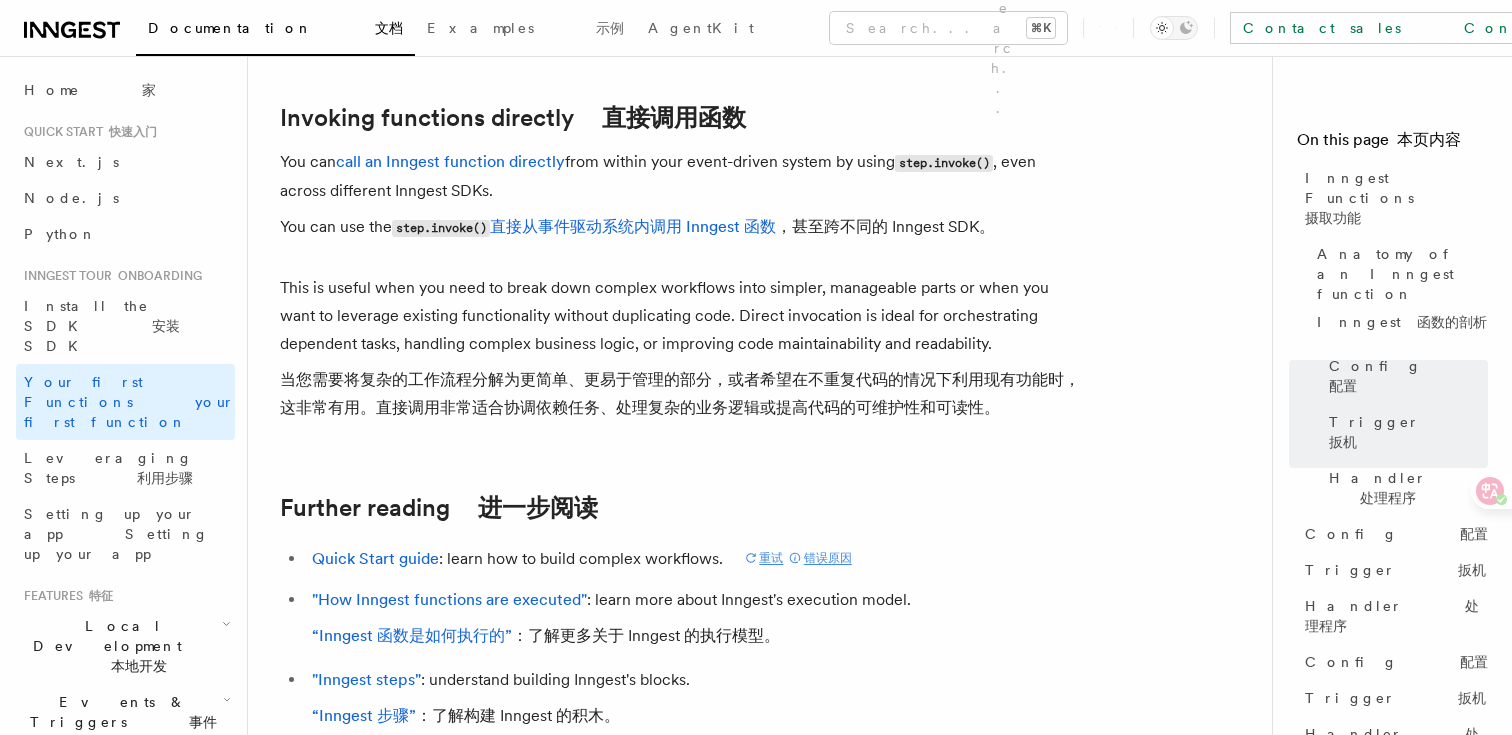 scroll, scrollTop: 5739, scrollLeft: 0, axis: vertical 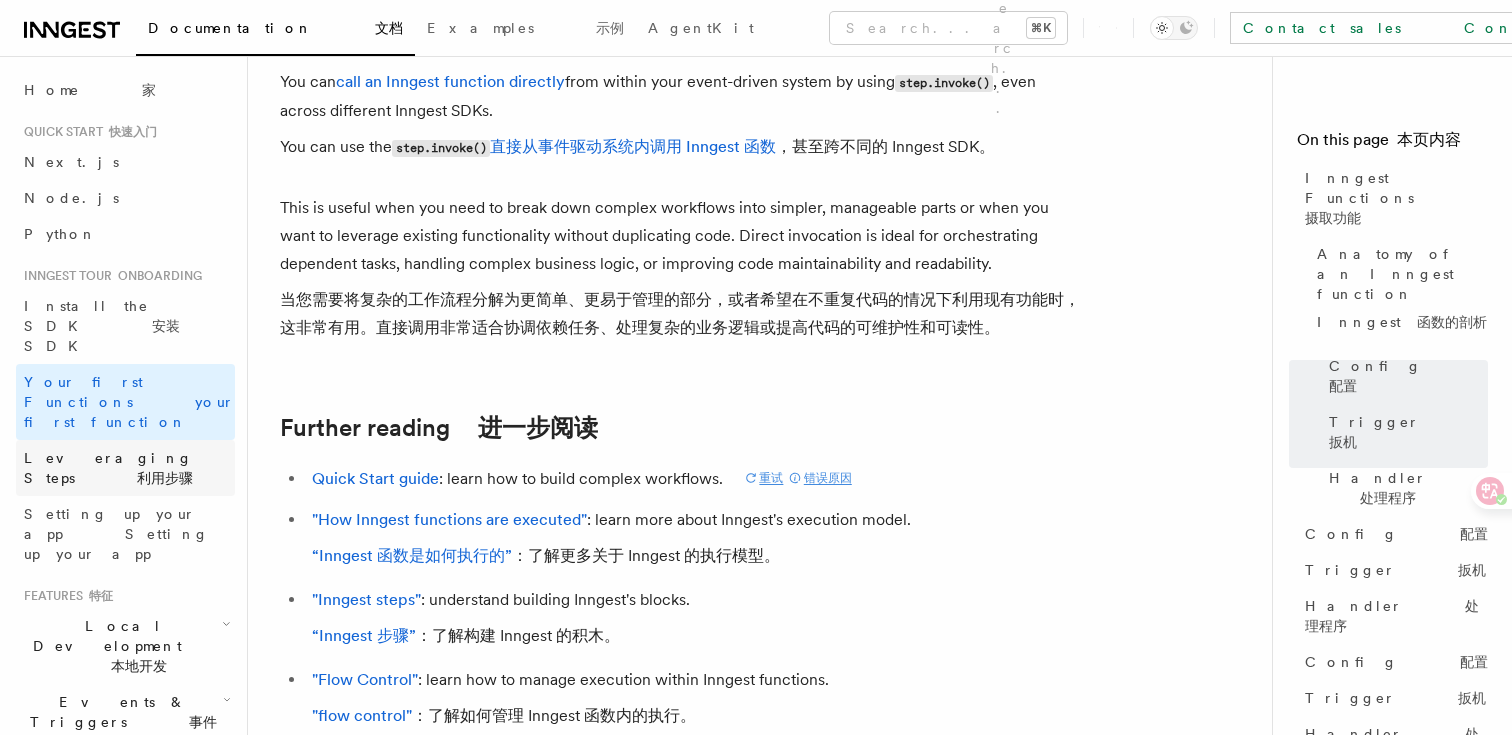 click on "利用步骤" at bounding box center [165, 478] 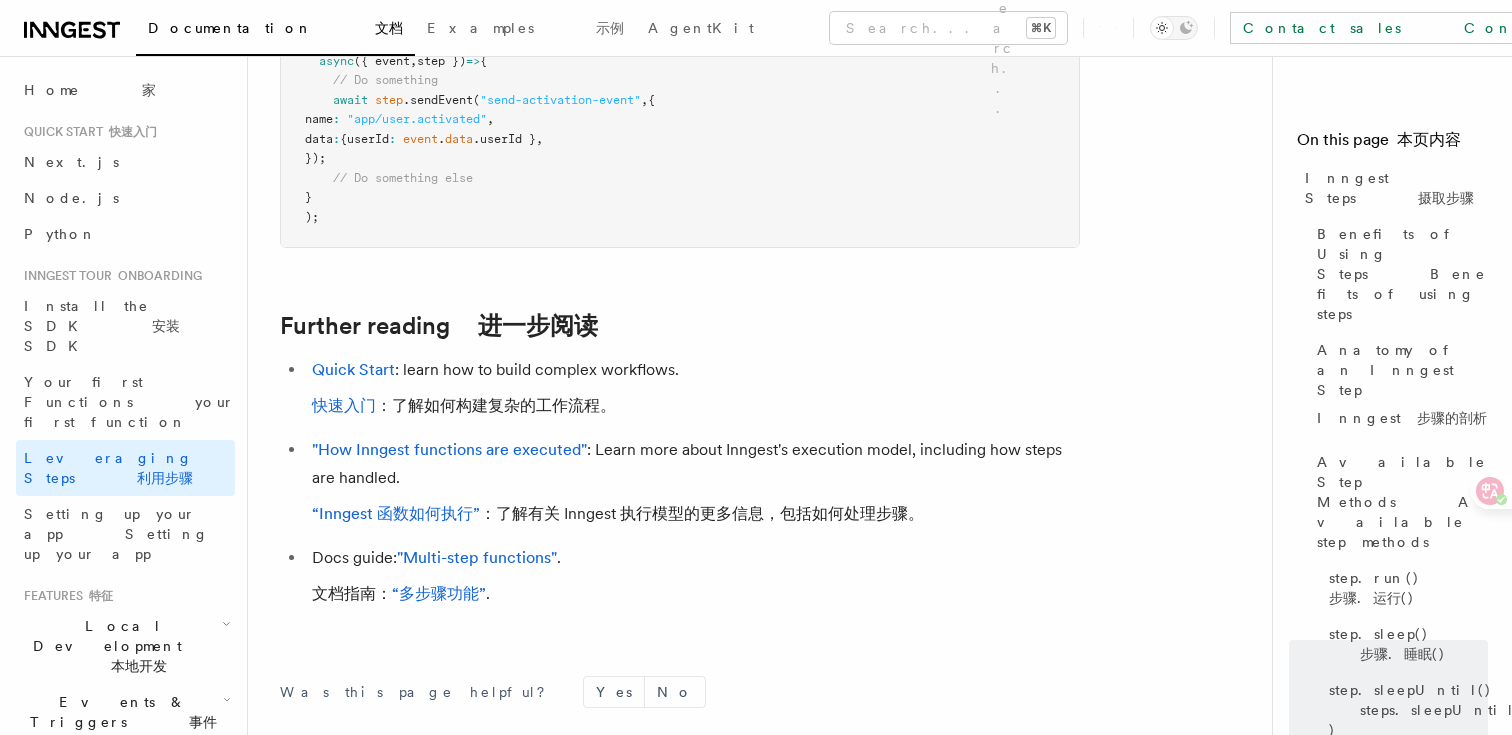 scroll, scrollTop: 5859, scrollLeft: 0, axis: vertical 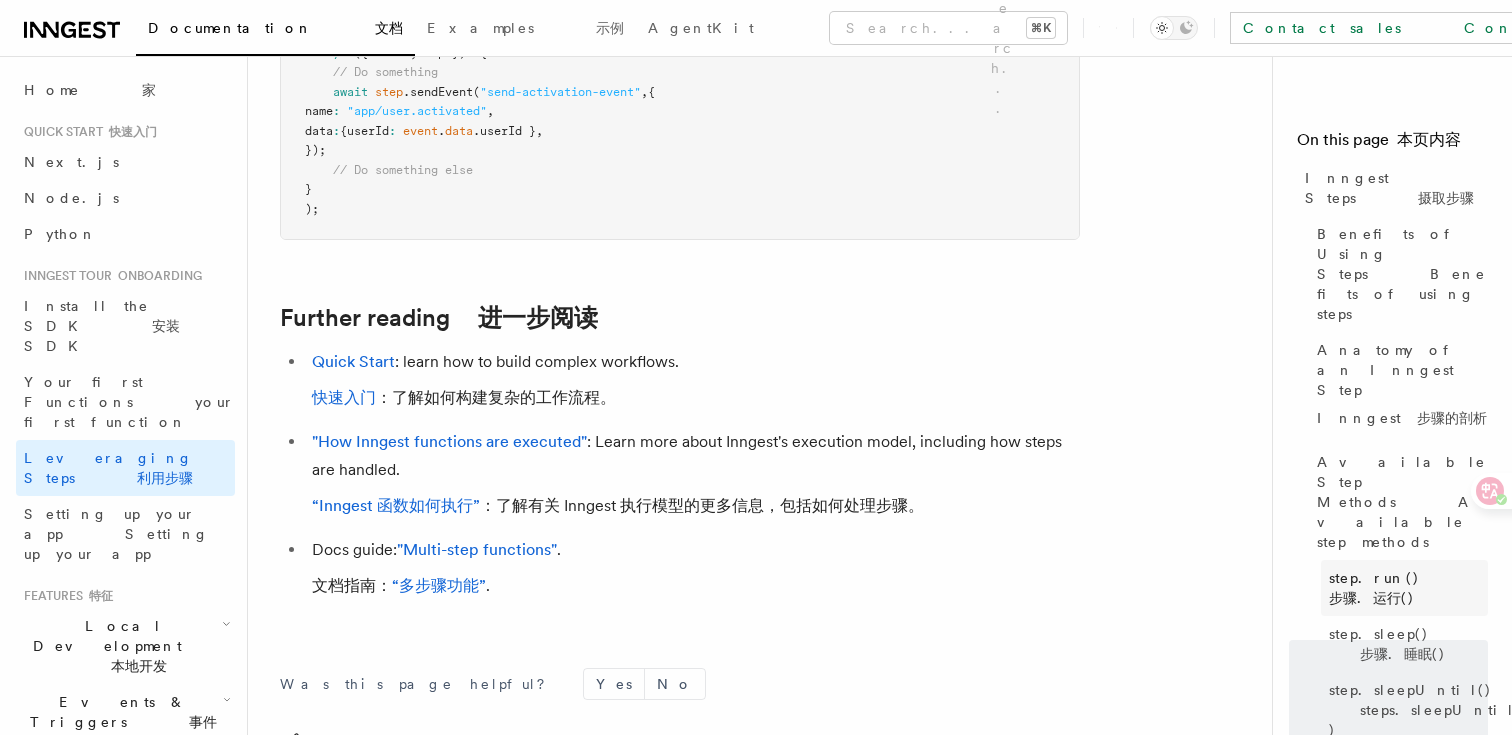 click on "step.run()    步骤.运行()" at bounding box center [1404, 588] 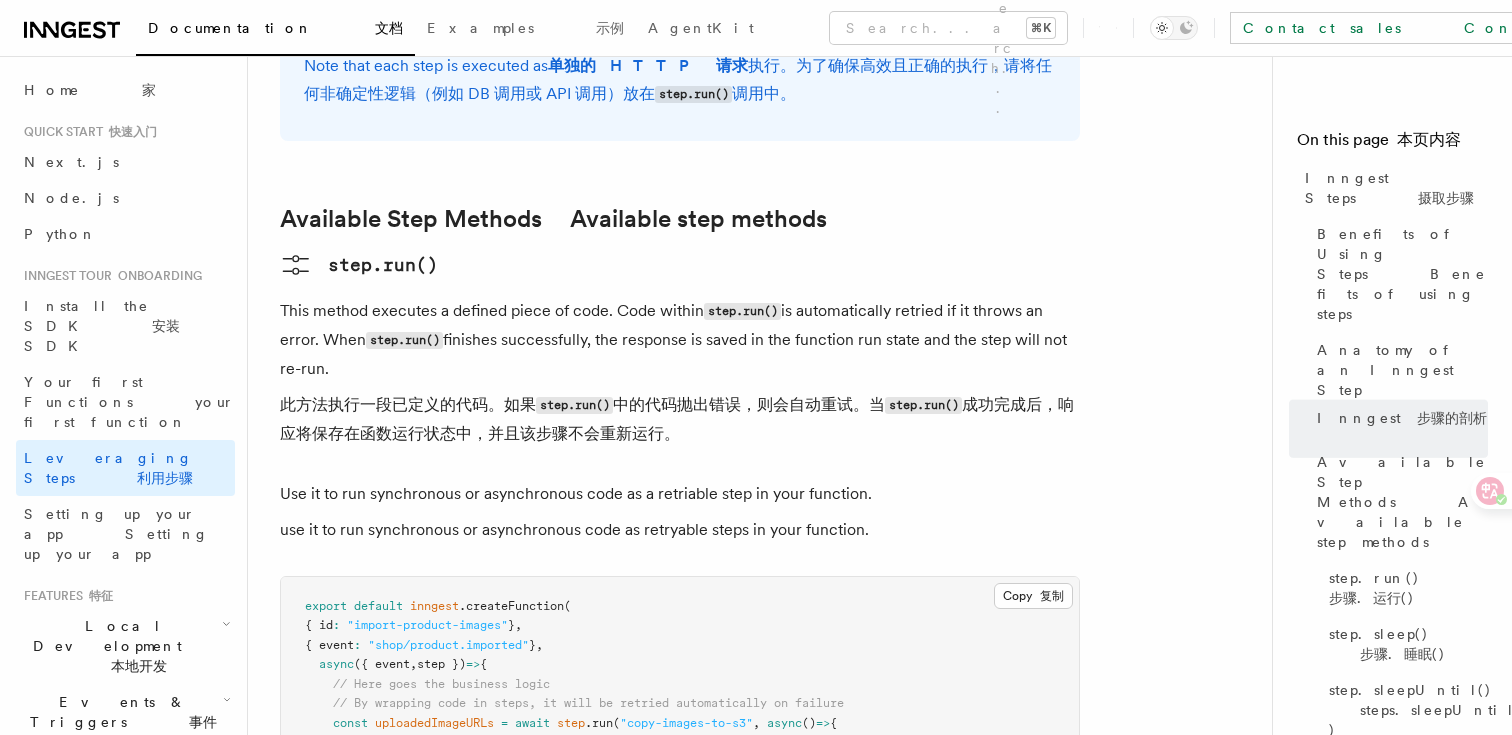 scroll, scrollTop: 2307, scrollLeft: 0, axis: vertical 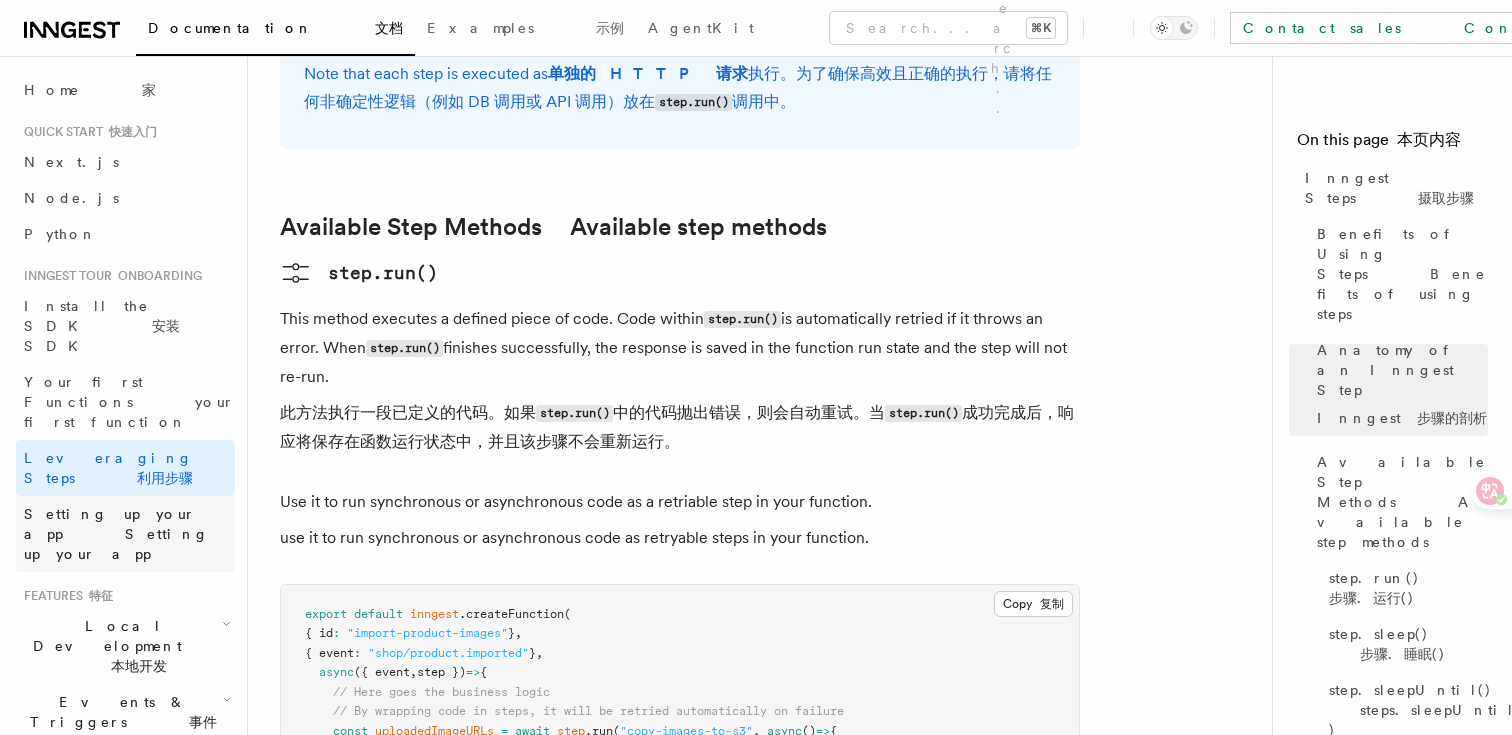 click on "Setting up your app    设置你的应用" at bounding box center [129, 534] 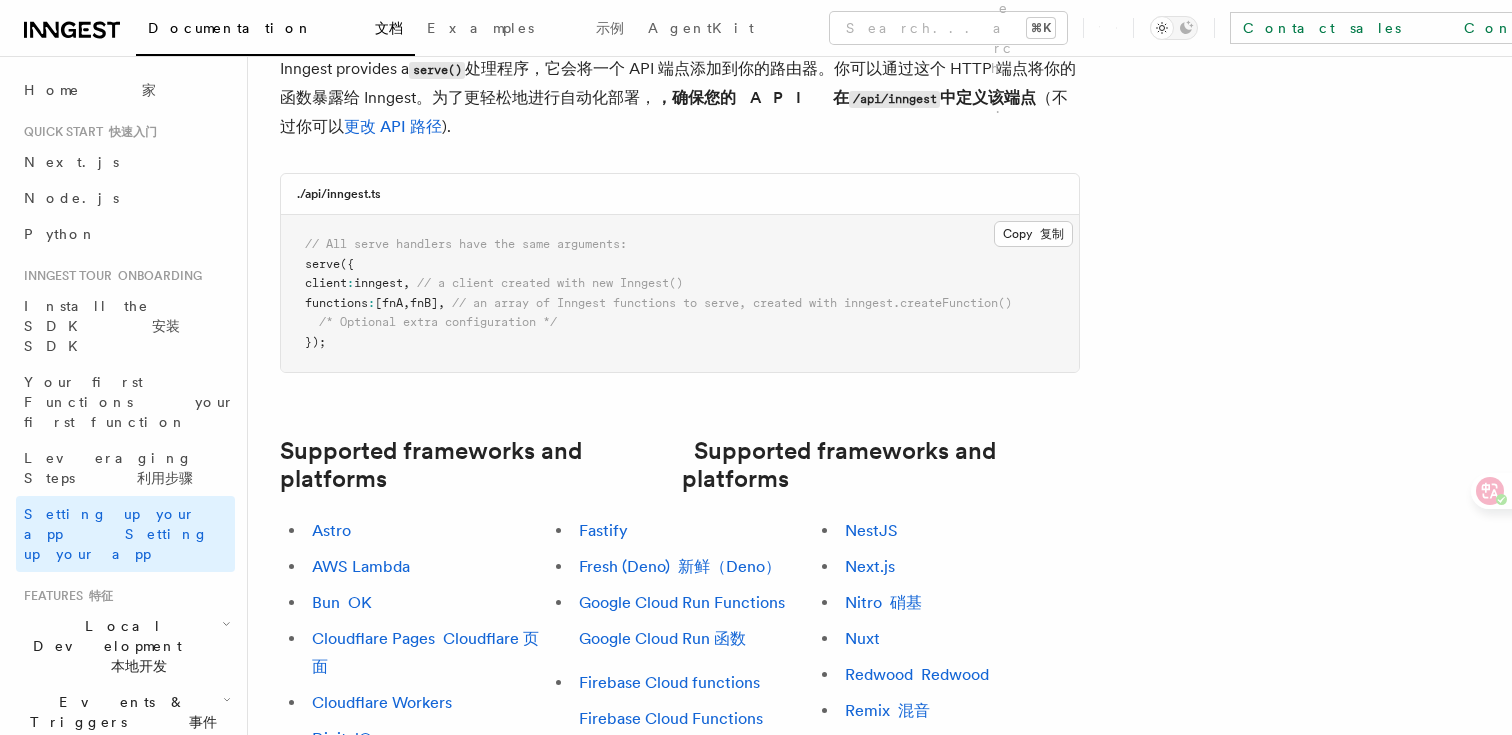 scroll, scrollTop: 1398, scrollLeft: 0, axis: vertical 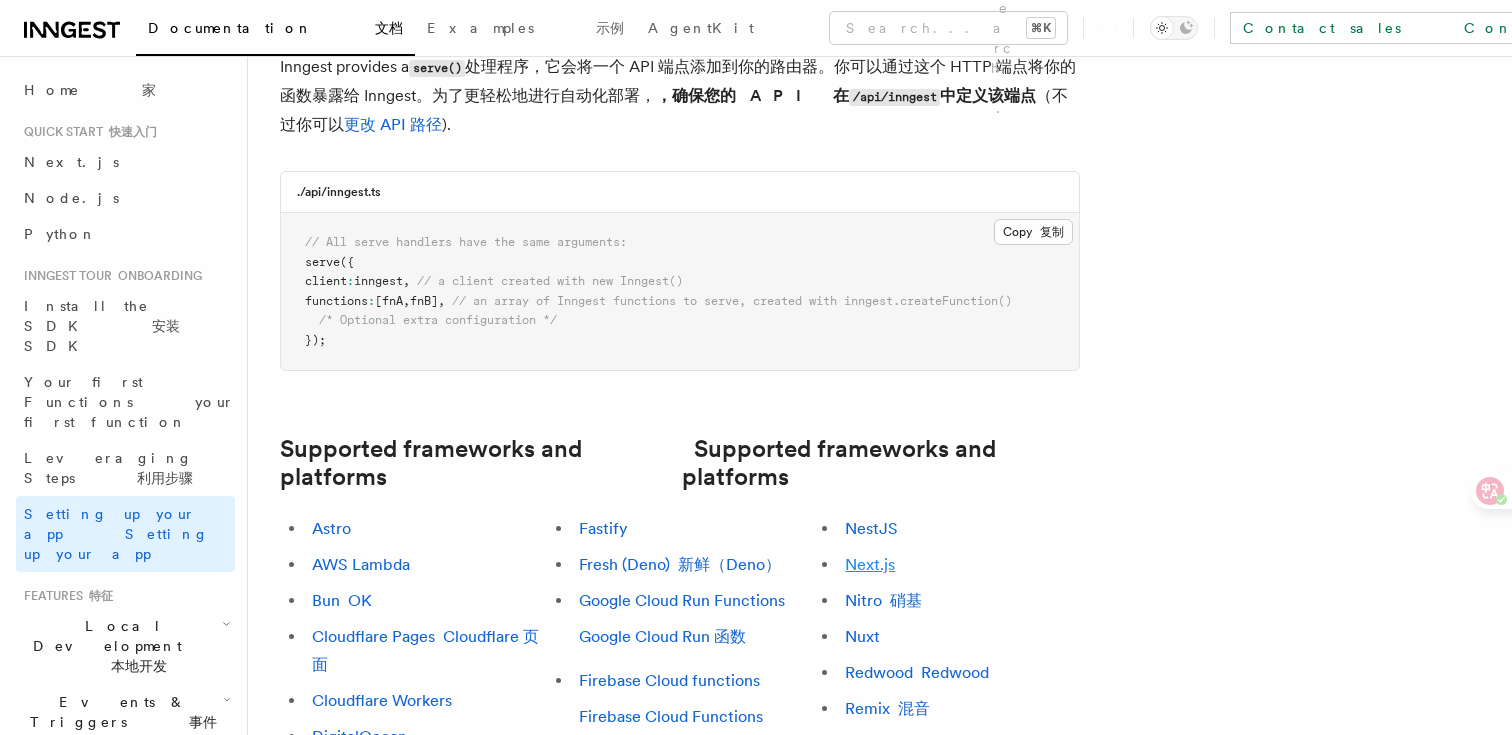 click on "Next.js" at bounding box center (870, 564) 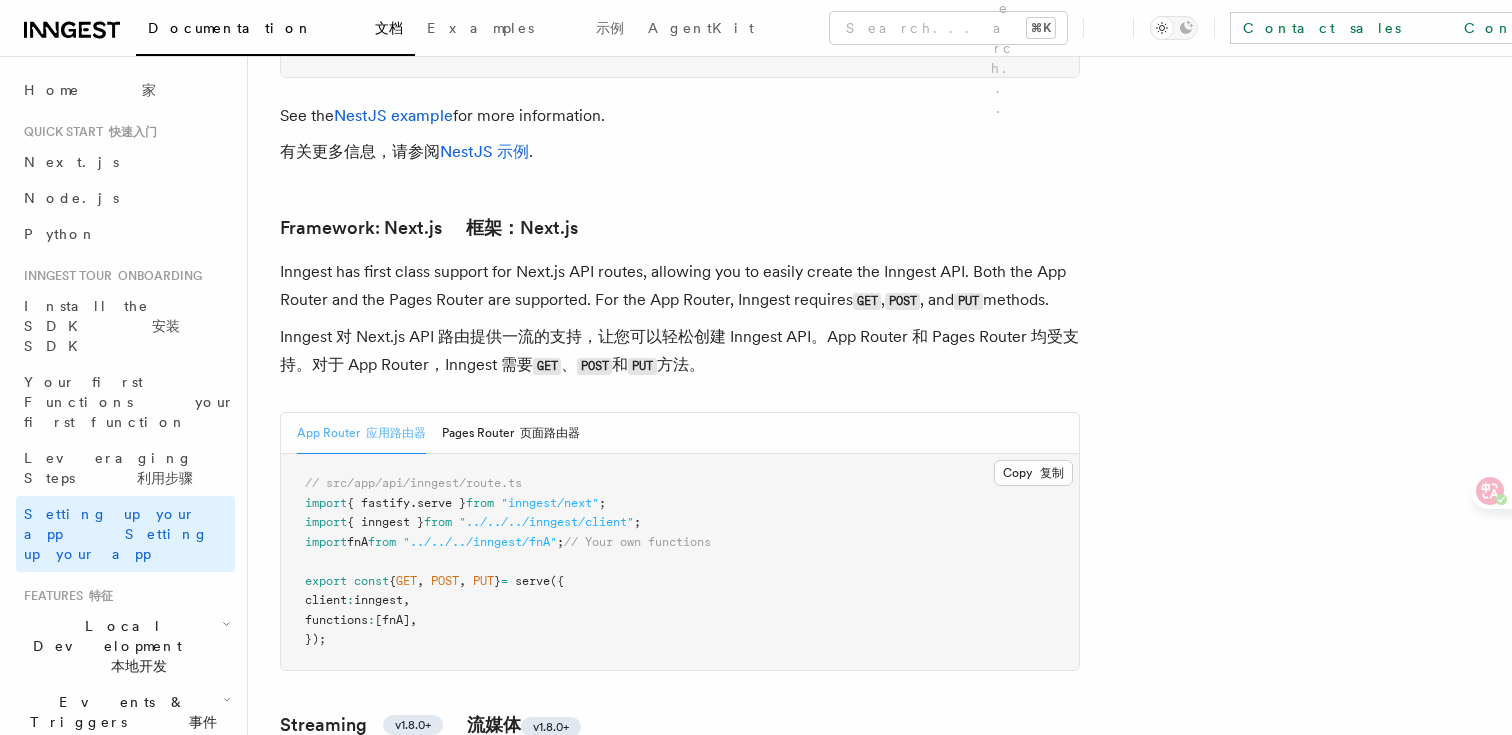 scroll, scrollTop: 15239, scrollLeft: 0, axis: vertical 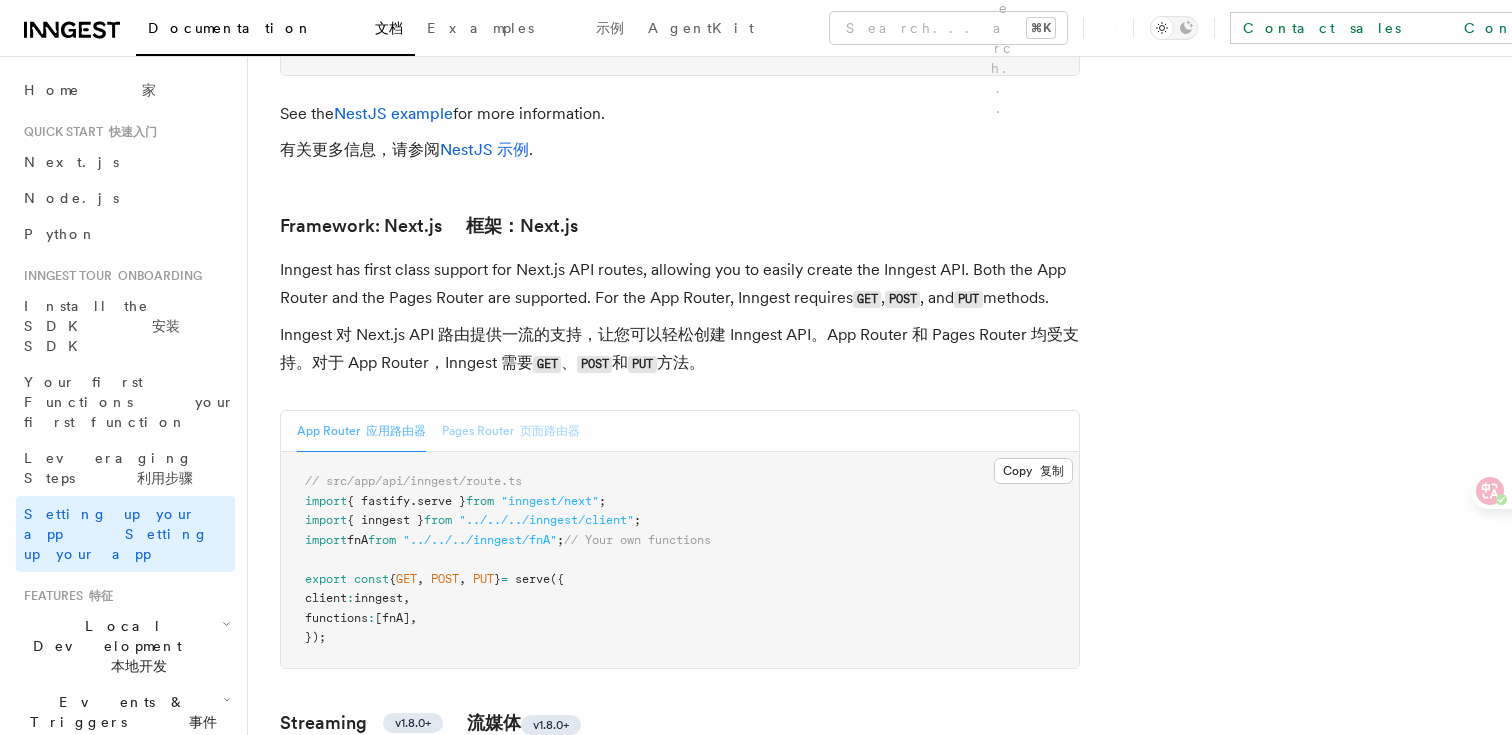 click on "Pages Router    页面路由器" at bounding box center [511, 431] 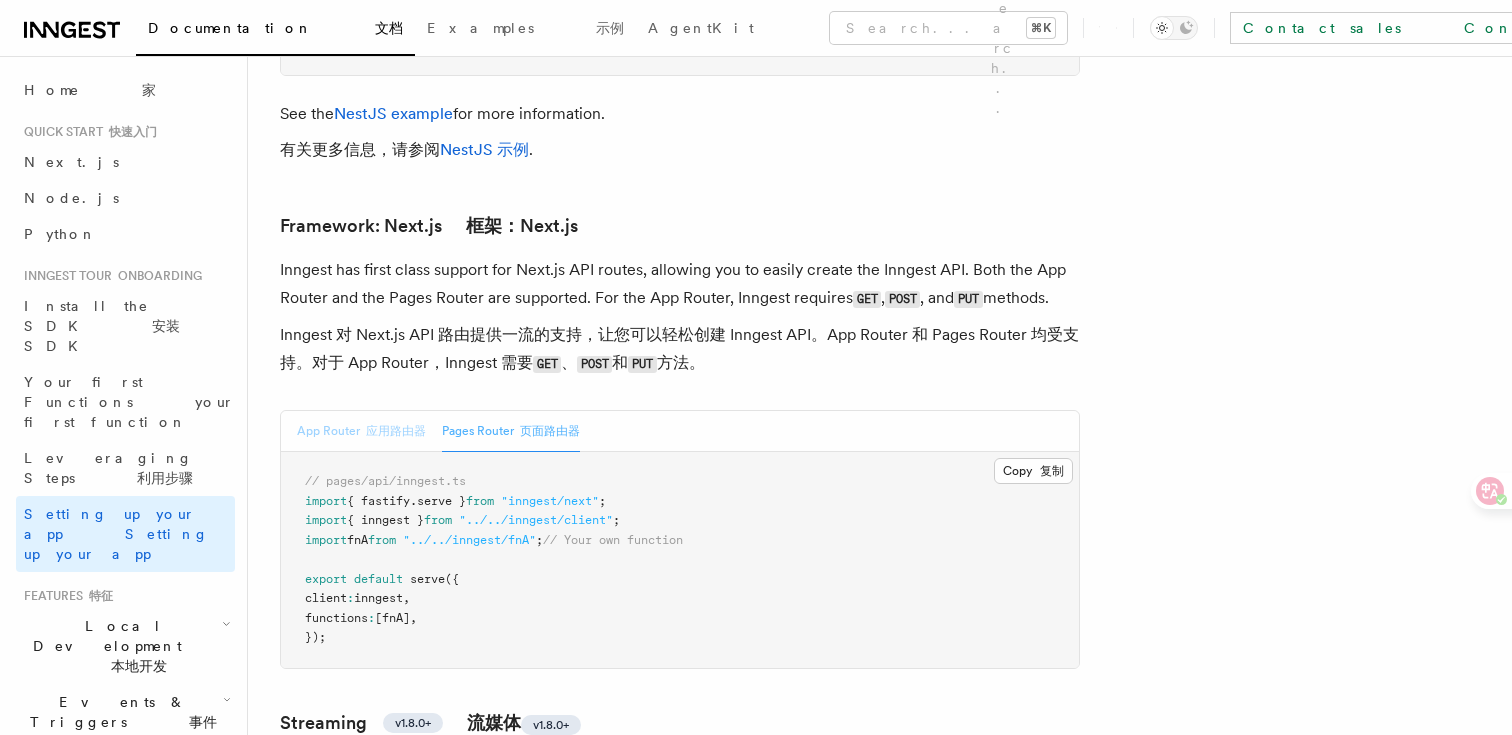 click on "App Router 应用路由器" at bounding box center (361, 431) 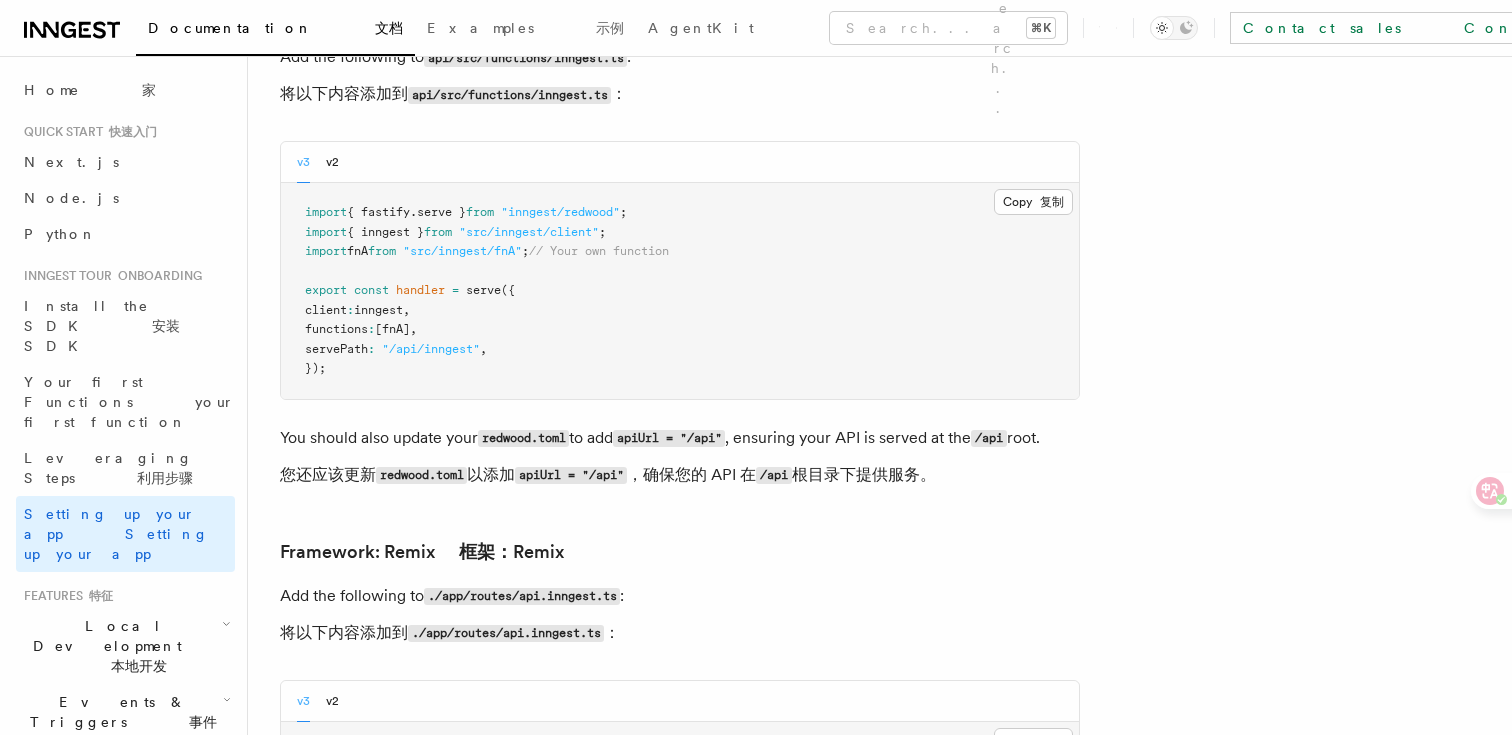 scroll, scrollTop: 17929, scrollLeft: 0, axis: vertical 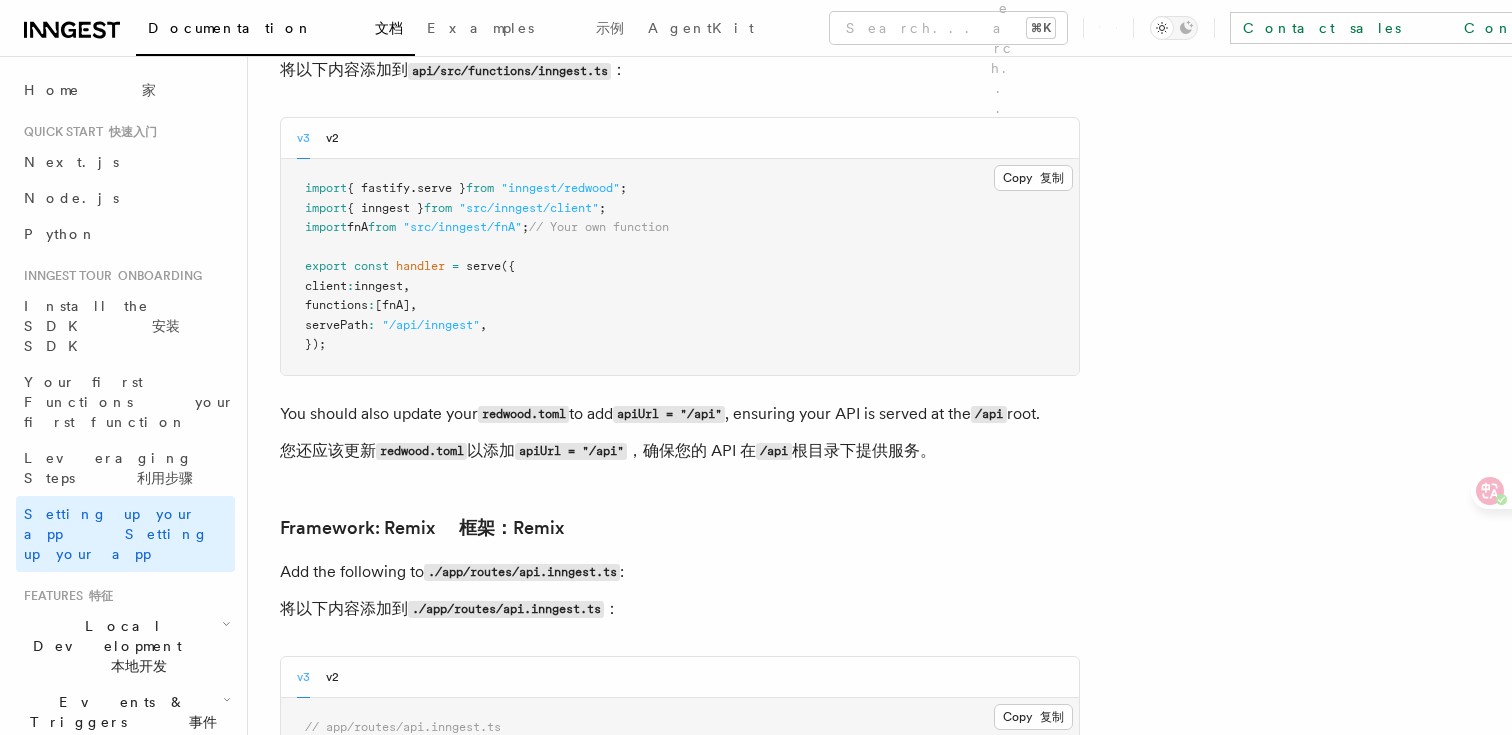 click on "本地开发" at bounding box center [139, 666] 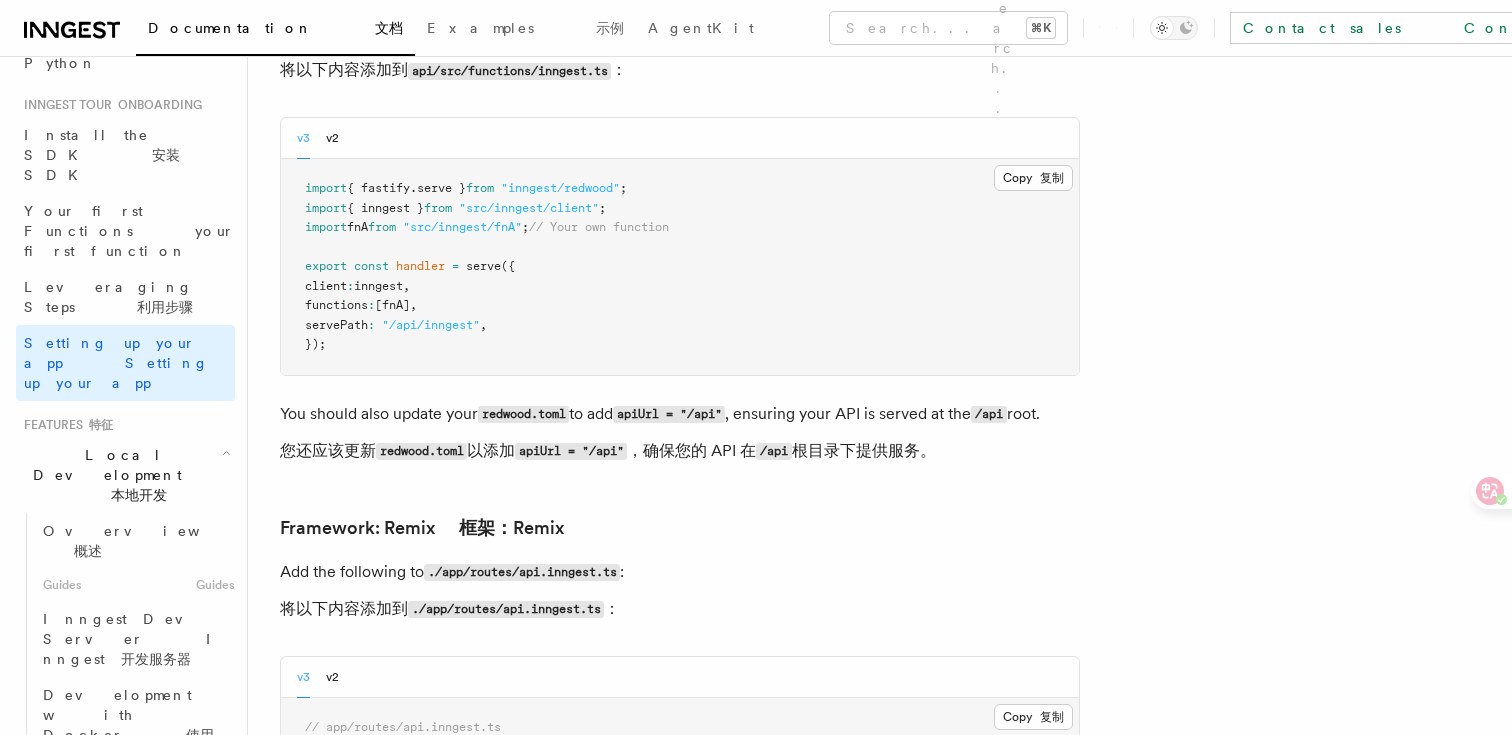 scroll, scrollTop: 191, scrollLeft: 0, axis: vertical 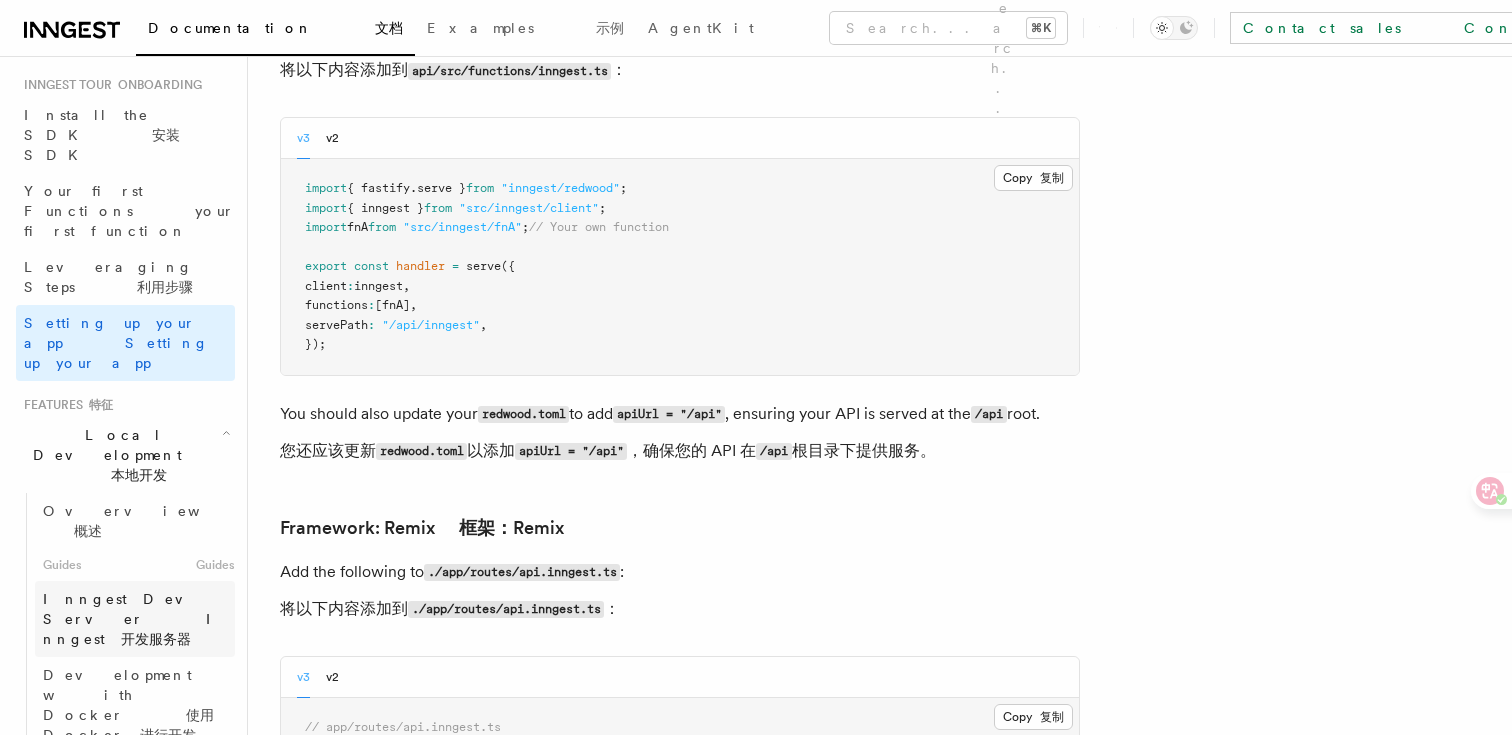click on "Inngest Dev Server    Inngest 开发服务器" at bounding box center [139, 619] 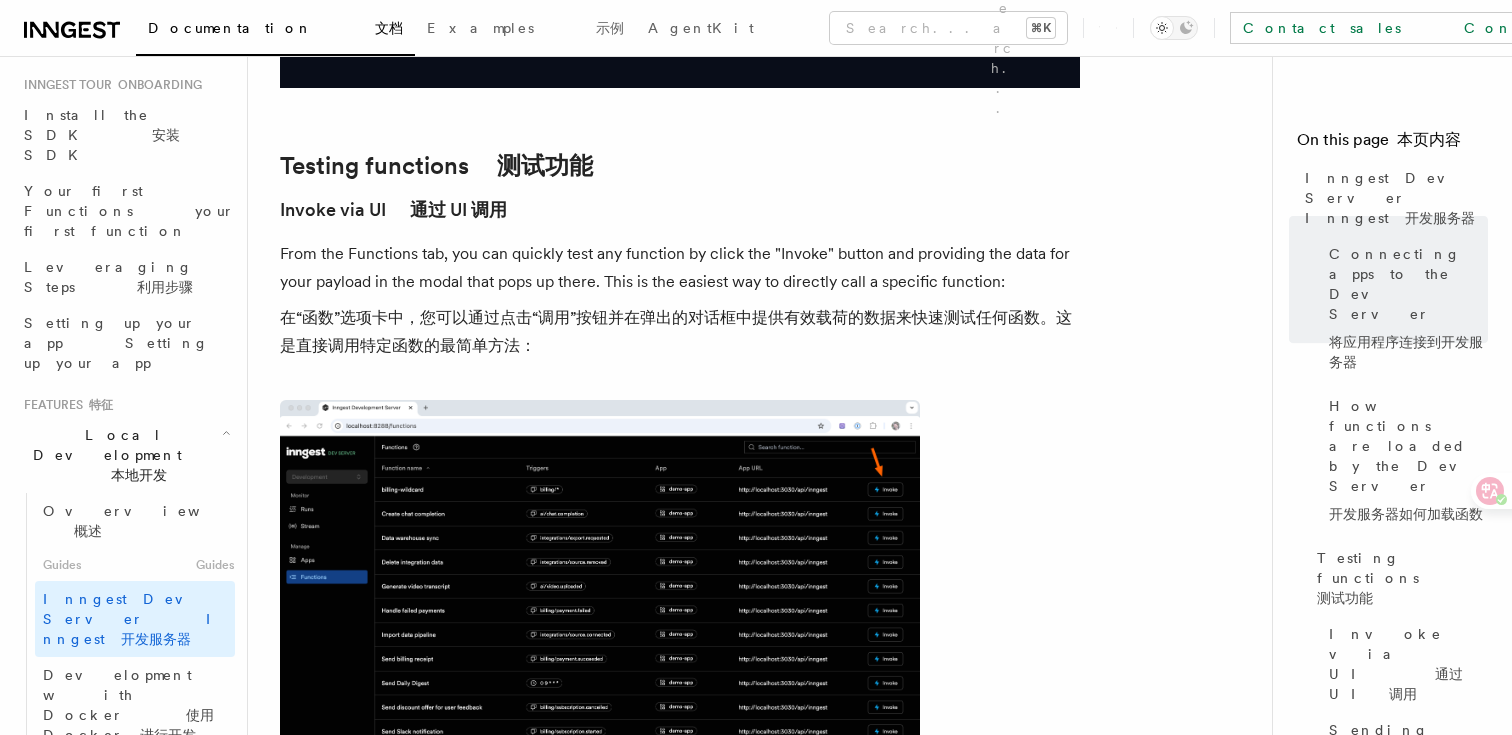 scroll, scrollTop: 3156, scrollLeft: 0, axis: vertical 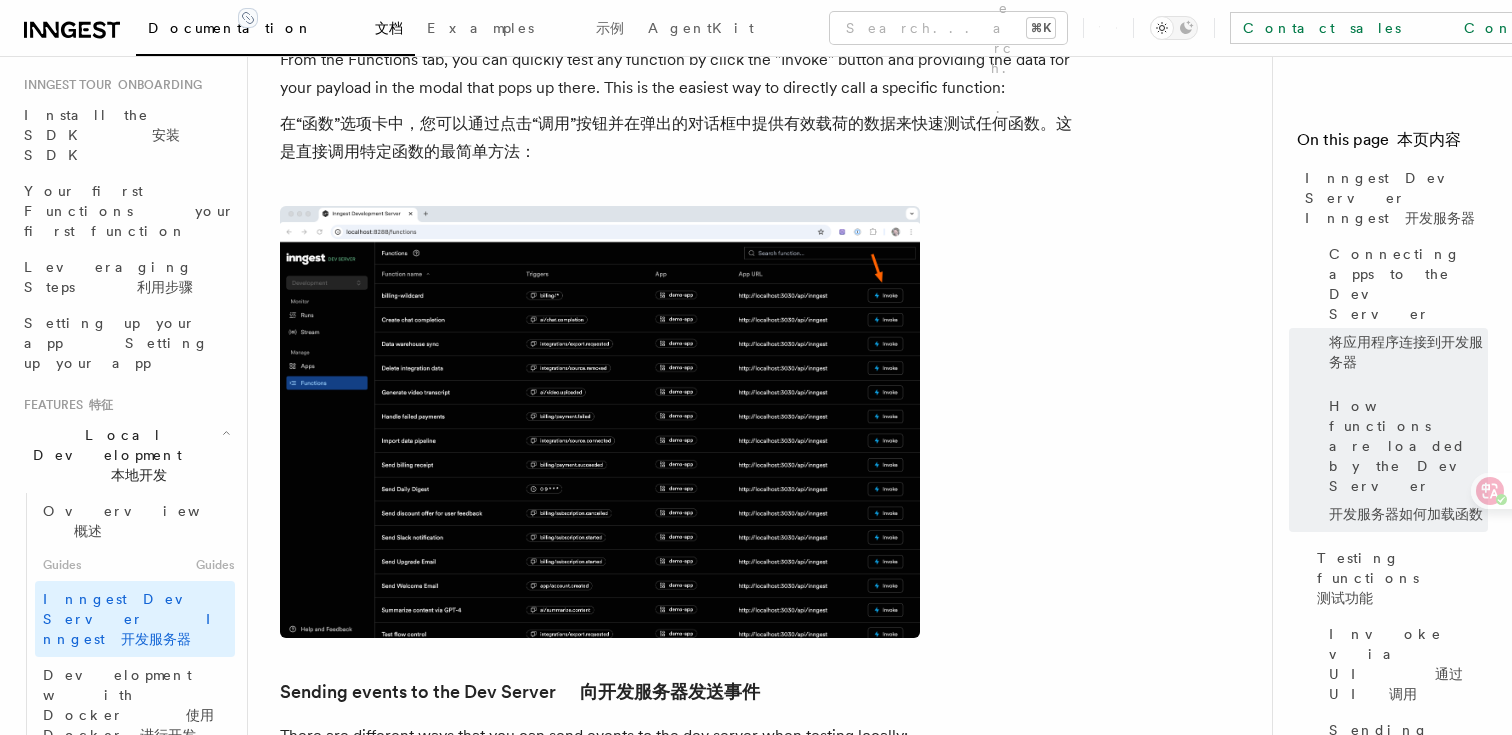 click on "通过 UI 调用" at bounding box center [458, 15] 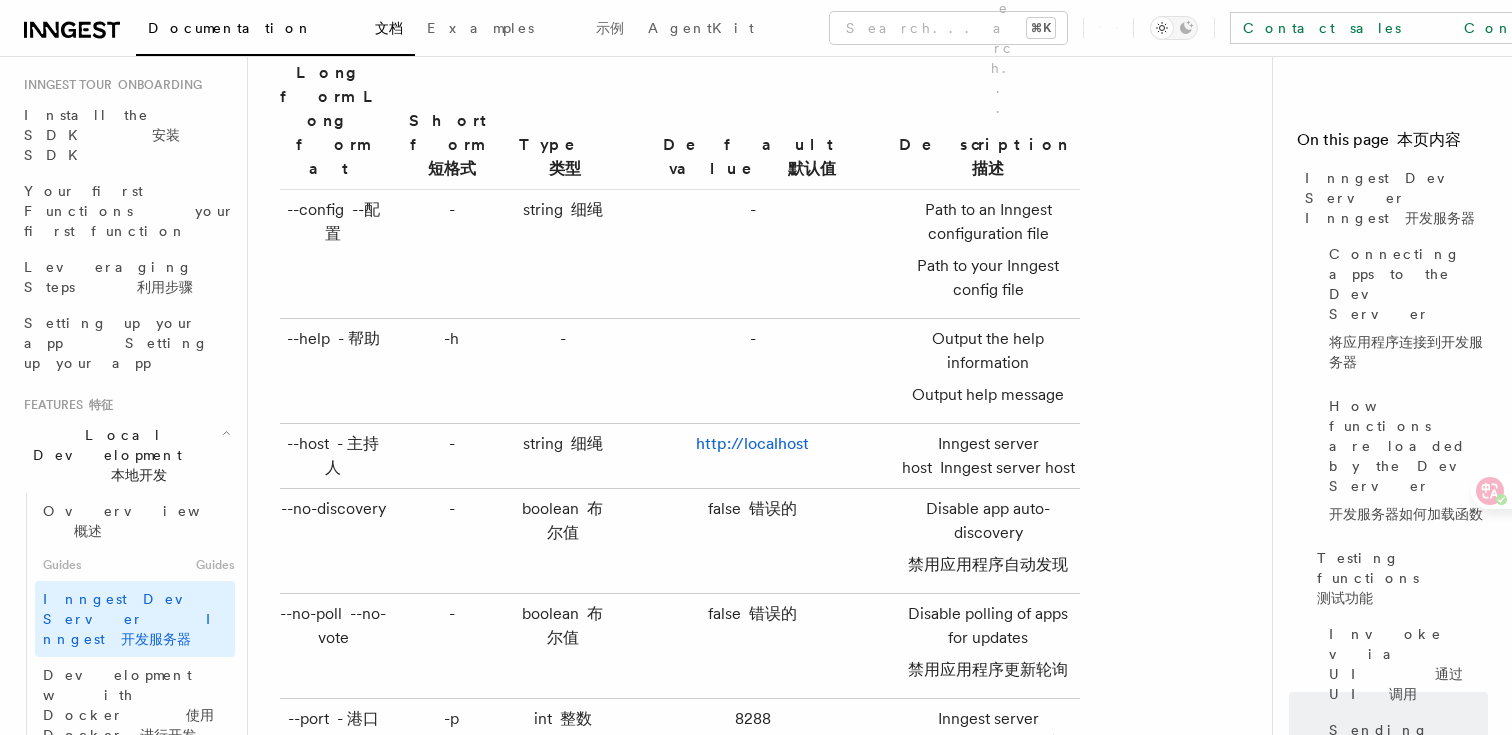 scroll, scrollTop: 8096, scrollLeft: 0, axis: vertical 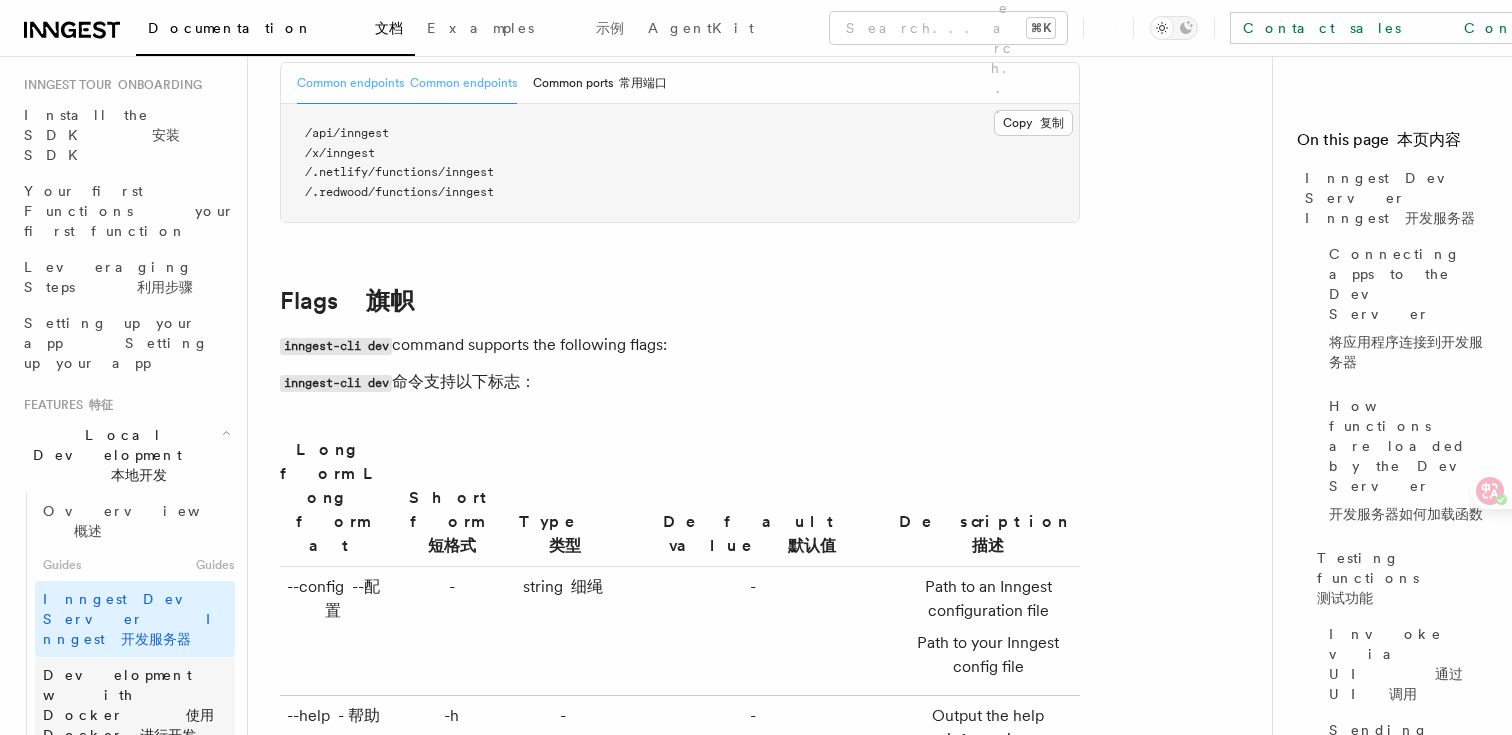 click on "Development with Docker    使用 Docker 进行开发" at bounding box center (139, 705) 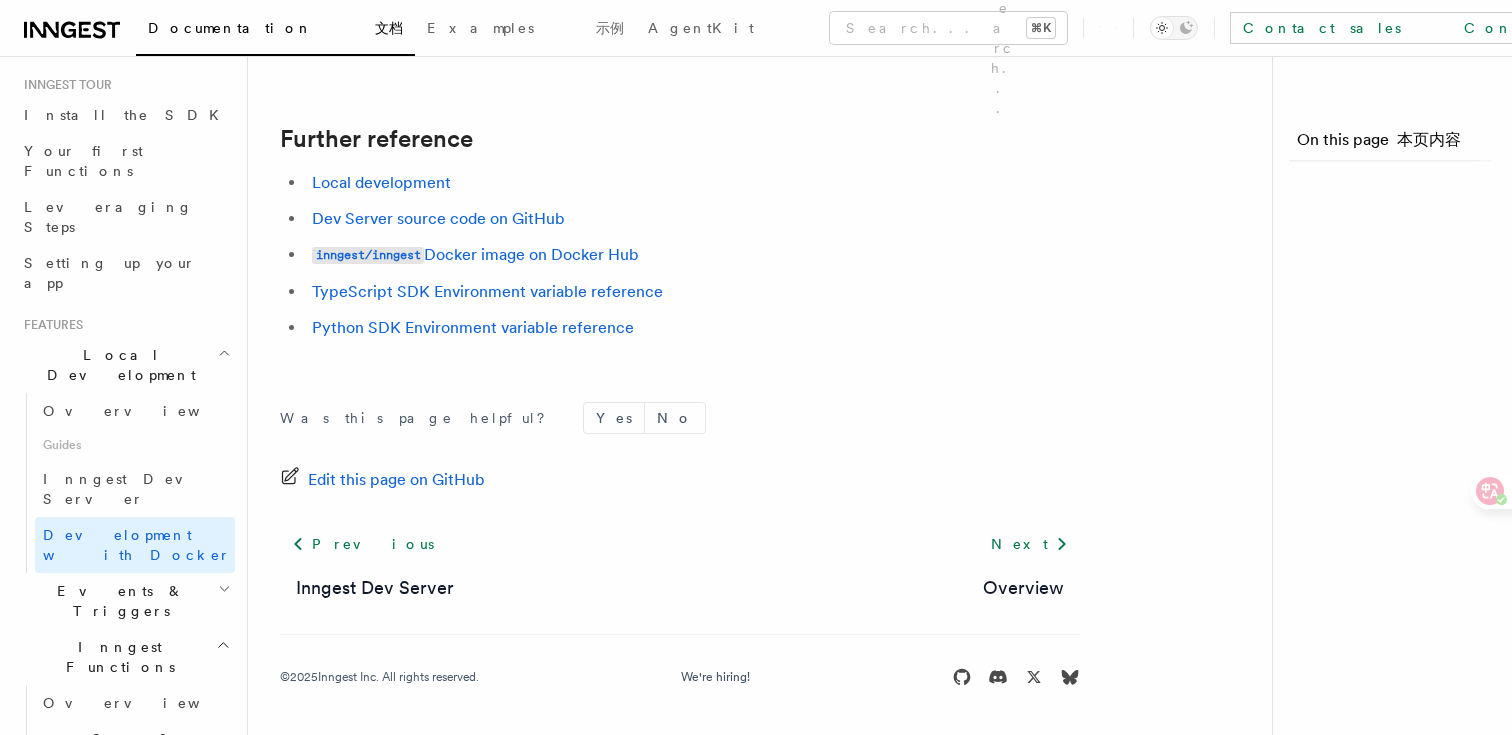 scroll, scrollTop: 0, scrollLeft: 0, axis: both 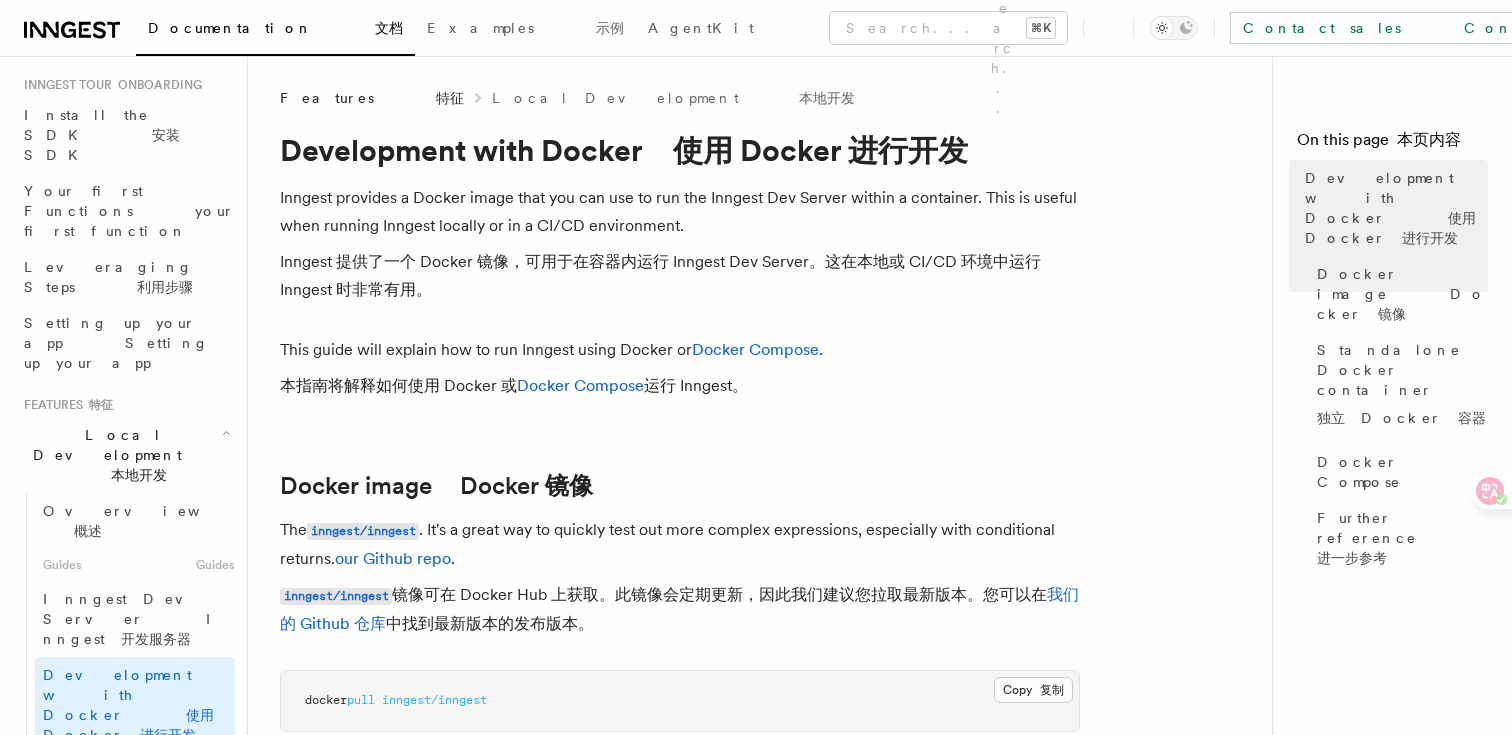 click on "事件和触发器" at bounding box center [156, 801] 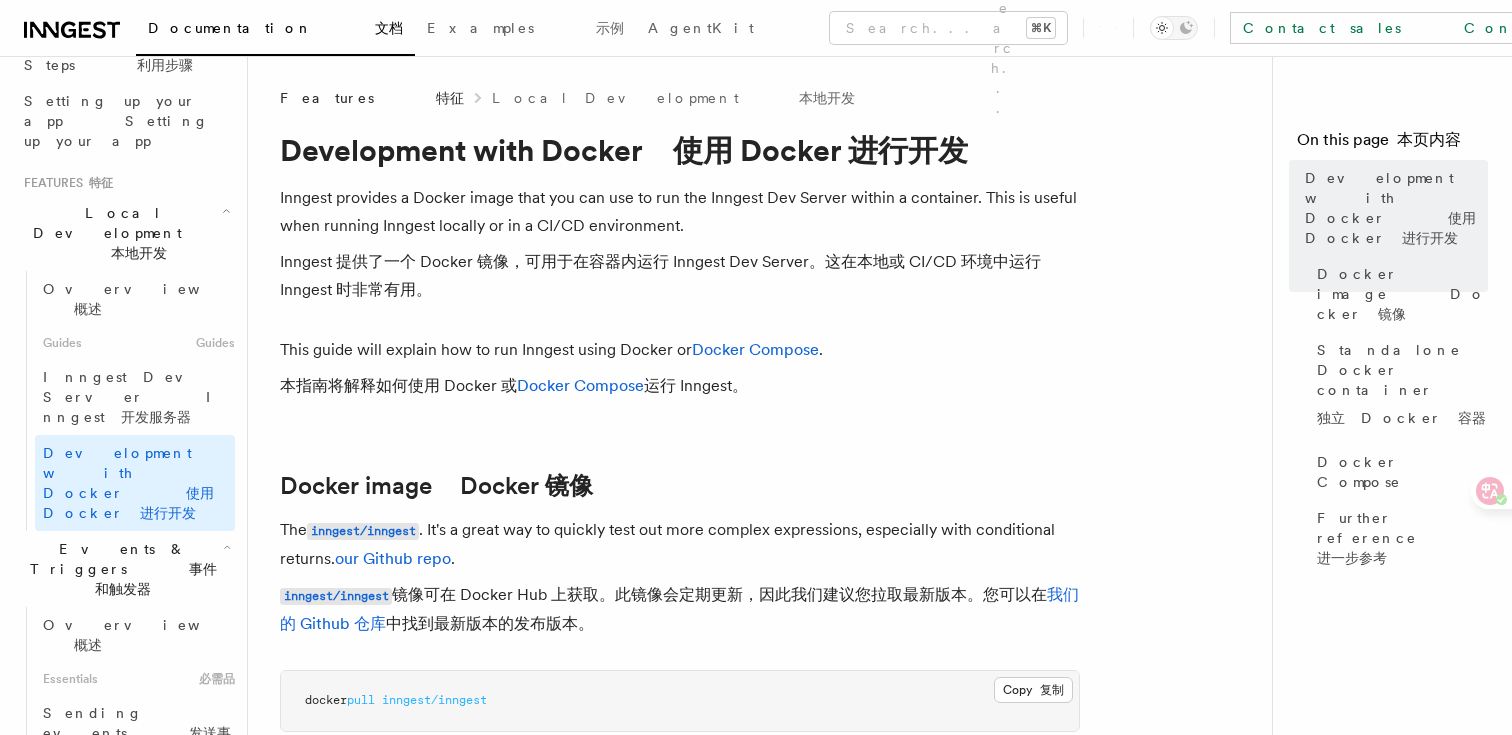 scroll, scrollTop: 416, scrollLeft: 0, axis: vertical 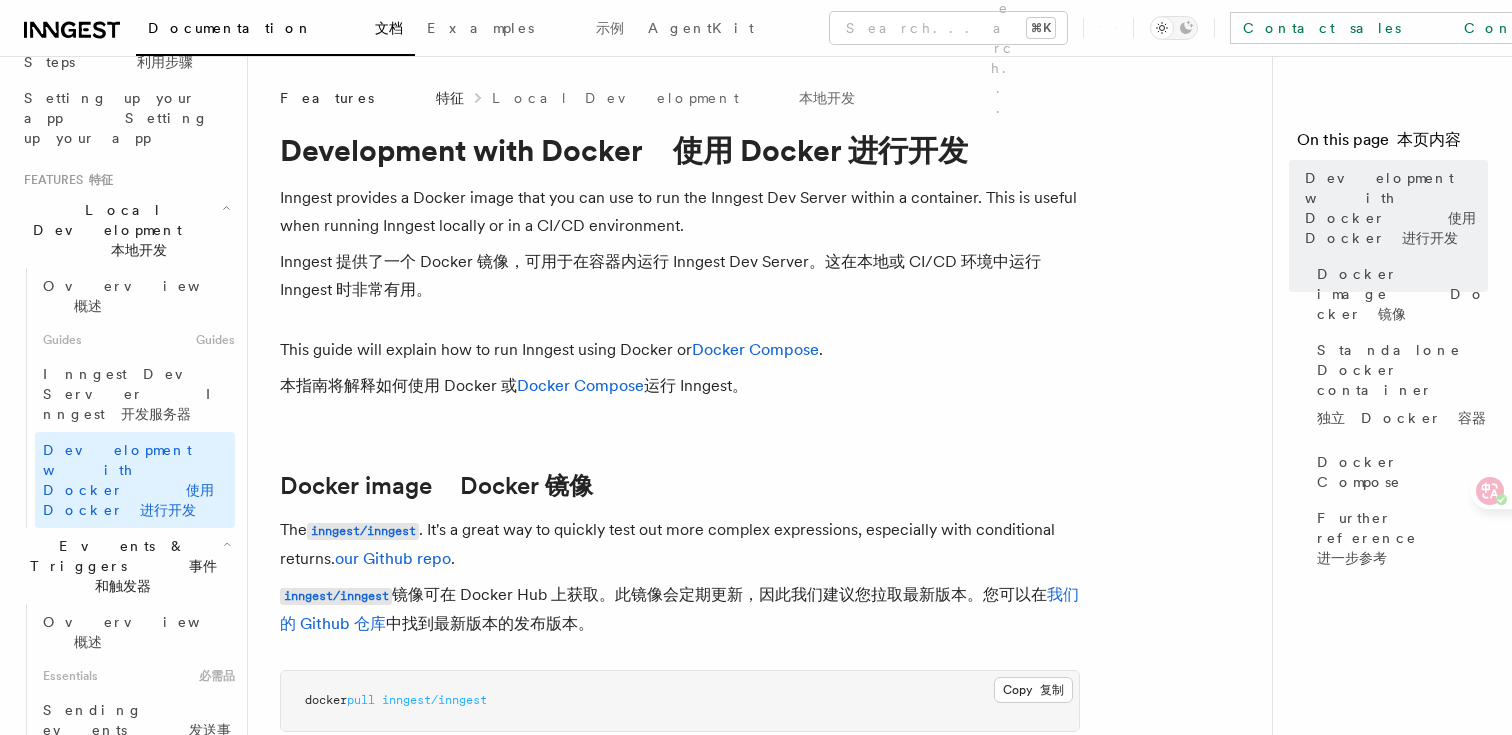 click on "Event payload format    事件负载格式" at bounding box center (139, 816) 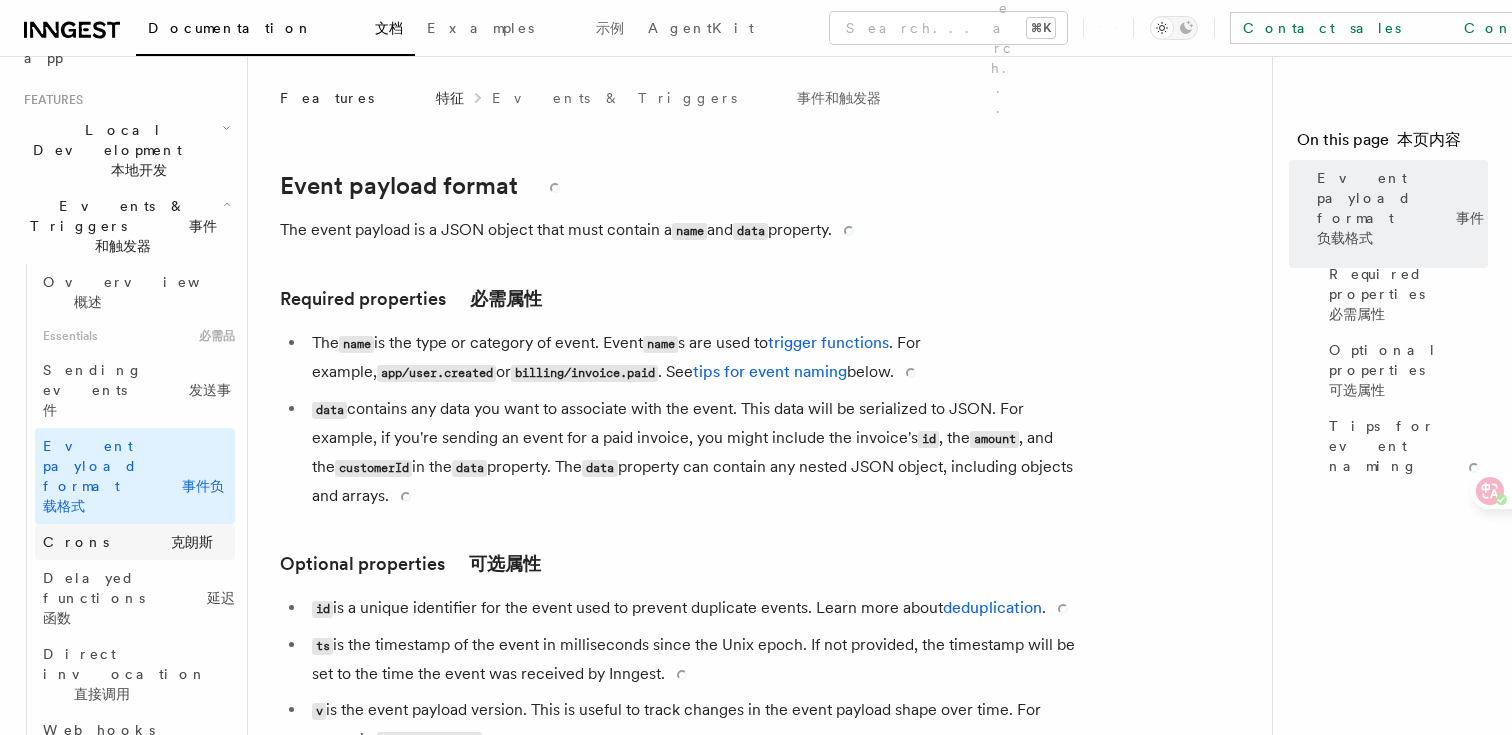 click on "Crons    克朗斯" at bounding box center (135, 542) 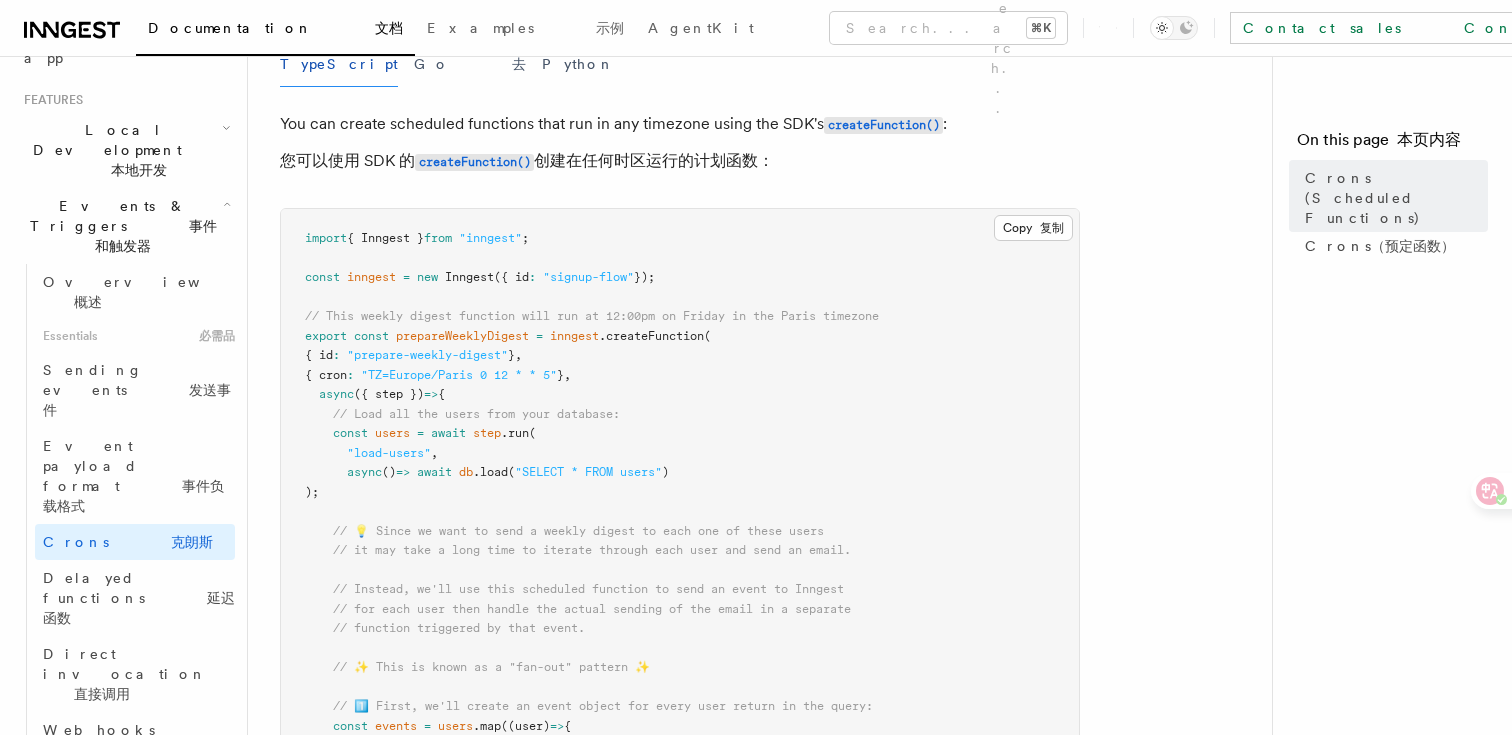 scroll, scrollTop: 296, scrollLeft: 0, axis: vertical 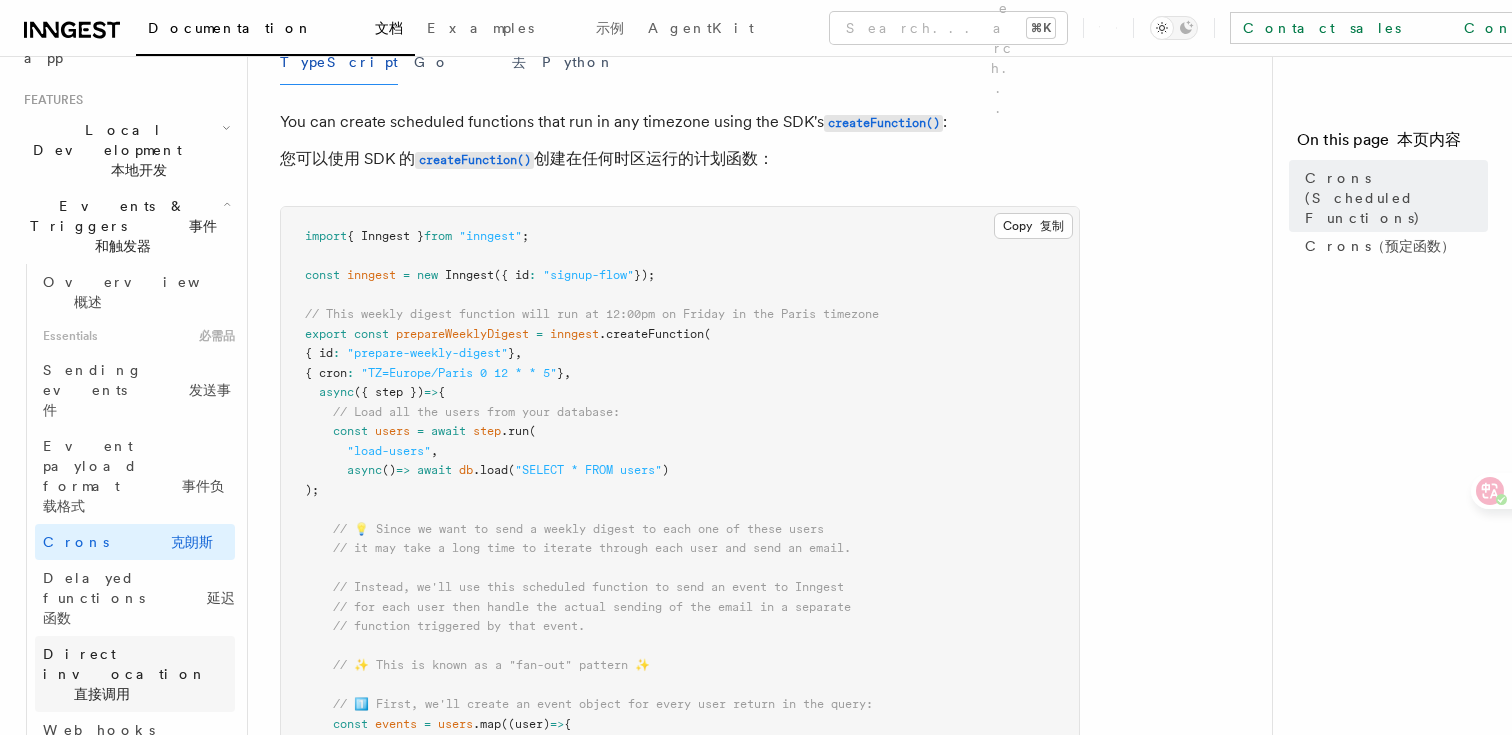 click on "直接调用" at bounding box center (102, 694) 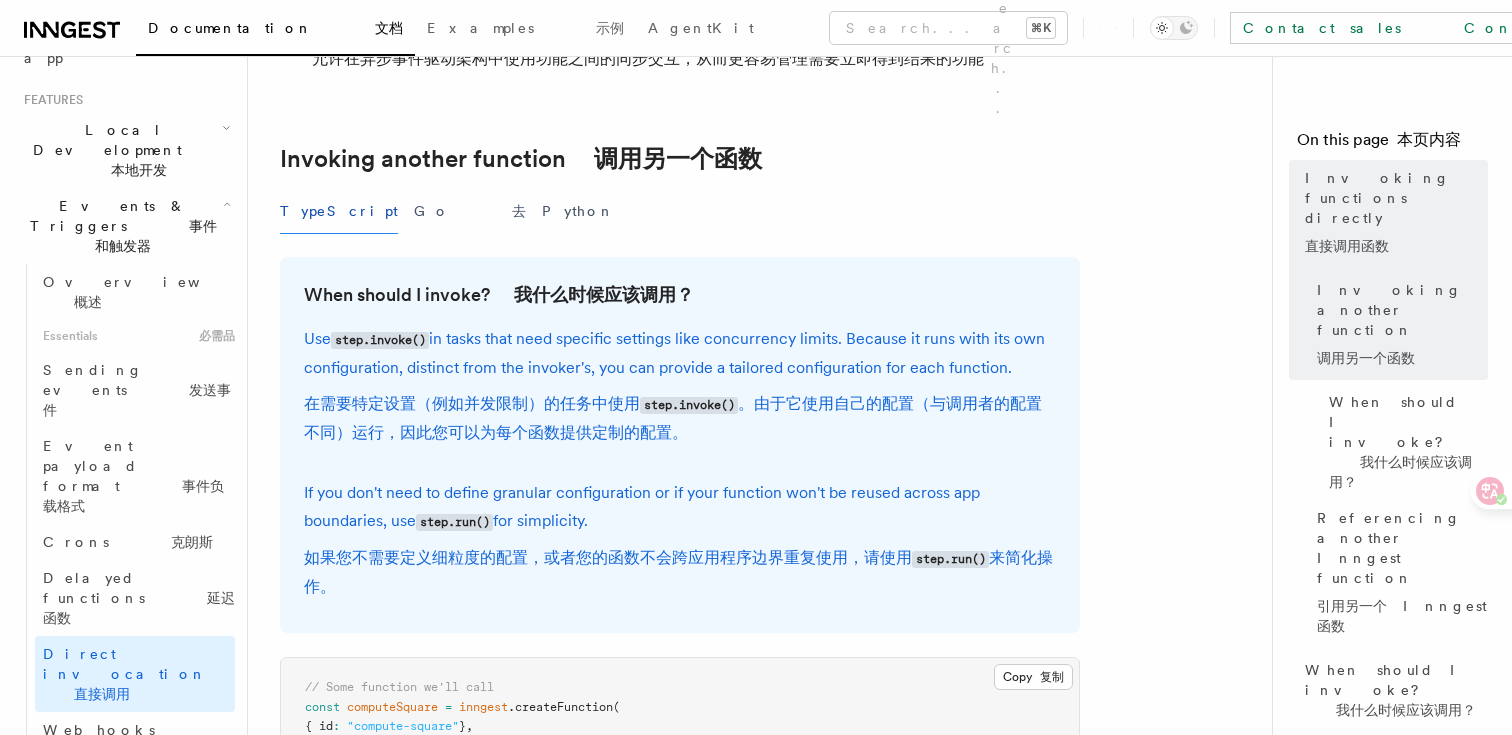 scroll, scrollTop: 569, scrollLeft: 0, axis: vertical 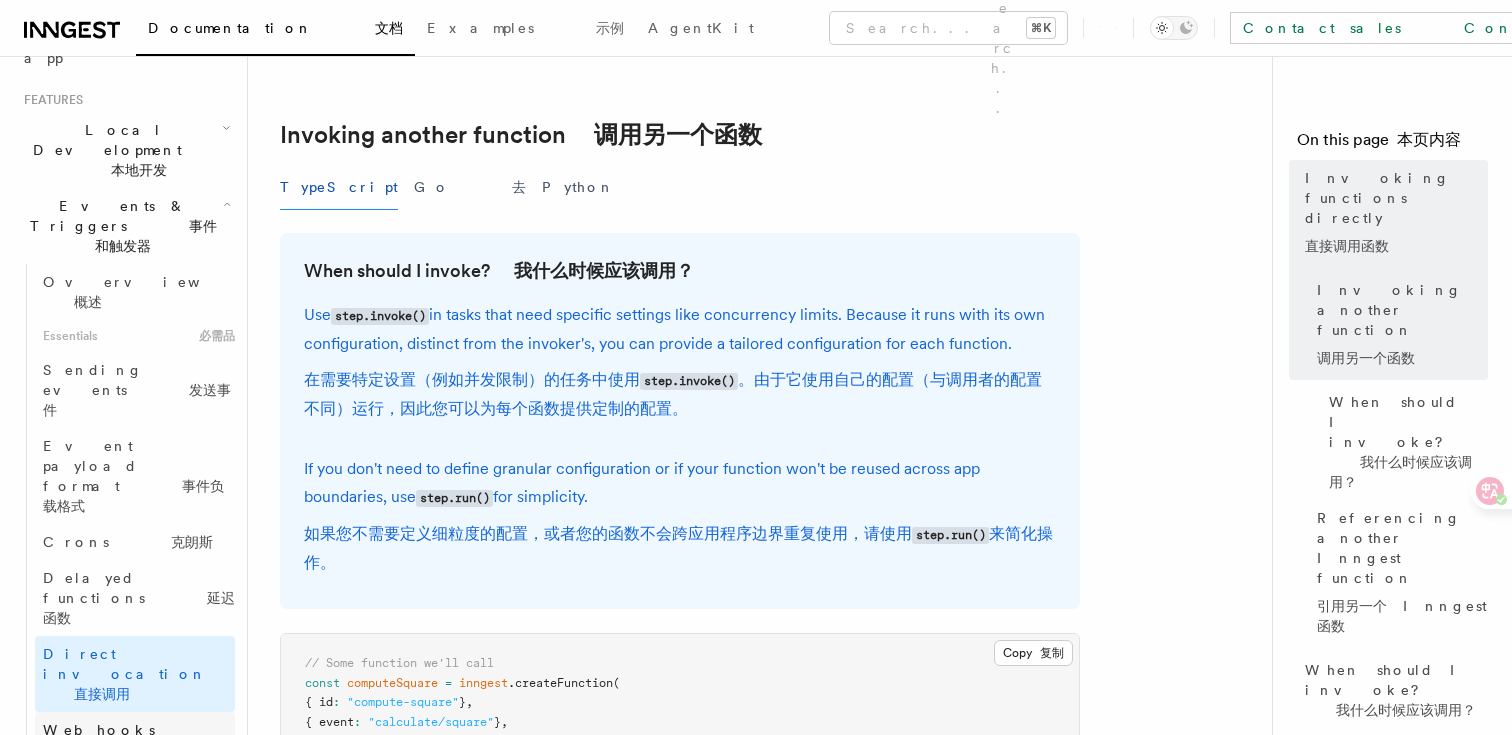 click on "Webhook" at bounding box center [96, 750] 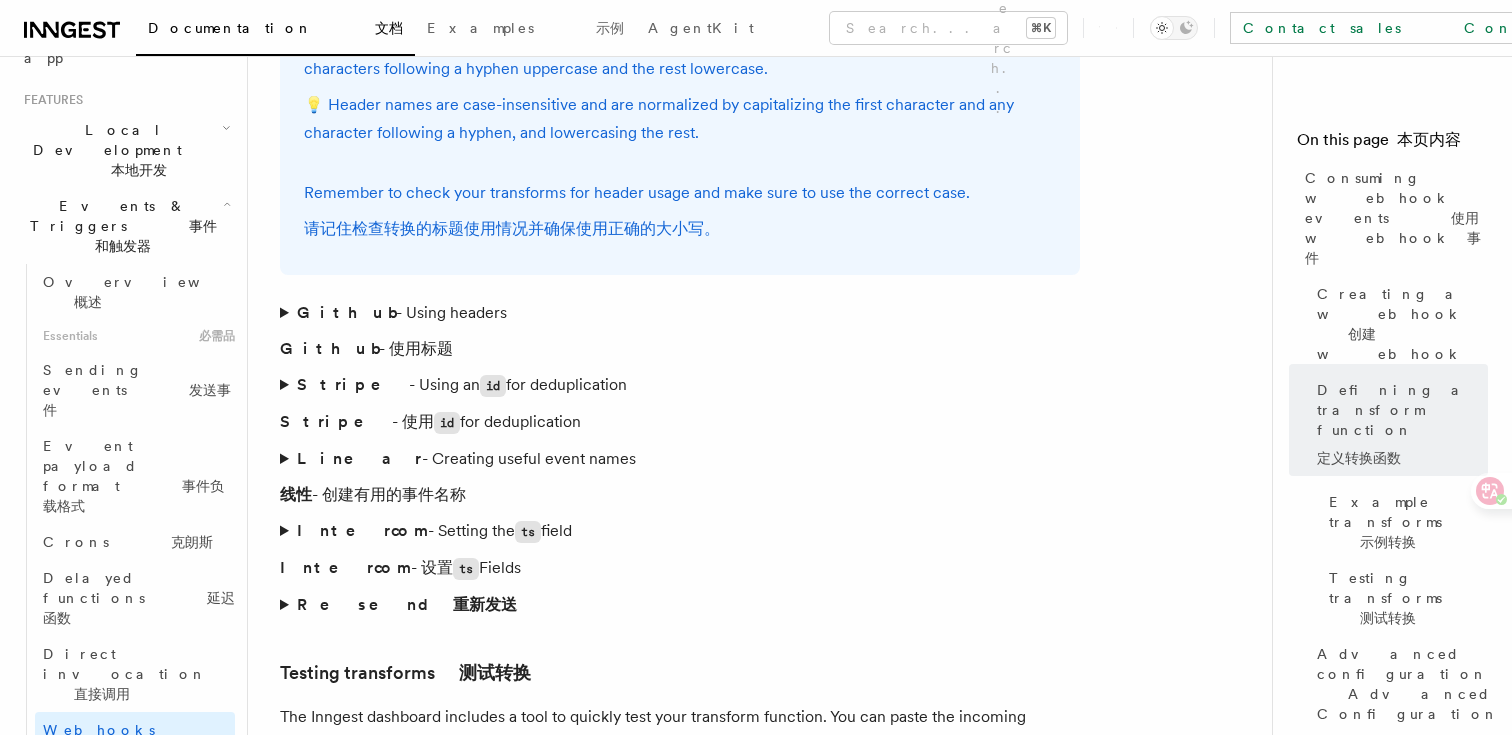 scroll, scrollTop: 4239, scrollLeft: 0, axis: vertical 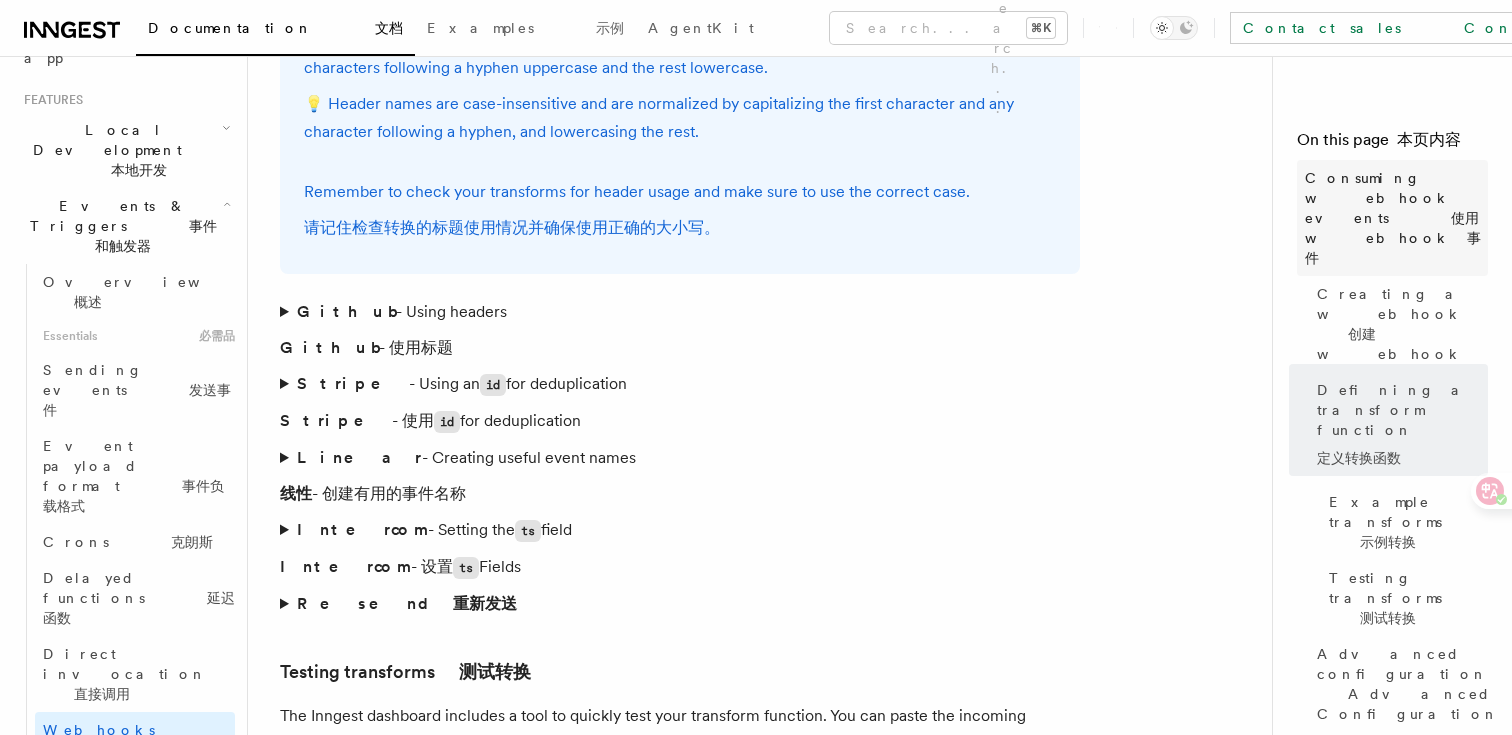 click on "Consuming webhook events    使用 webhook 事件" at bounding box center (1392, 218) 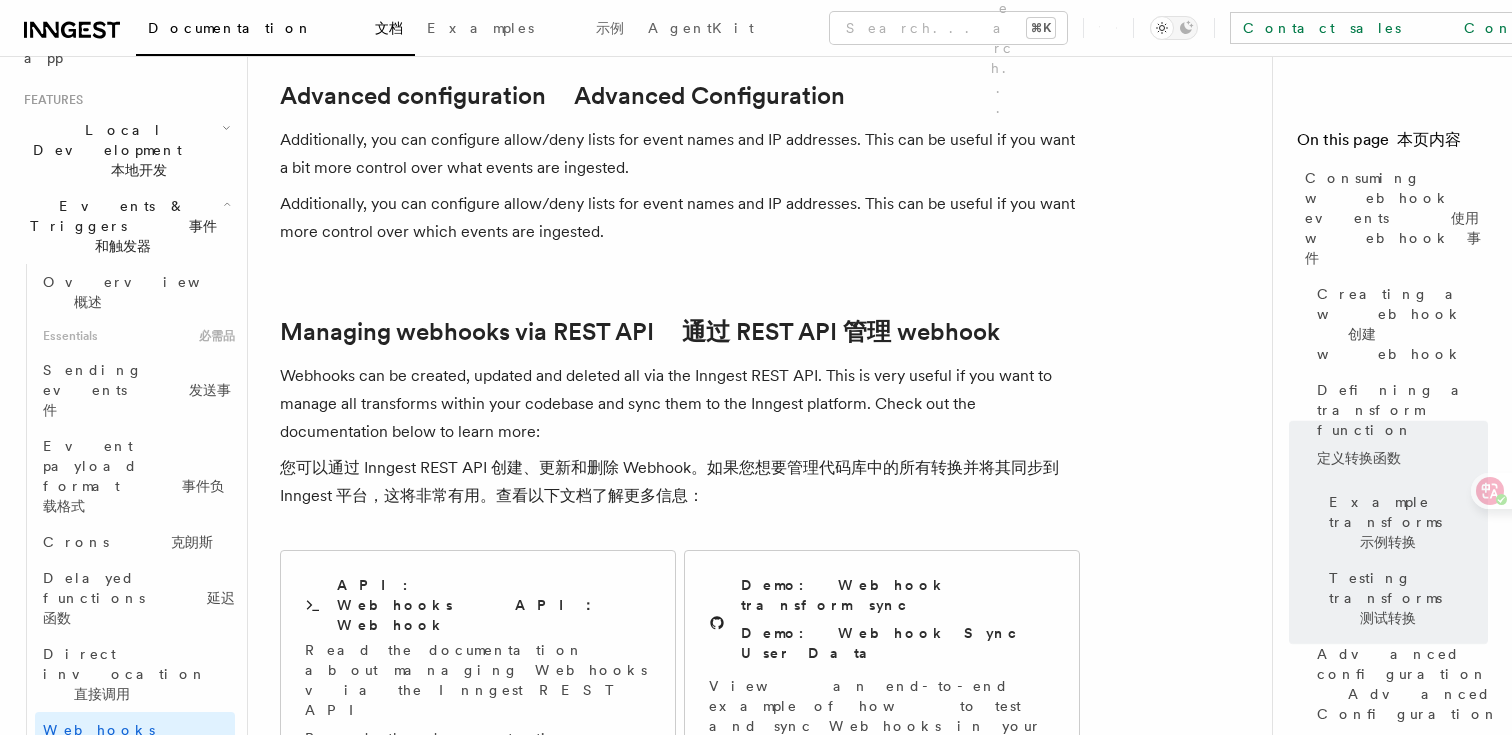 scroll, scrollTop: 5685, scrollLeft: 0, axis: vertical 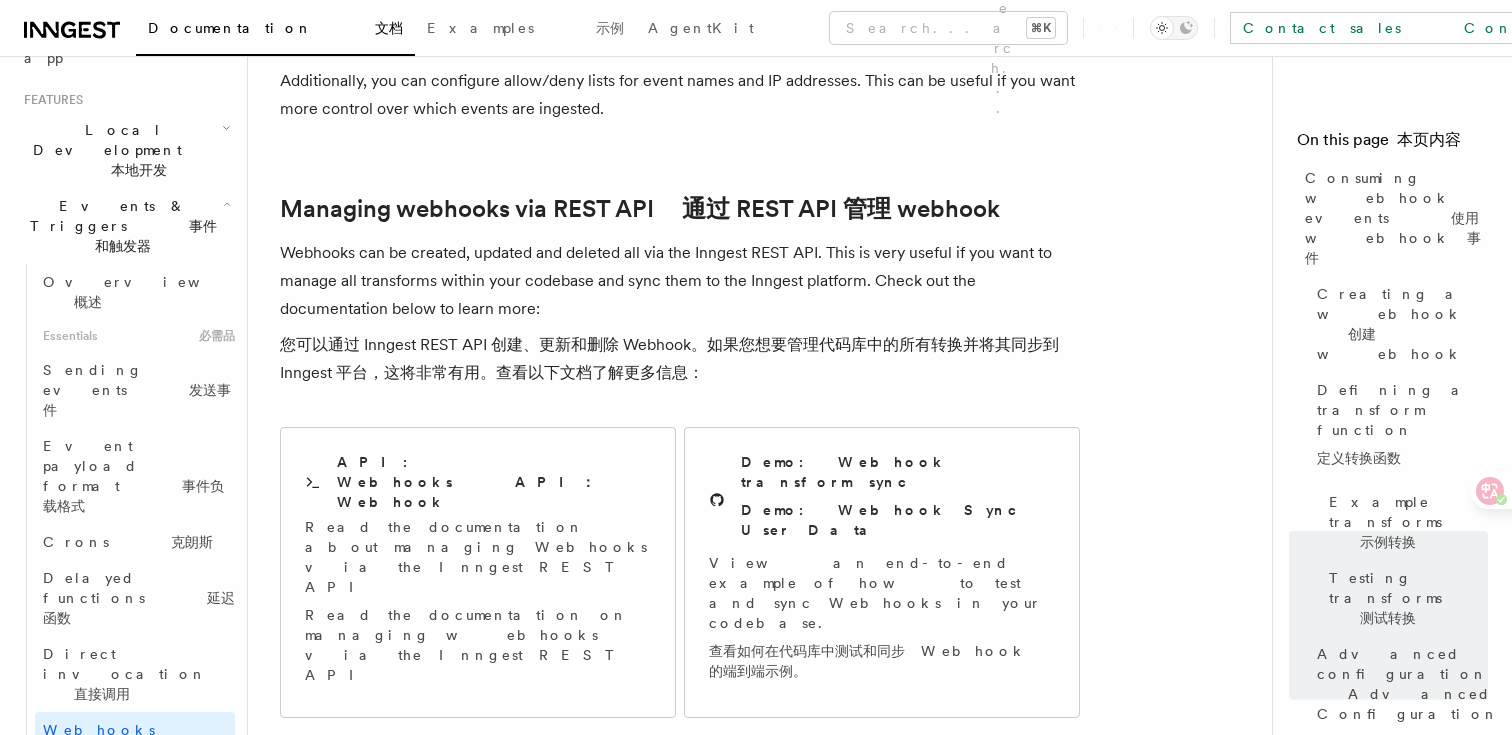 click on "Features 特征 Events & Triggers 事件和触发器 Consuming webhook events 使用 webhook 事件
At its core, Inngest is centered around functions that are triggered by events. Webhooks are one of the most ubiquitous sources for events for developers. Inngest was designed to support webhook events. Inngest 的核心在于由事件触发的函数。Webhook 是开发者最常用的事件来源之一。Inngest 的设计初衷就是支持 Webhook 事件。
This guide will show you how to use Inngest to consume your webhook events and trigger functions. 本指南将向您展示如何使用 Inngest 来使用您的 webhook 事件和触发函数。
When talking about webhooks, it's useful to define some terminology: 当谈论 webhook 时，定义一些术语很有用：
Provider - The service sending the webhook events as HTTP post requests. 提供者 - 将 webhook 事件作为 HTTP post 请求发送的服务。
Consumer - The URL endpoint which receives the HTTP post requests." at bounding box center (768, -715) 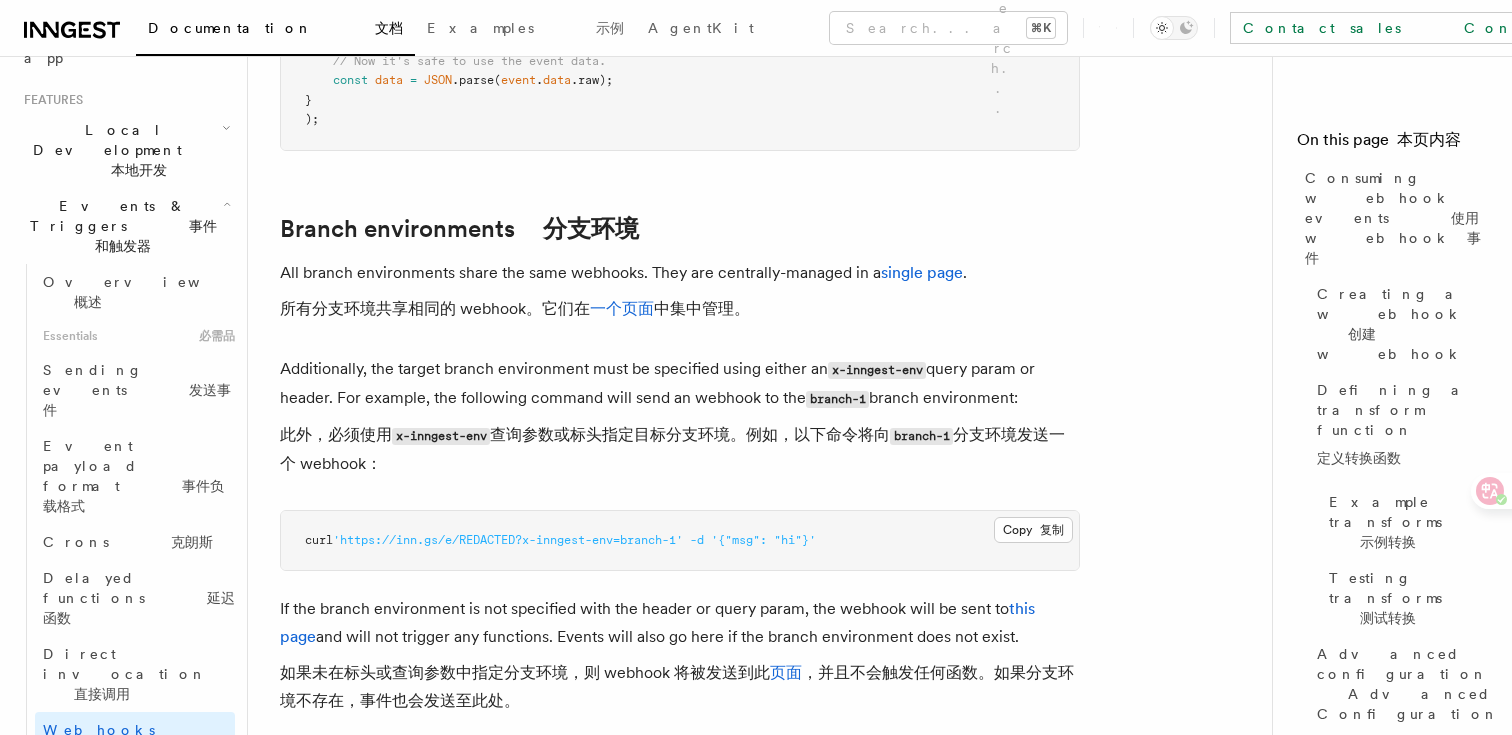 scroll, scrollTop: 9198, scrollLeft: 0, axis: vertical 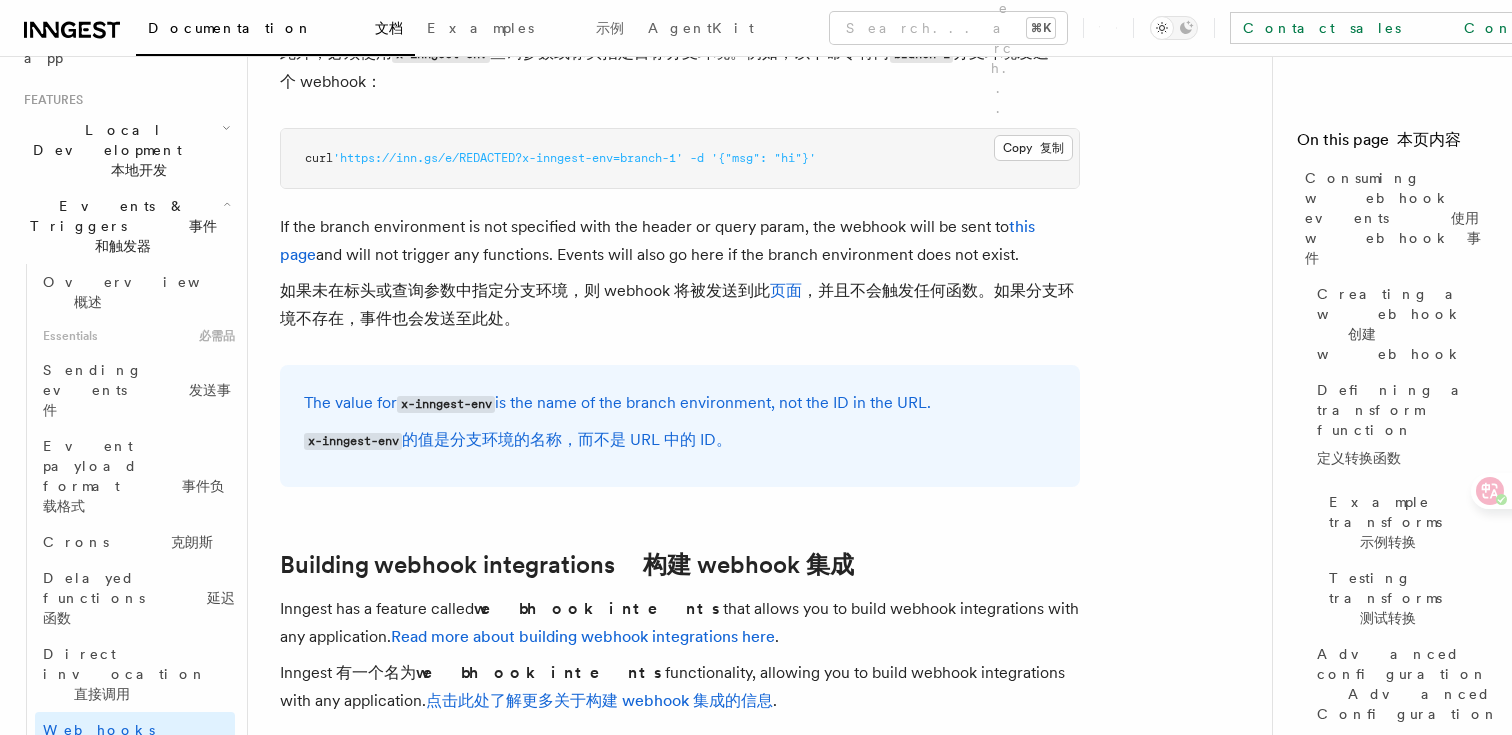 click on "Background jobs    后台作业" at bounding box center [138, 838] 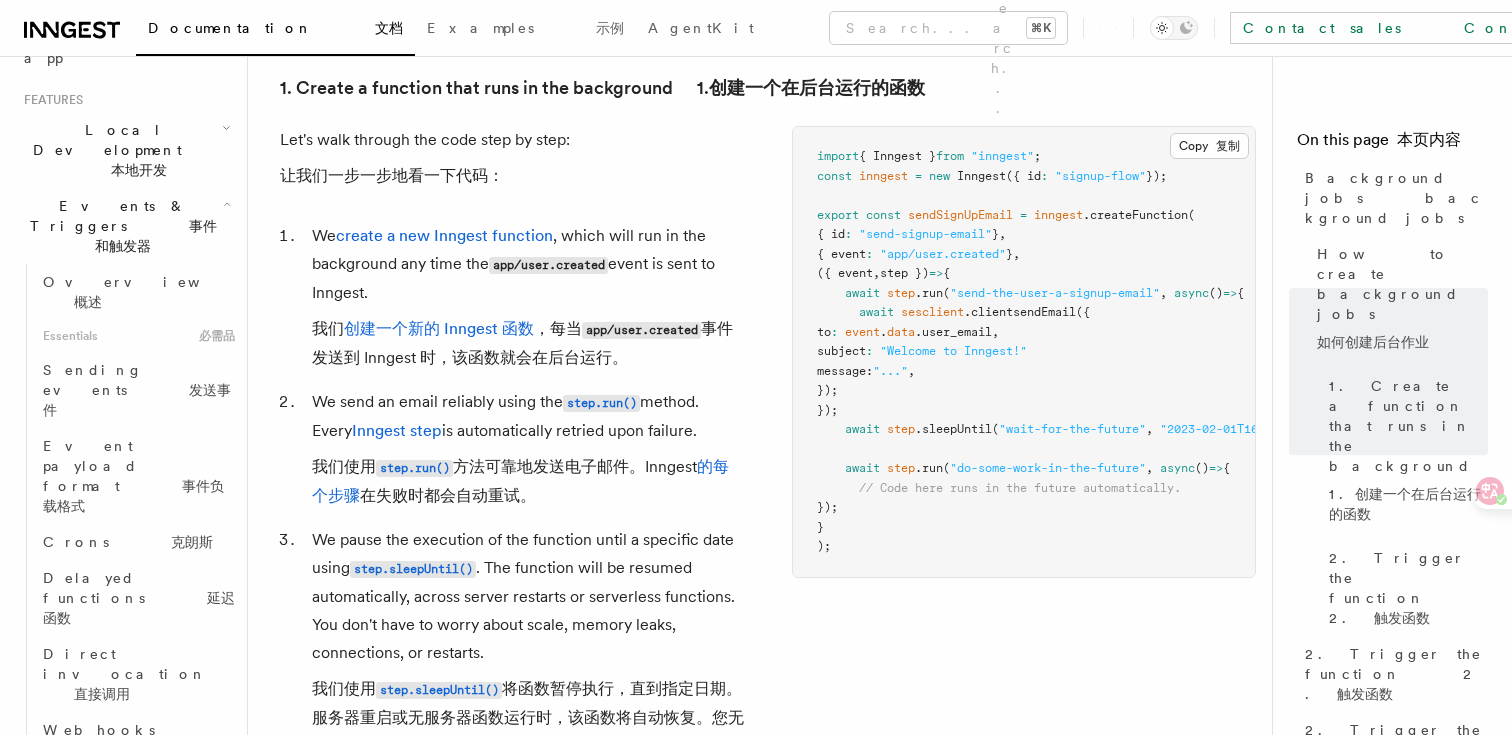 scroll, scrollTop: 1086, scrollLeft: 0, axis: vertical 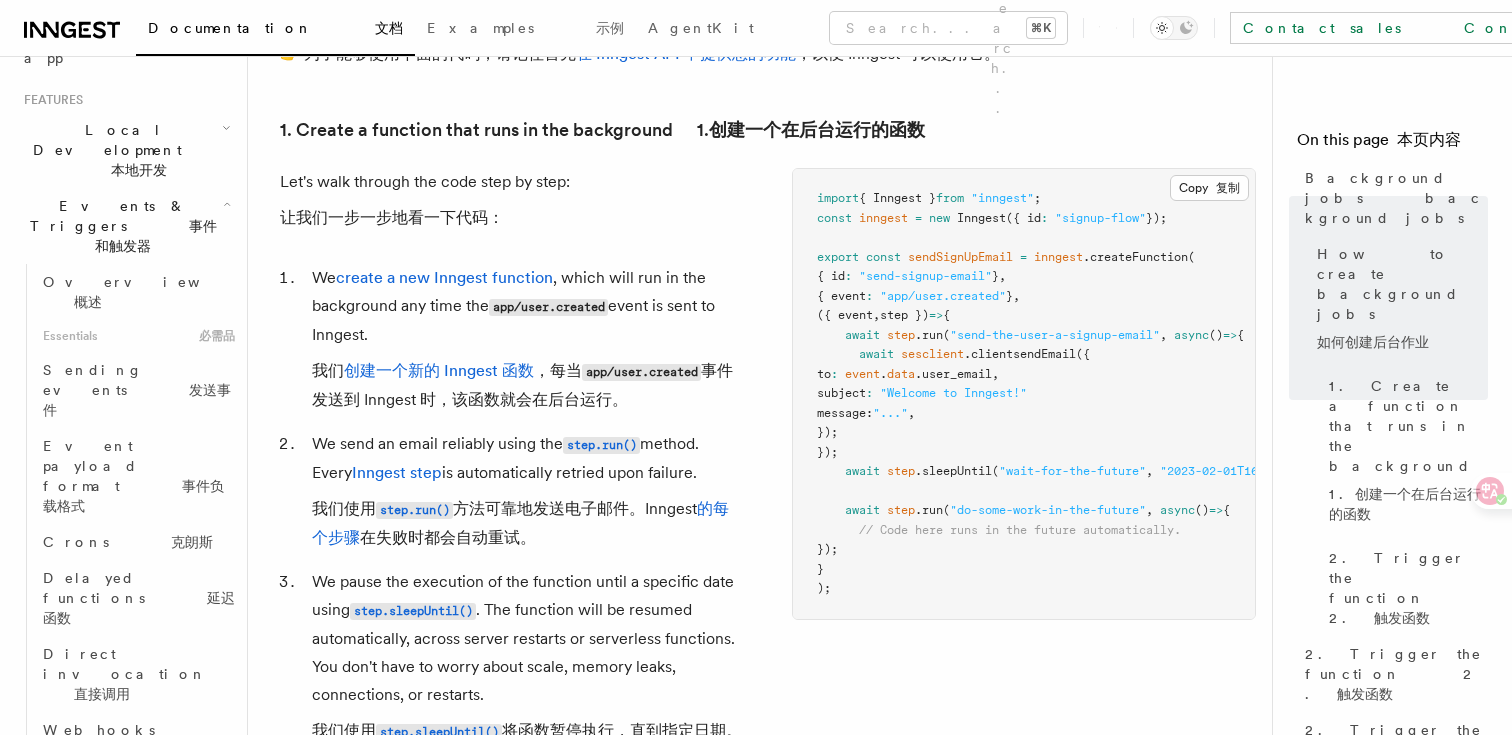 click on "step" at bounding box center [901, 335] 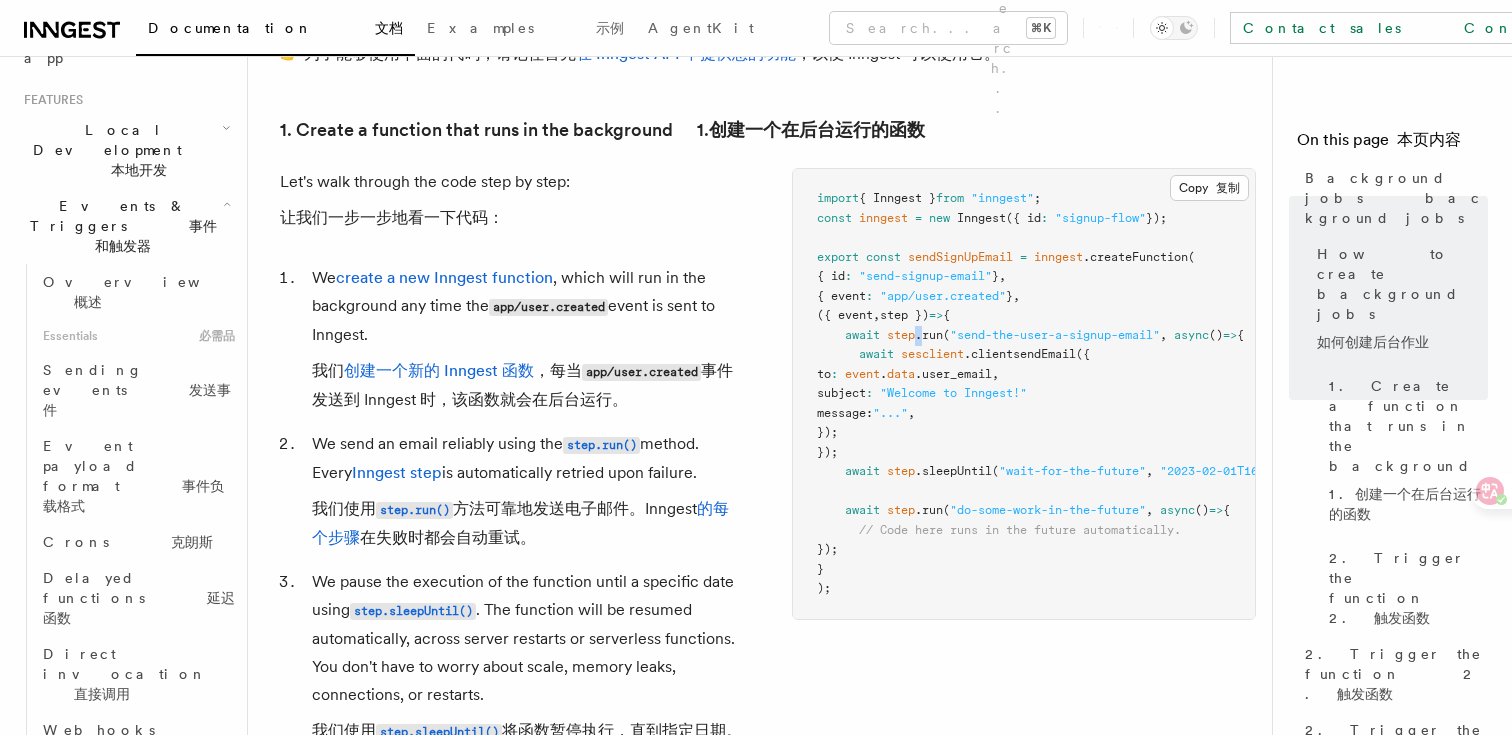 click on "step" at bounding box center [901, 335] 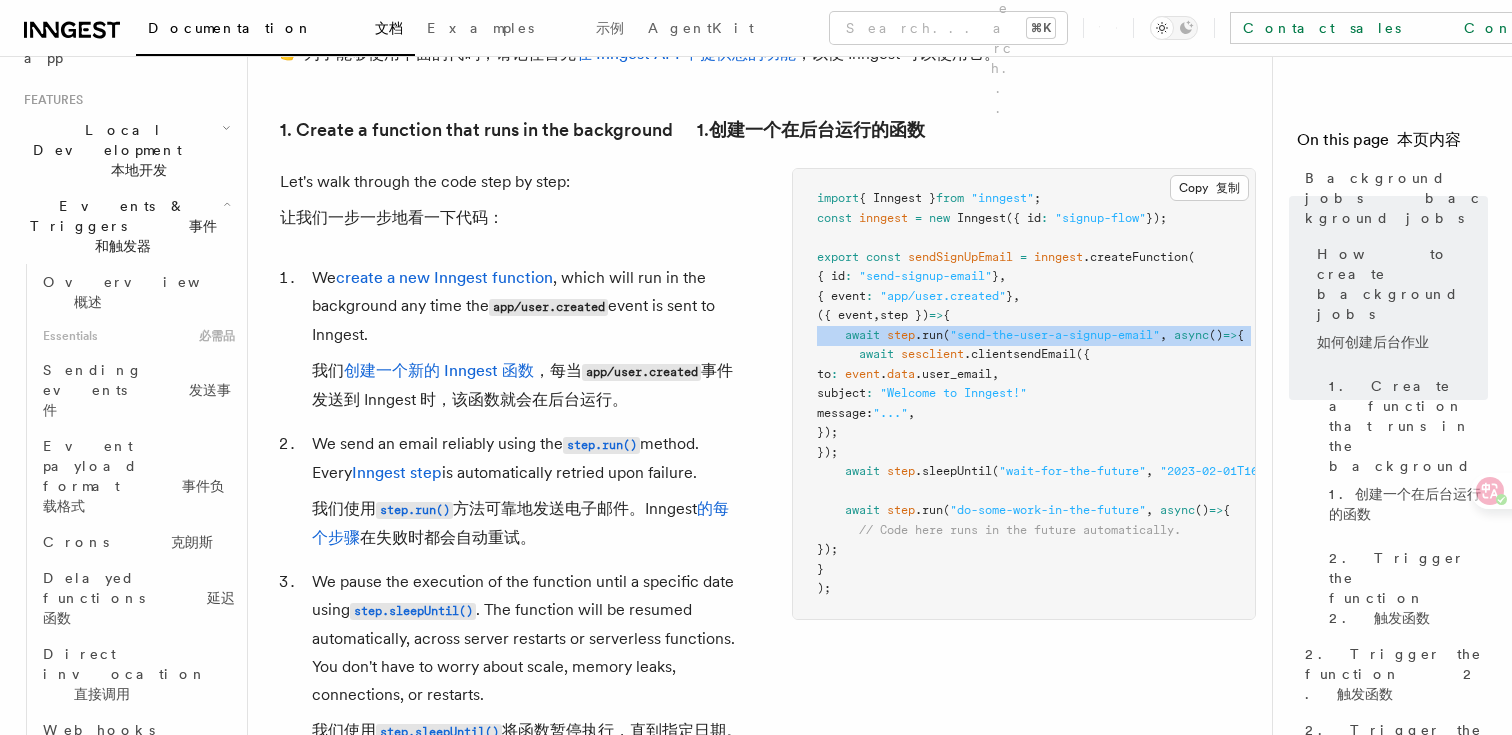 click on "step" at bounding box center (901, 335) 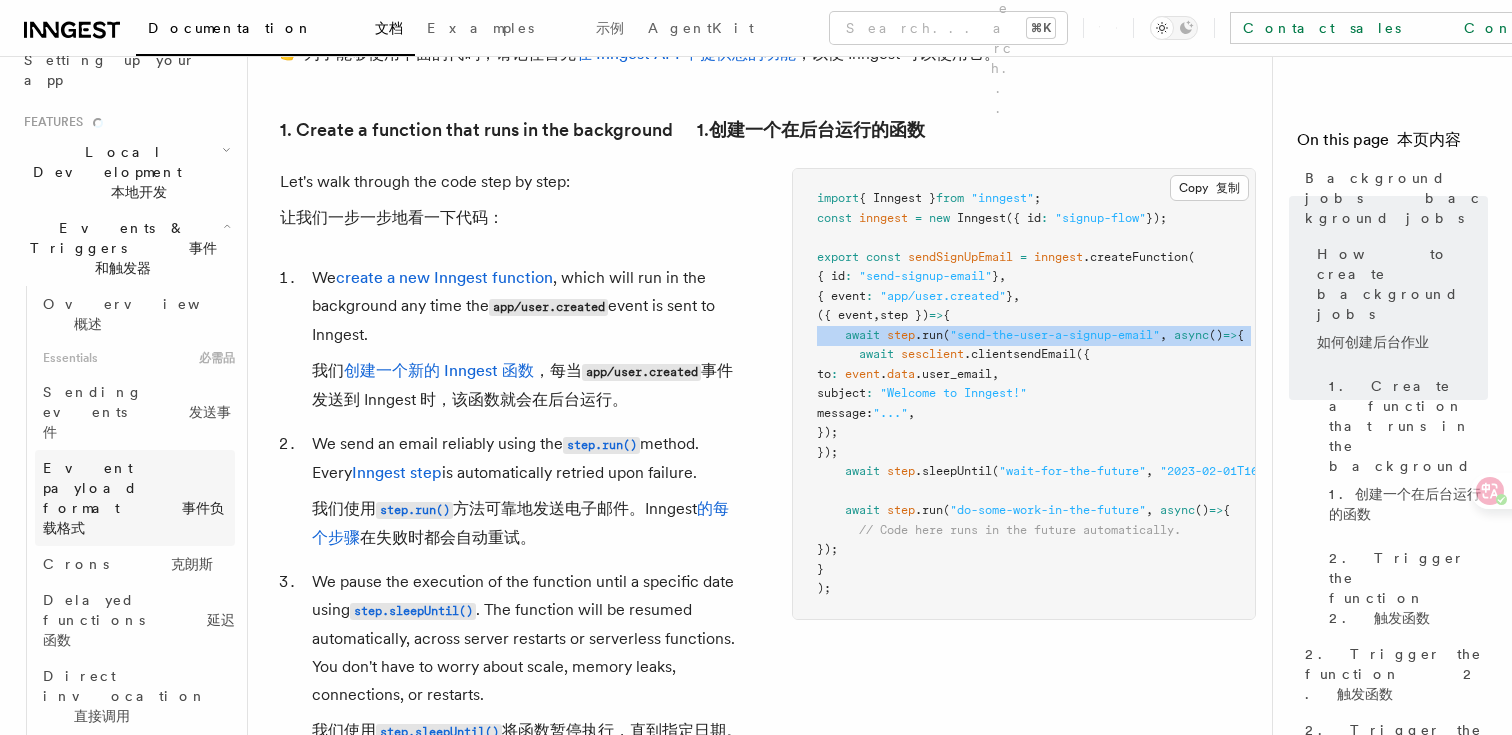 scroll, scrollTop: 387, scrollLeft: 0, axis: vertical 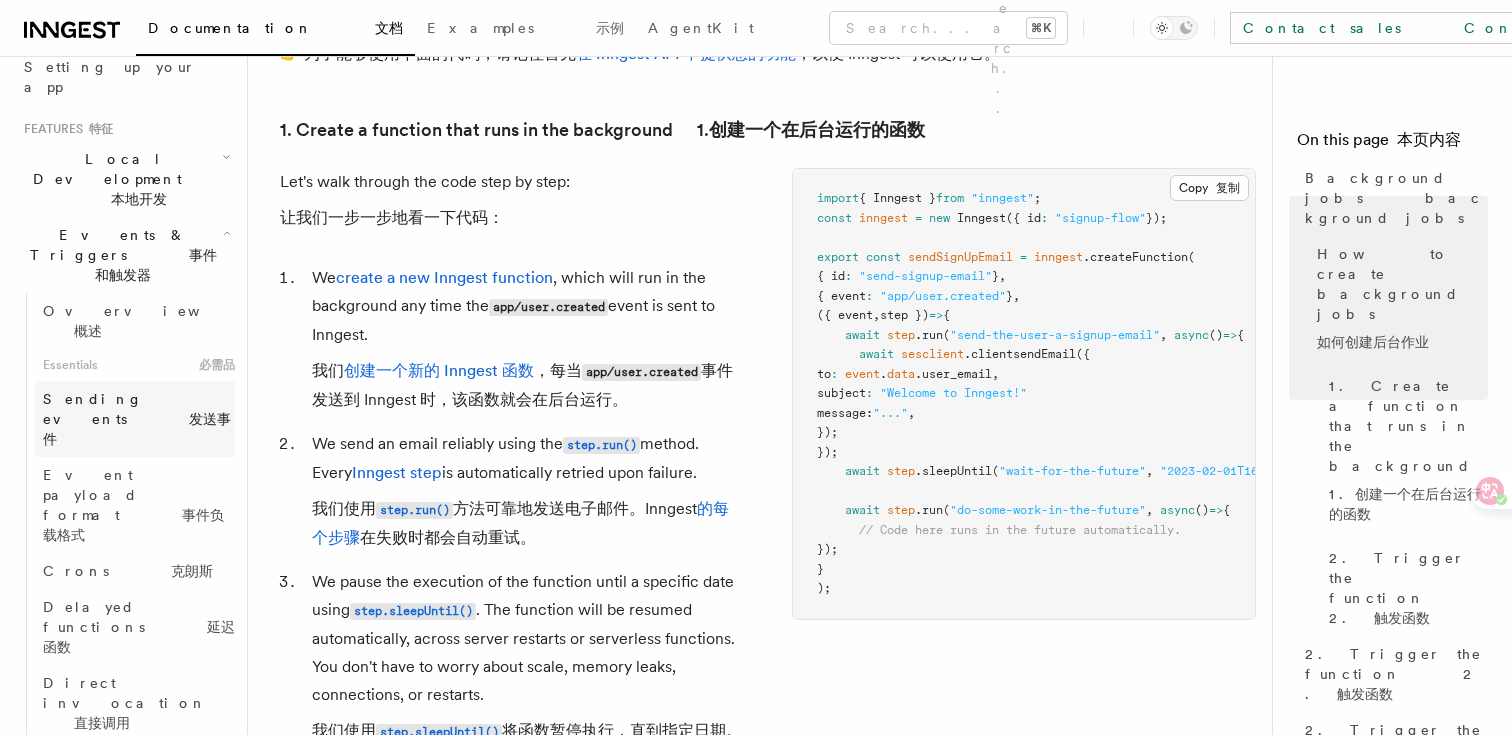 click on "发送事件" at bounding box center [137, 429] 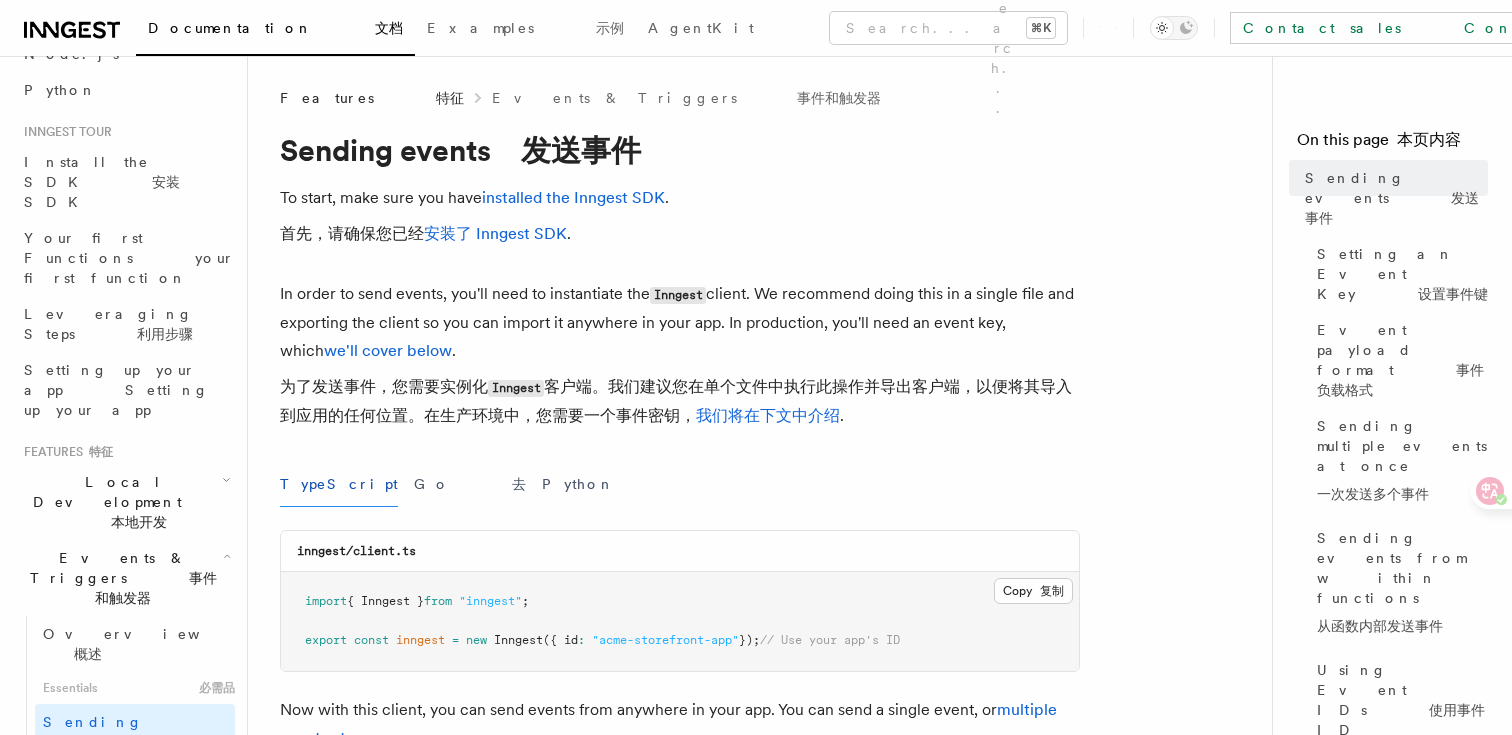 scroll, scrollTop: 138, scrollLeft: 0, axis: vertical 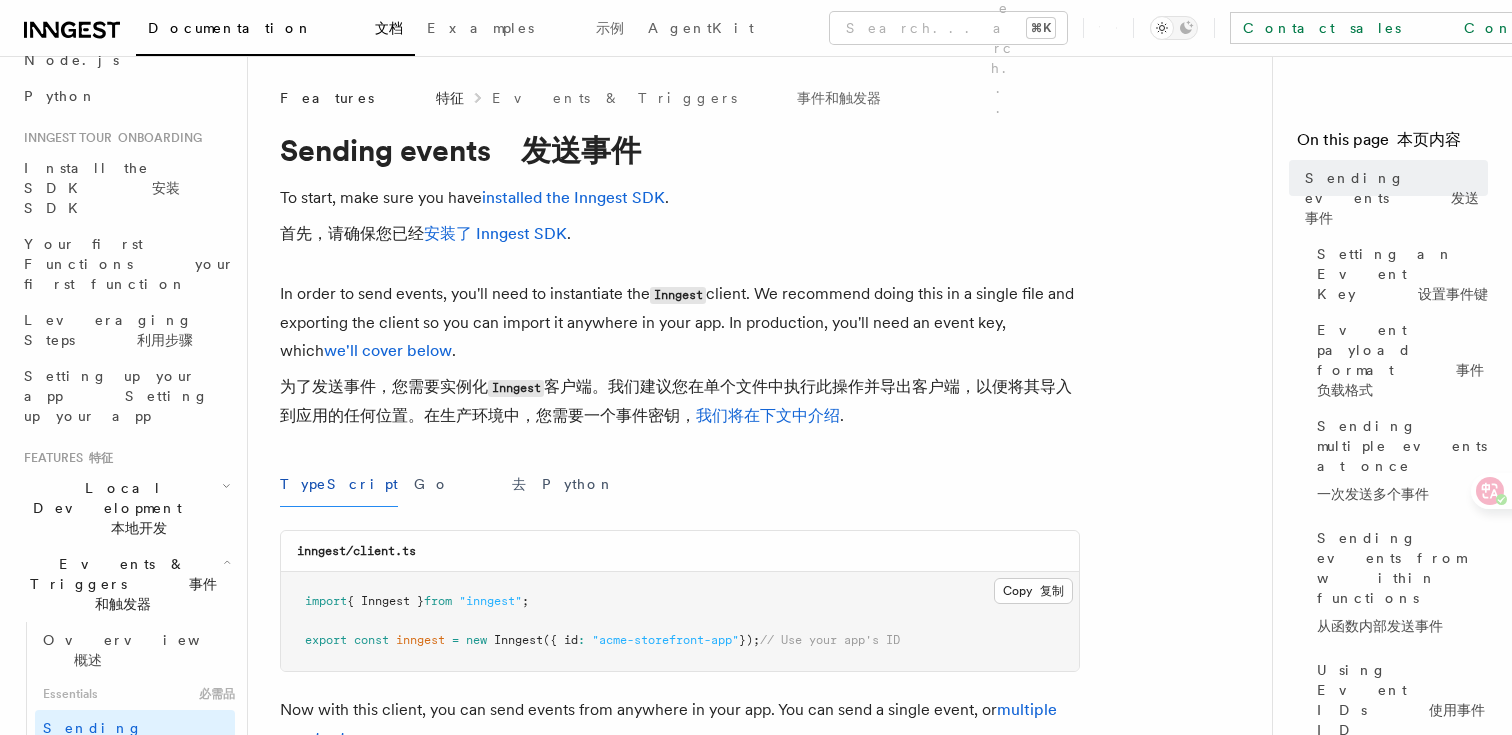 click on "本地开发" at bounding box center [139, 528] 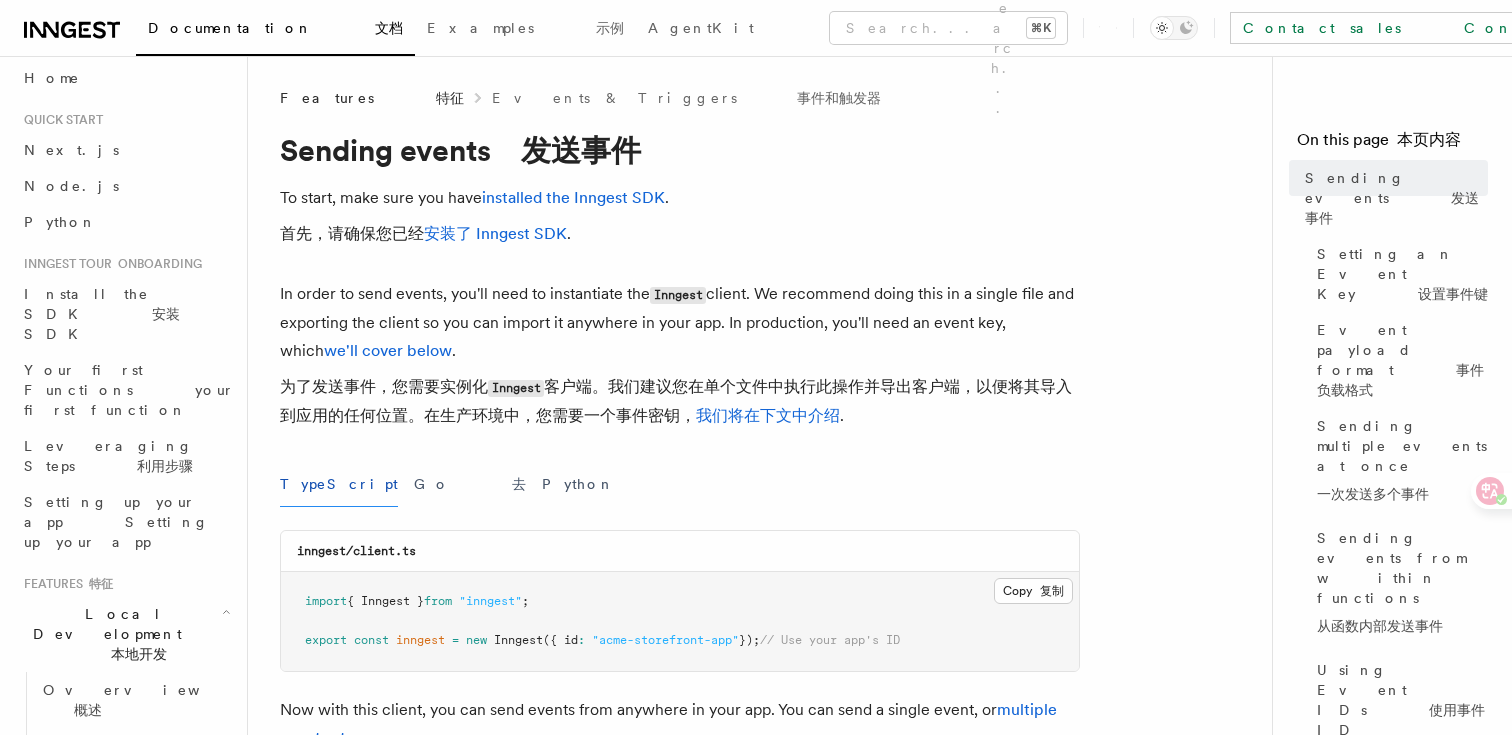 scroll, scrollTop: 0, scrollLeft: 0, axis: both 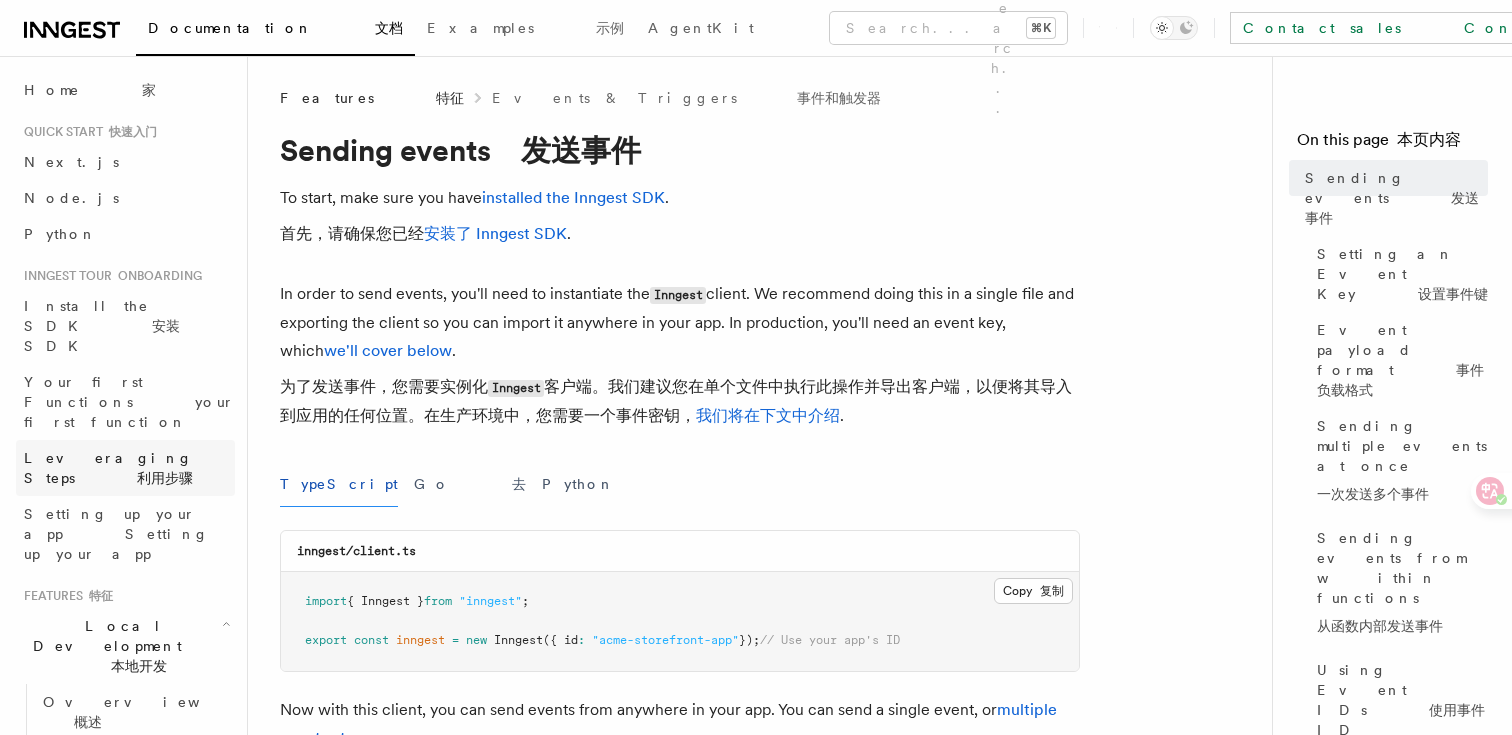 click on "Leveraging Steps" at bounding box center [125, 468] 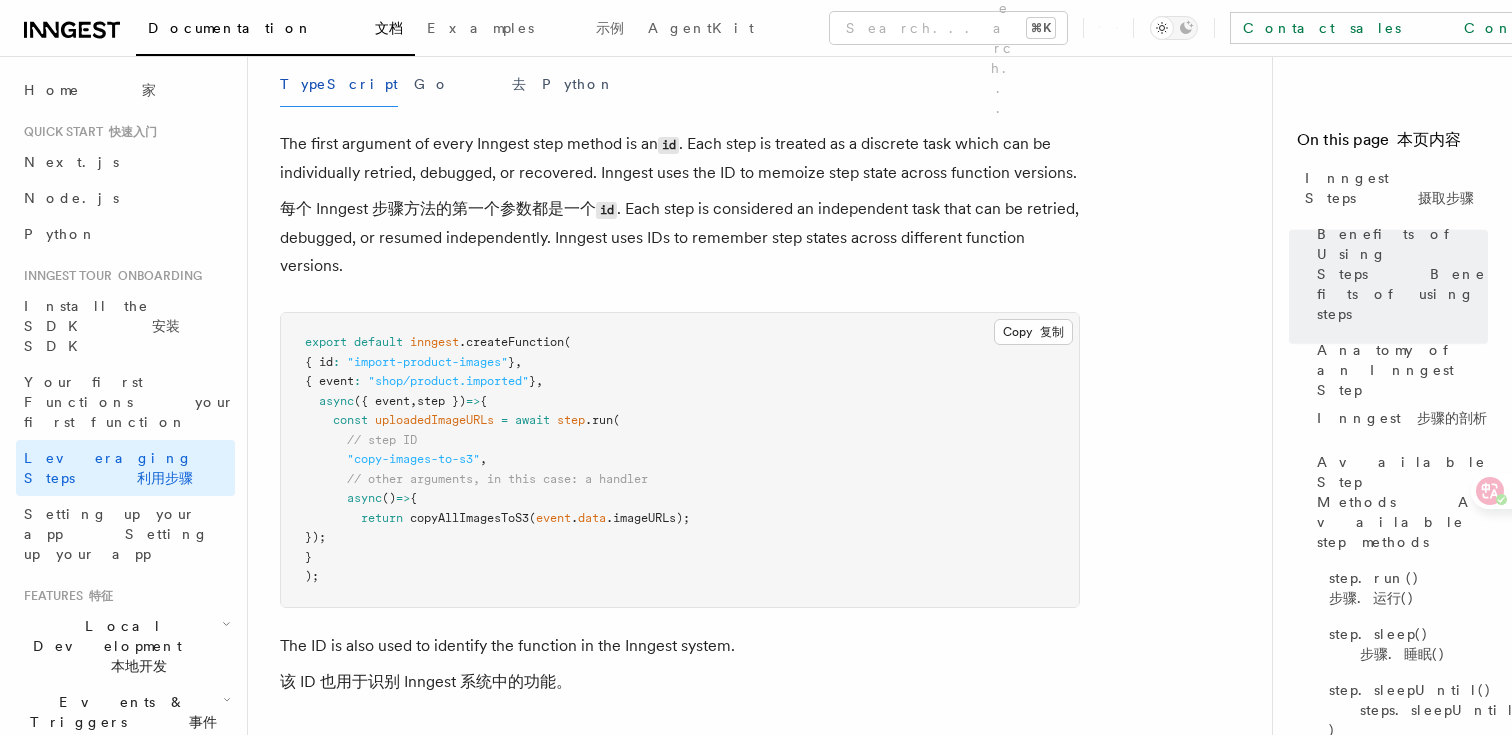scroll, scrollTop: 1395, scrollLeft: 0, axis: vertical 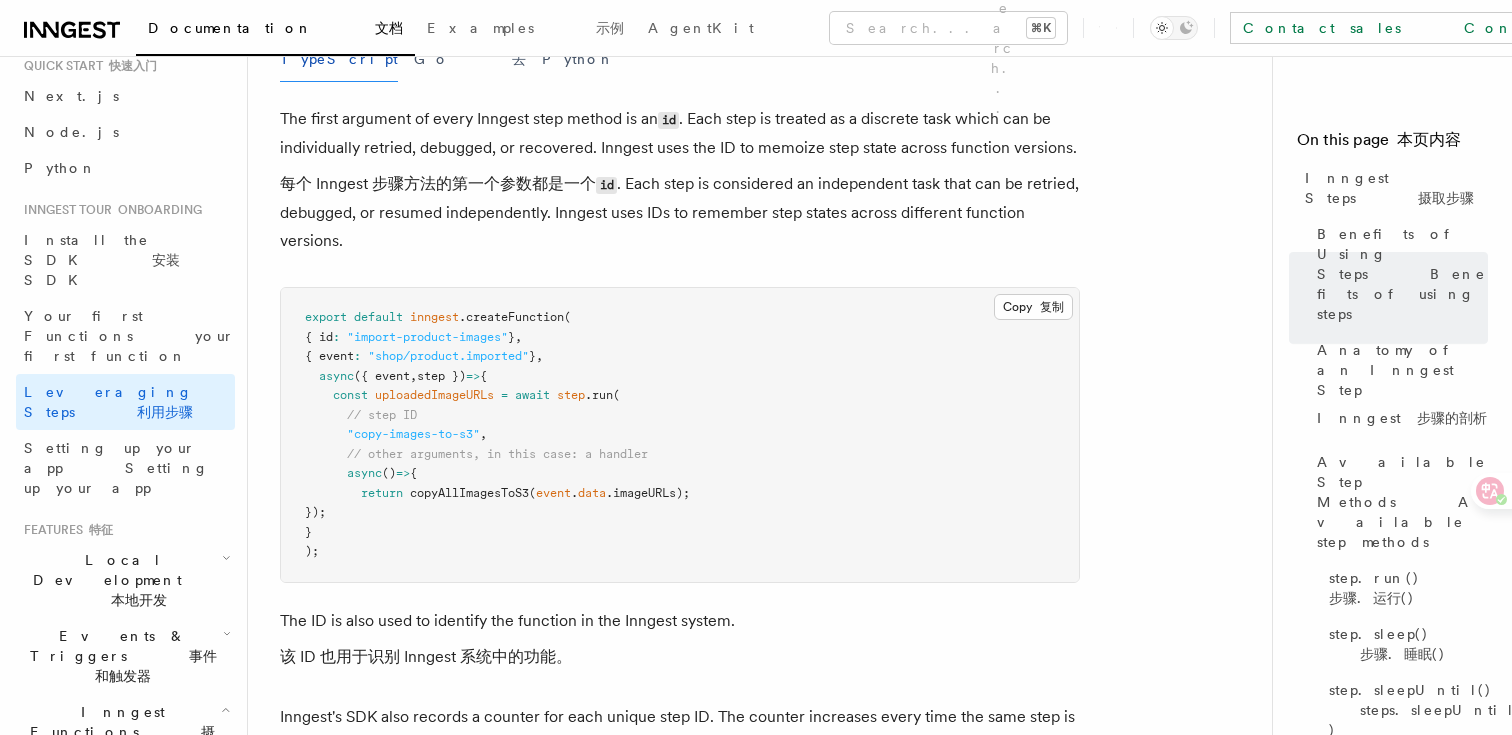 click on "事件和触发器" at bounding box center [156, 666] 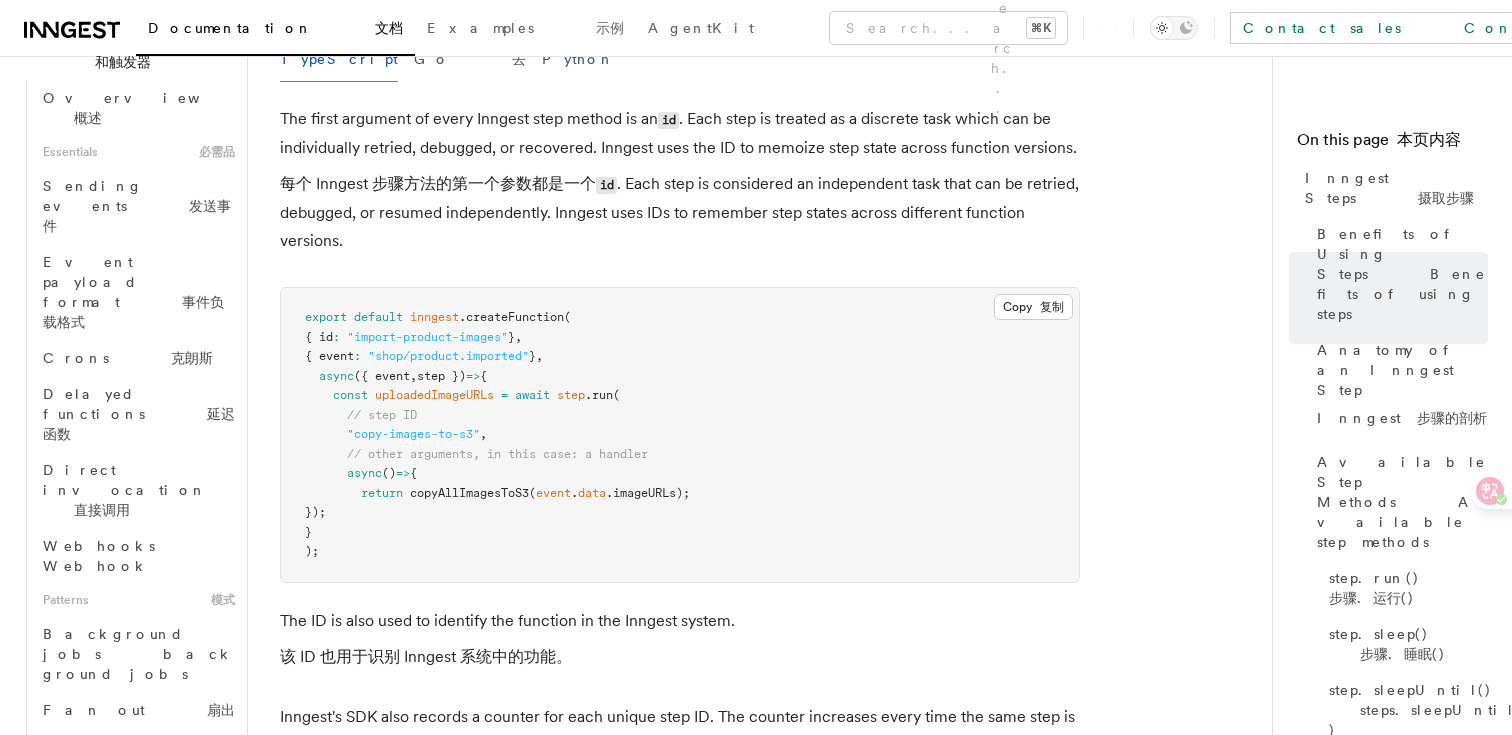 scroll, scrollTop: 682, scrollLeft: 0, axis: vertical 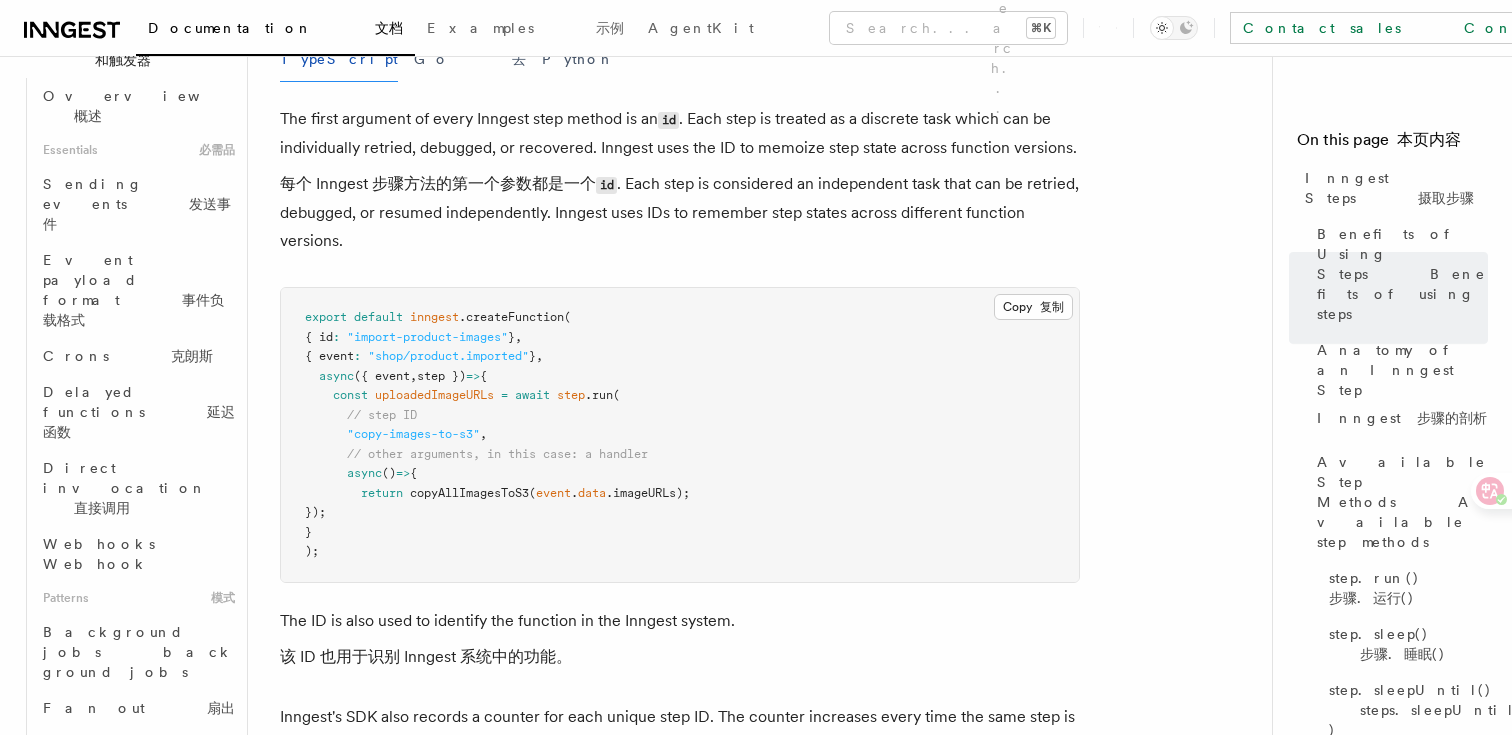 click on "Sending events from functions 从函数发送事件" at bounding box center [139, 894] 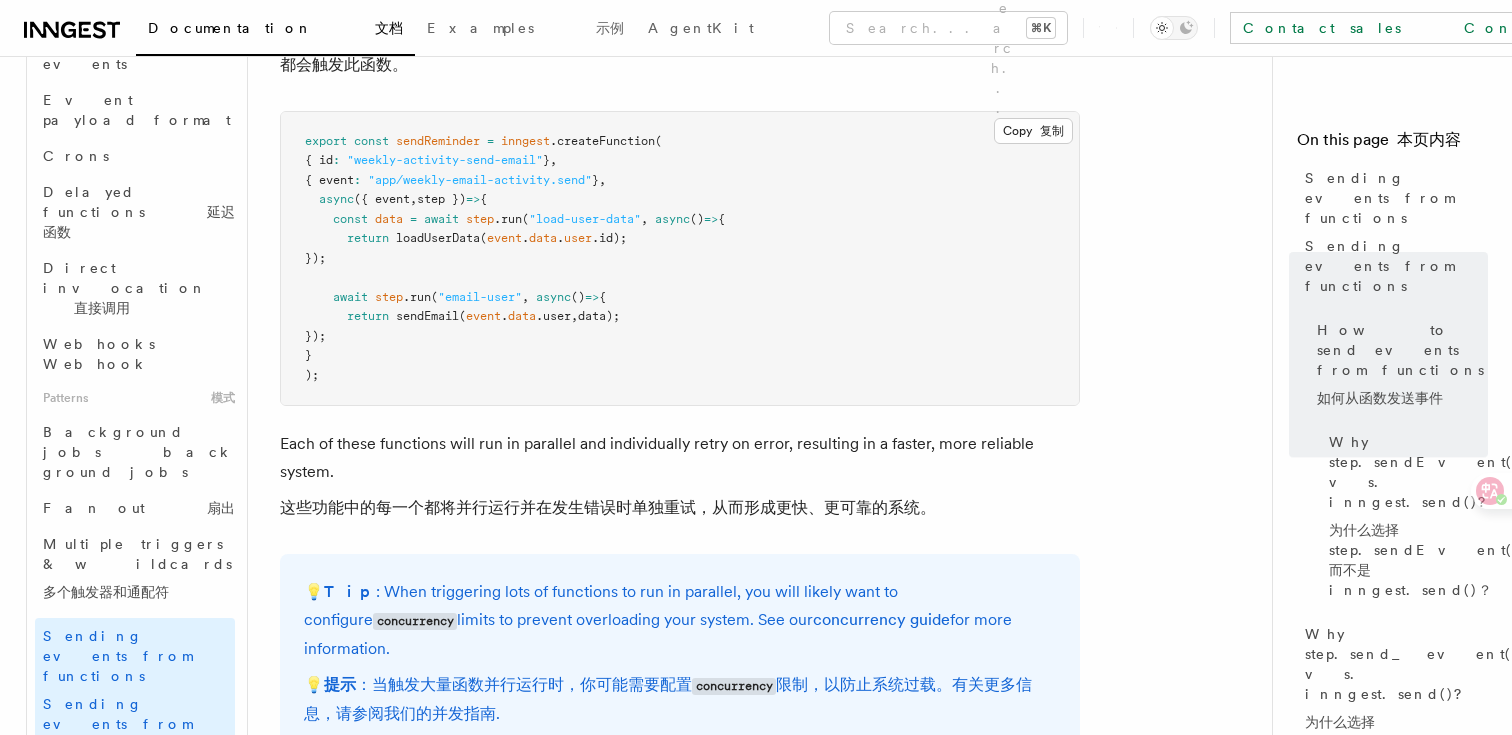 scroll, scrollTop: 2276, scrollLeft: 0, axis: vertical 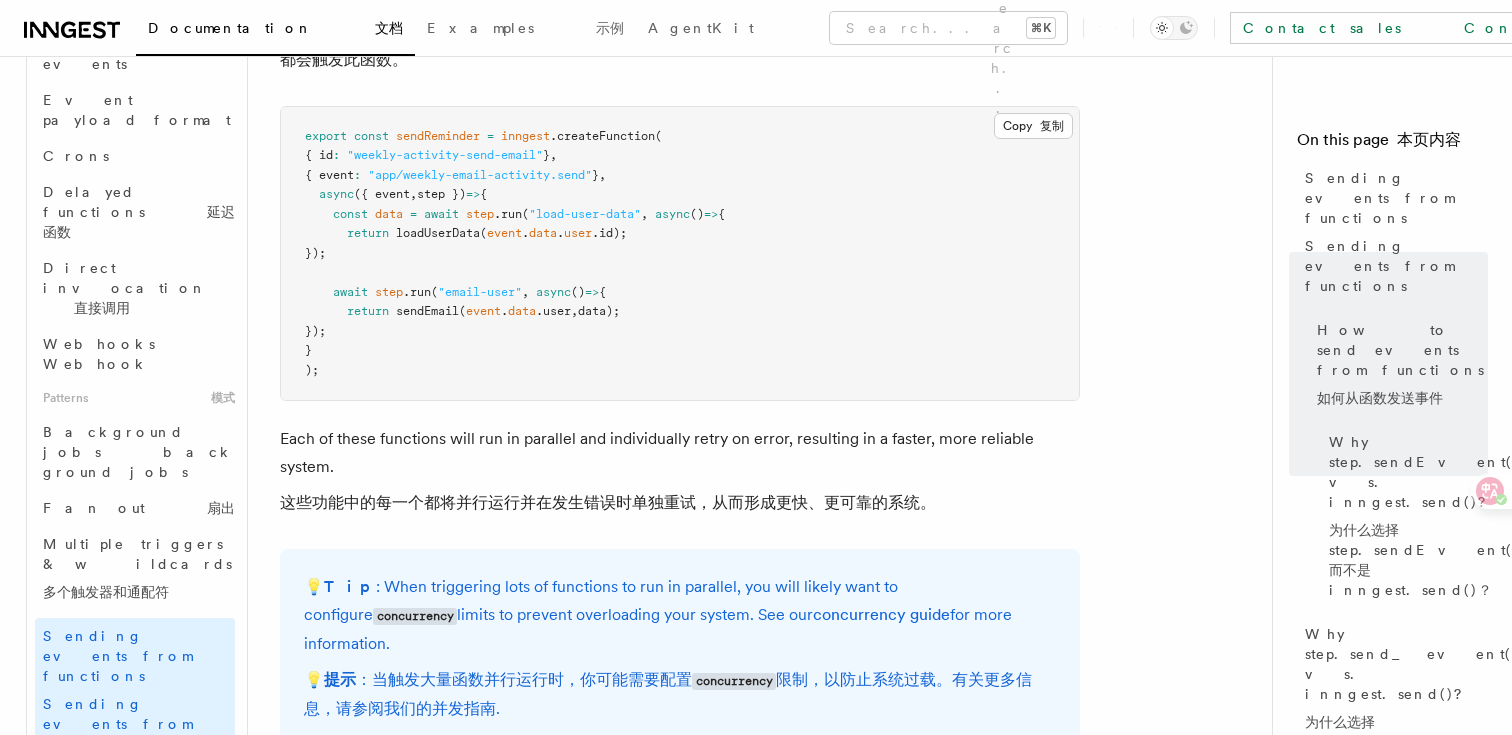 click on "这些功能中的每一个都将并行运行并在发生错误时单独重试，从而形成更快、更可靠的系统。" at bounding box center [608, 502] 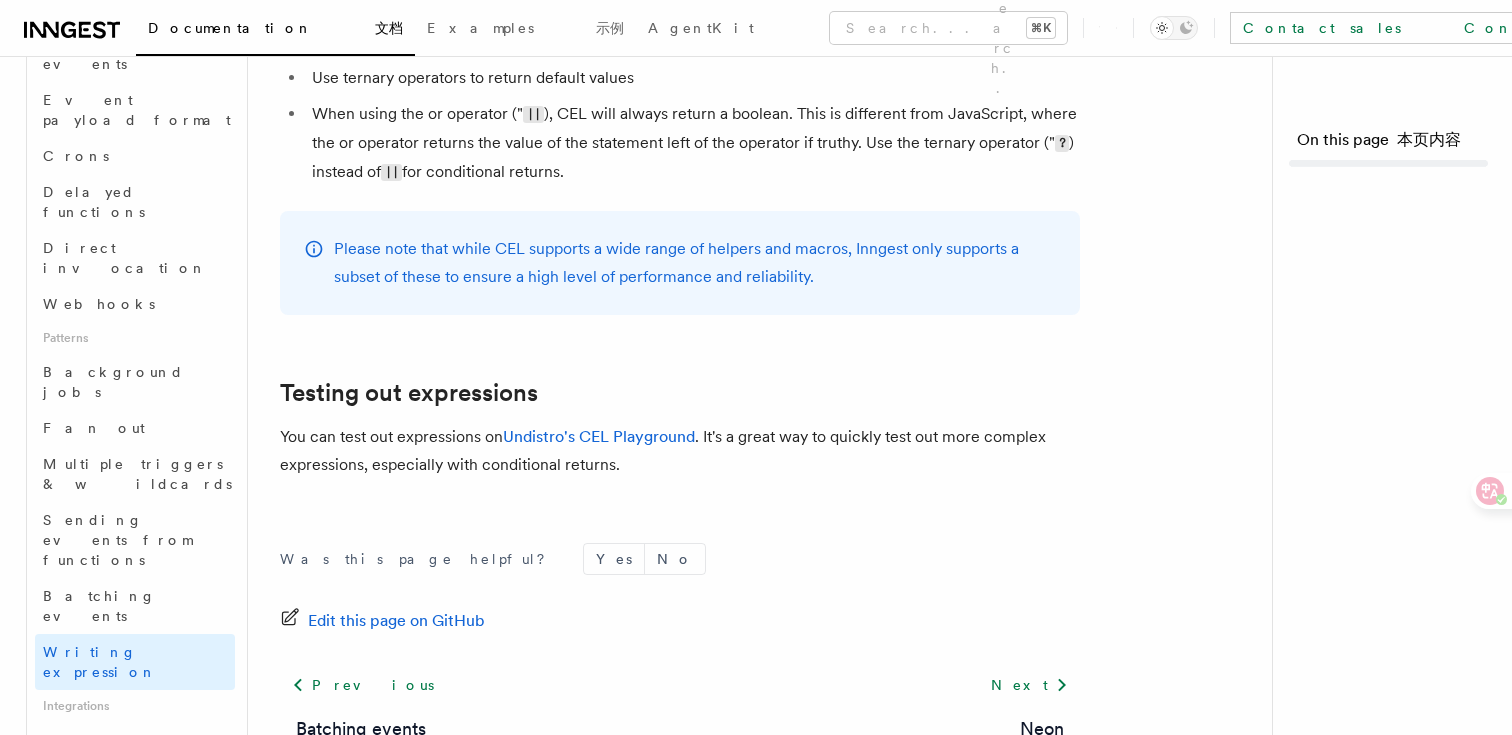scroll, scrollTop: 0, scrollLeft: 0, axis: both 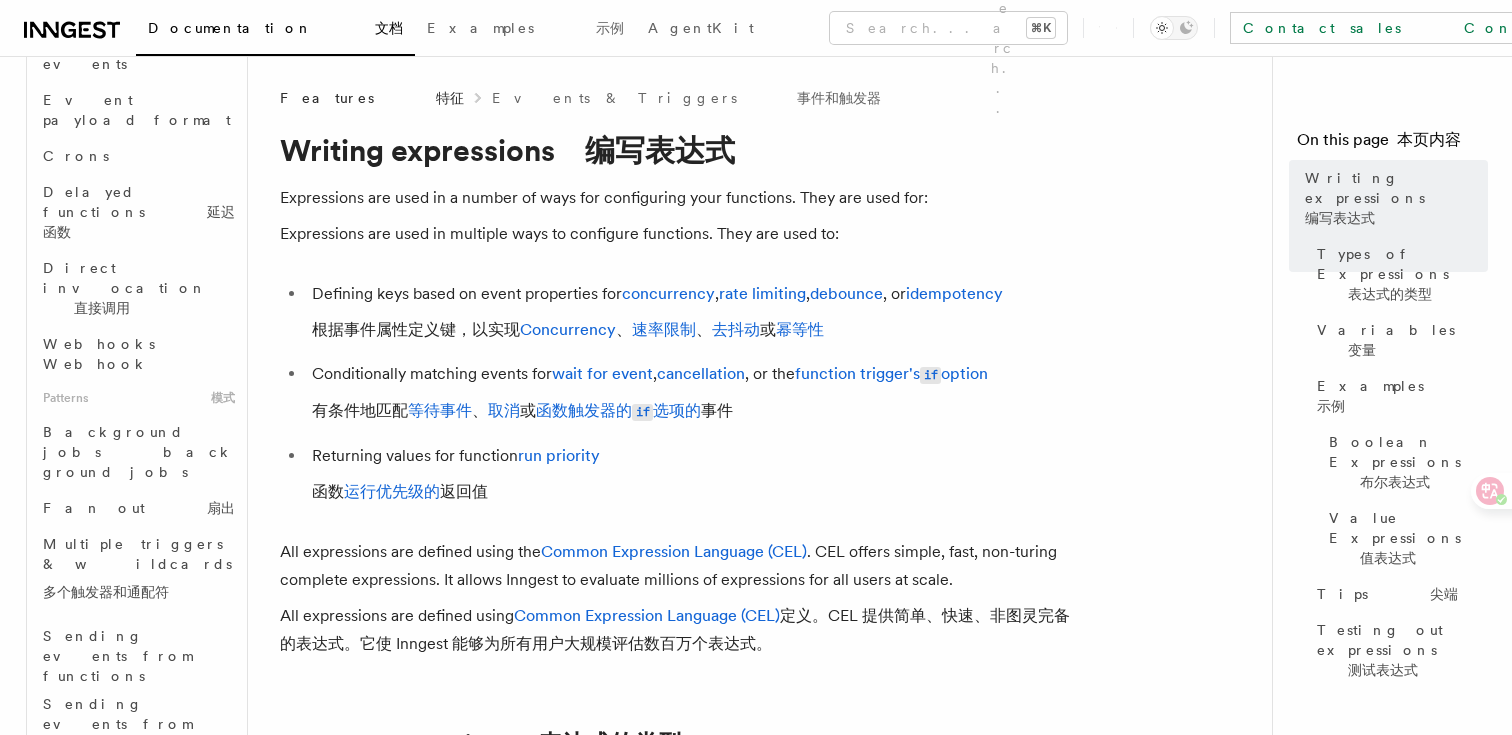 click on "批处理事件" at bounding box center [137, 818] 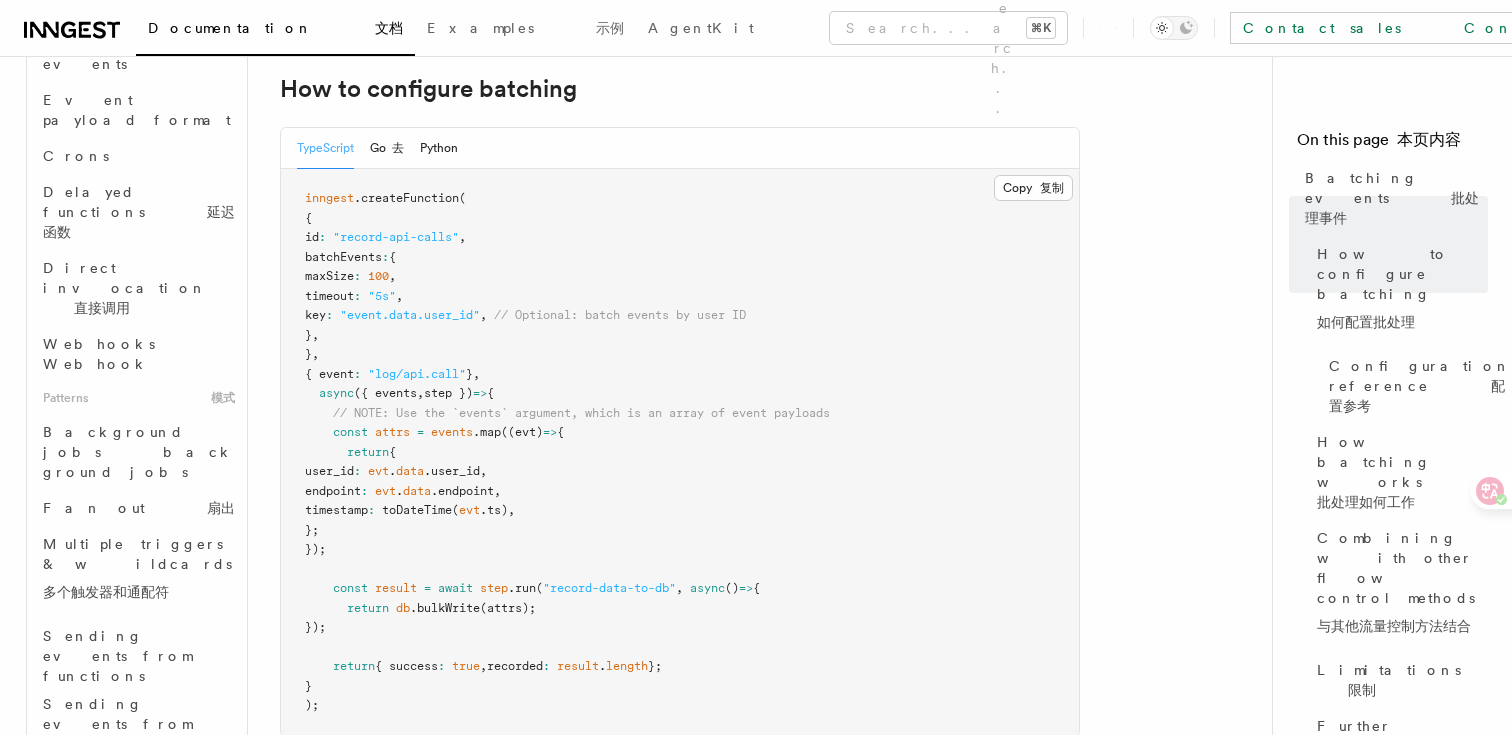 scroll, scrollTop: 567, scrollLeft: 0, axis: vertical 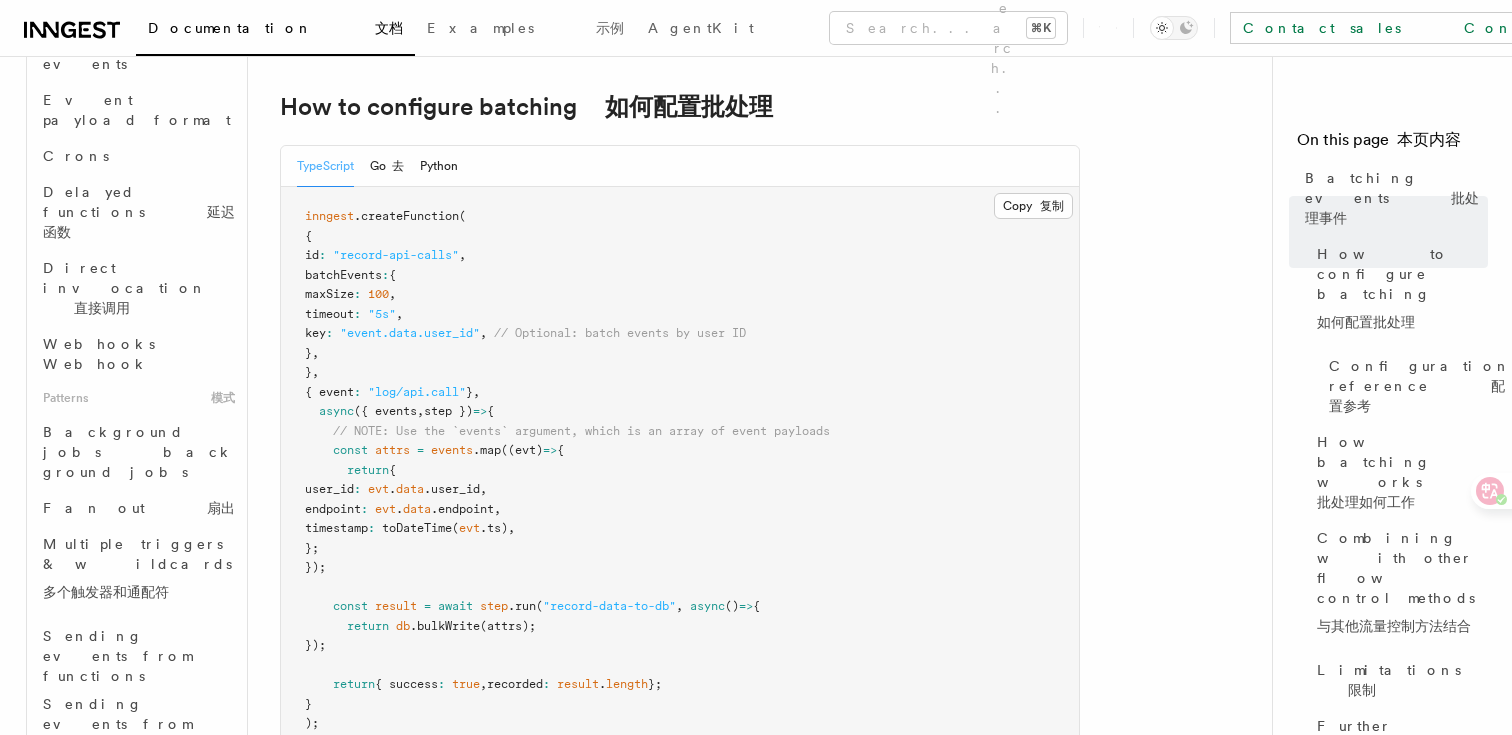 click on "Writing expression" at bounding box center [135, 884] 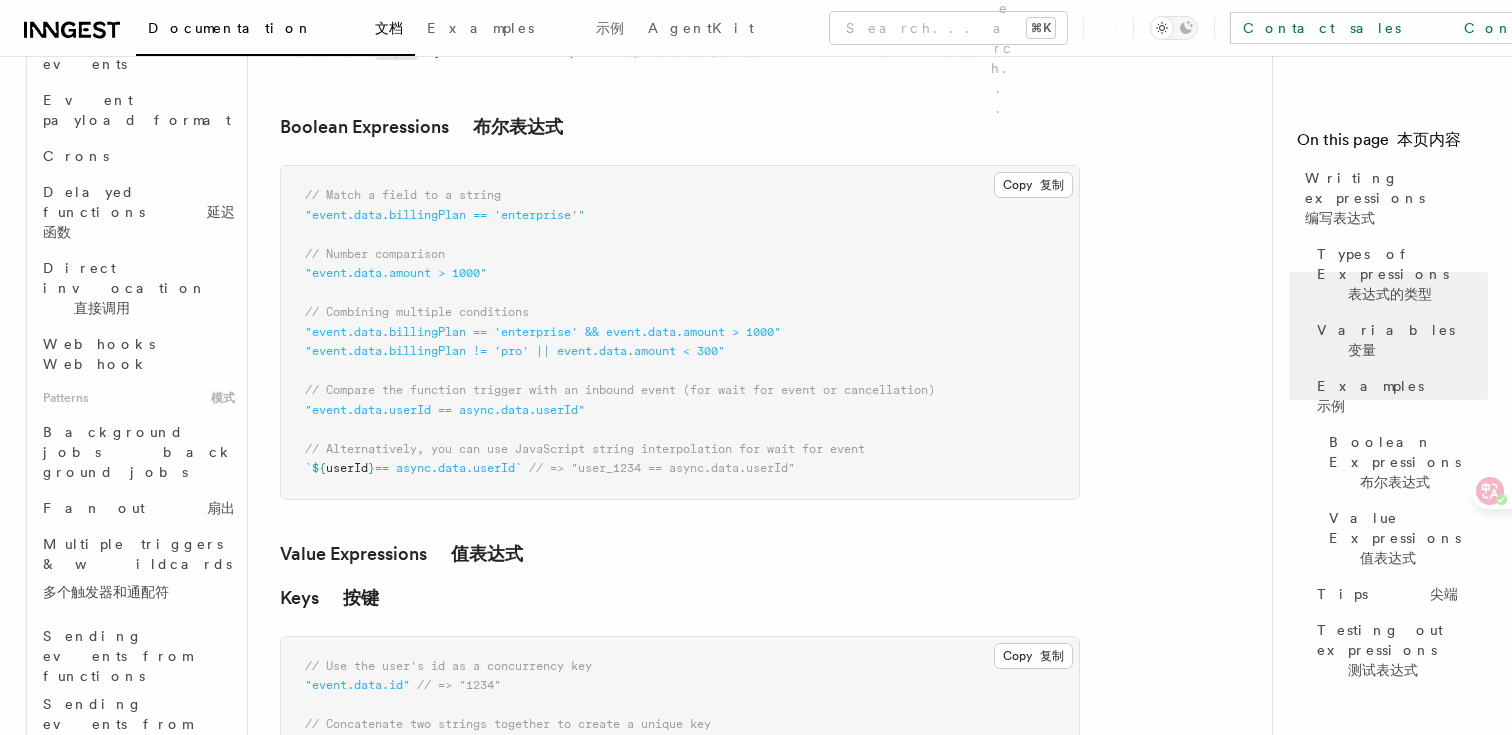 scroll, scrollTop: 1753, scrollLeft: 0, axis: vertical 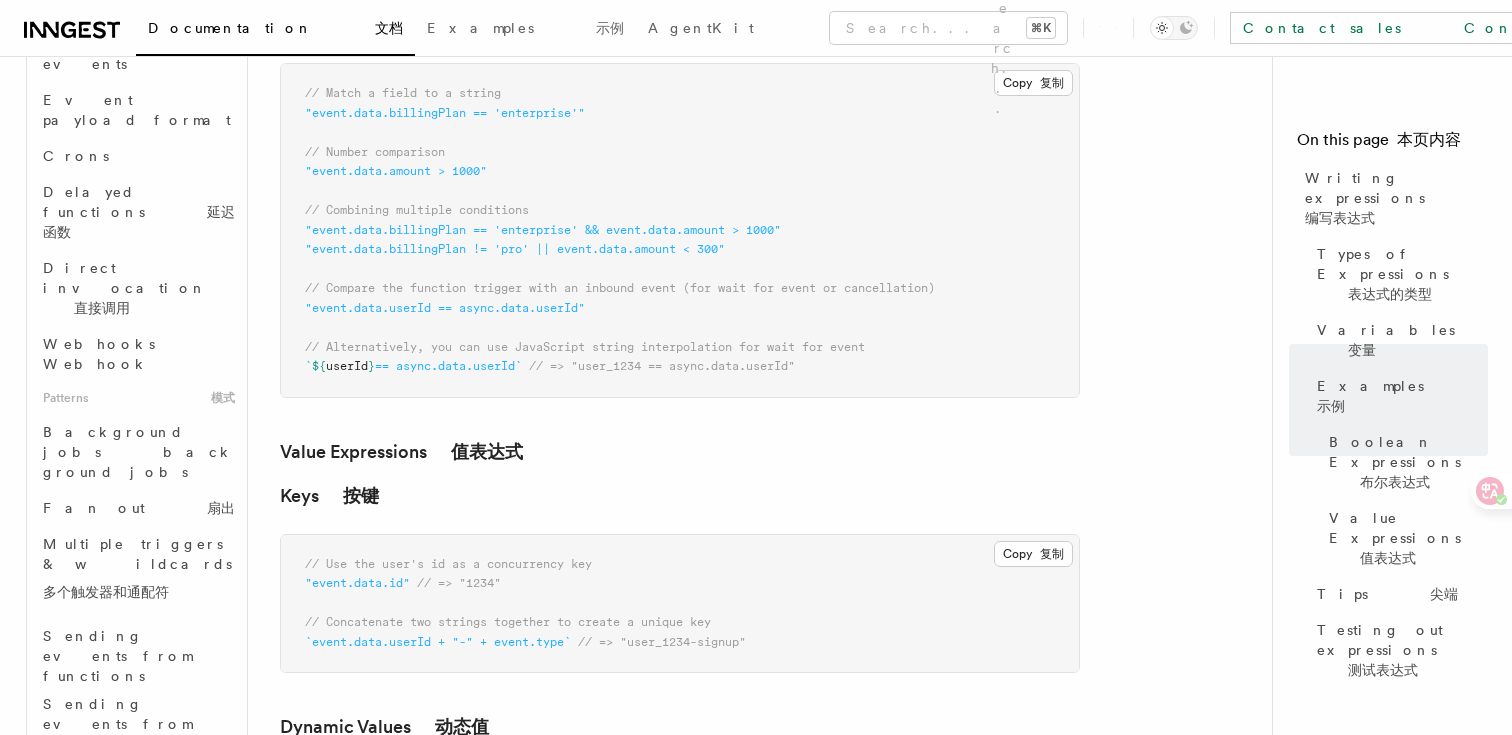 click on "Neon" at bounding box center (135, 972) 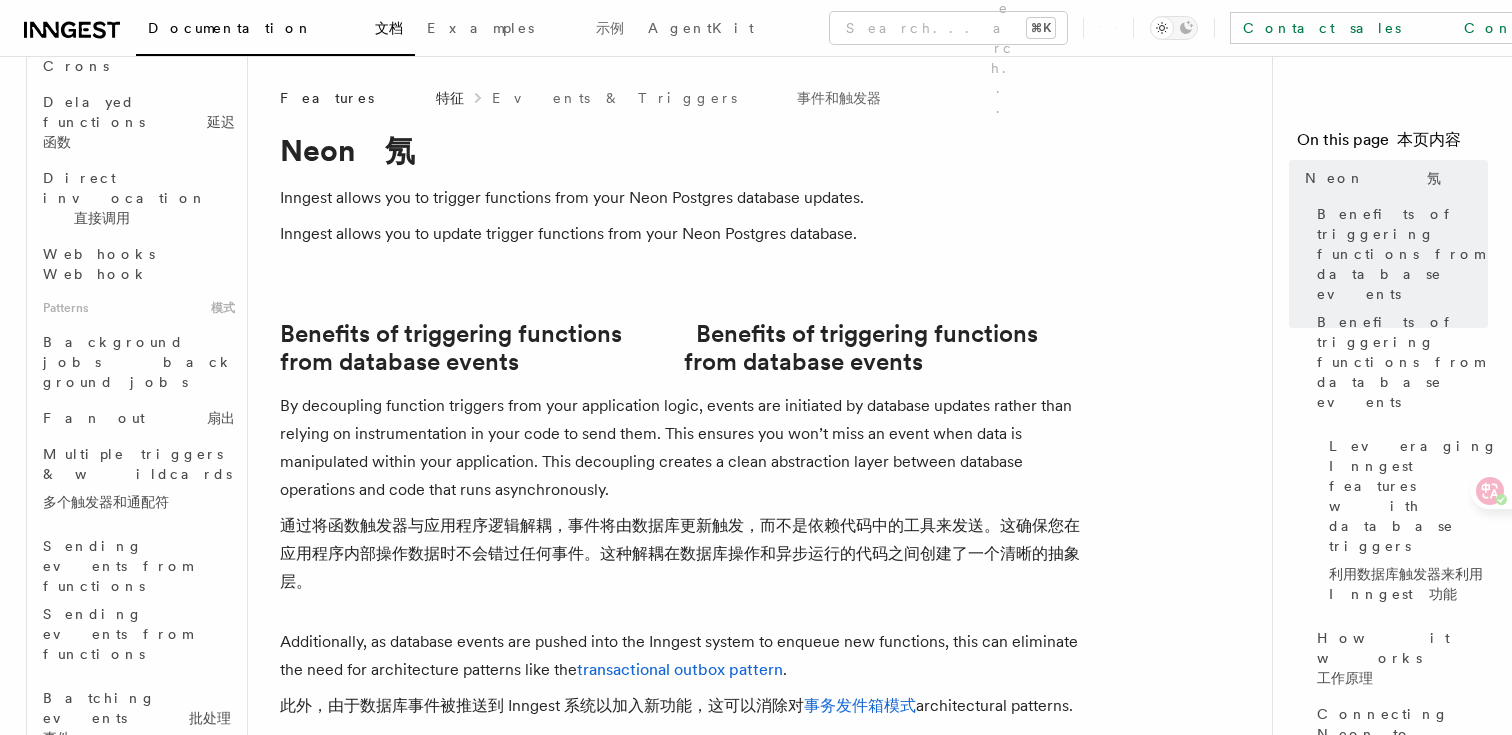 scroll, scrollTop: 770, scrollLeft: 0, axis: vertical 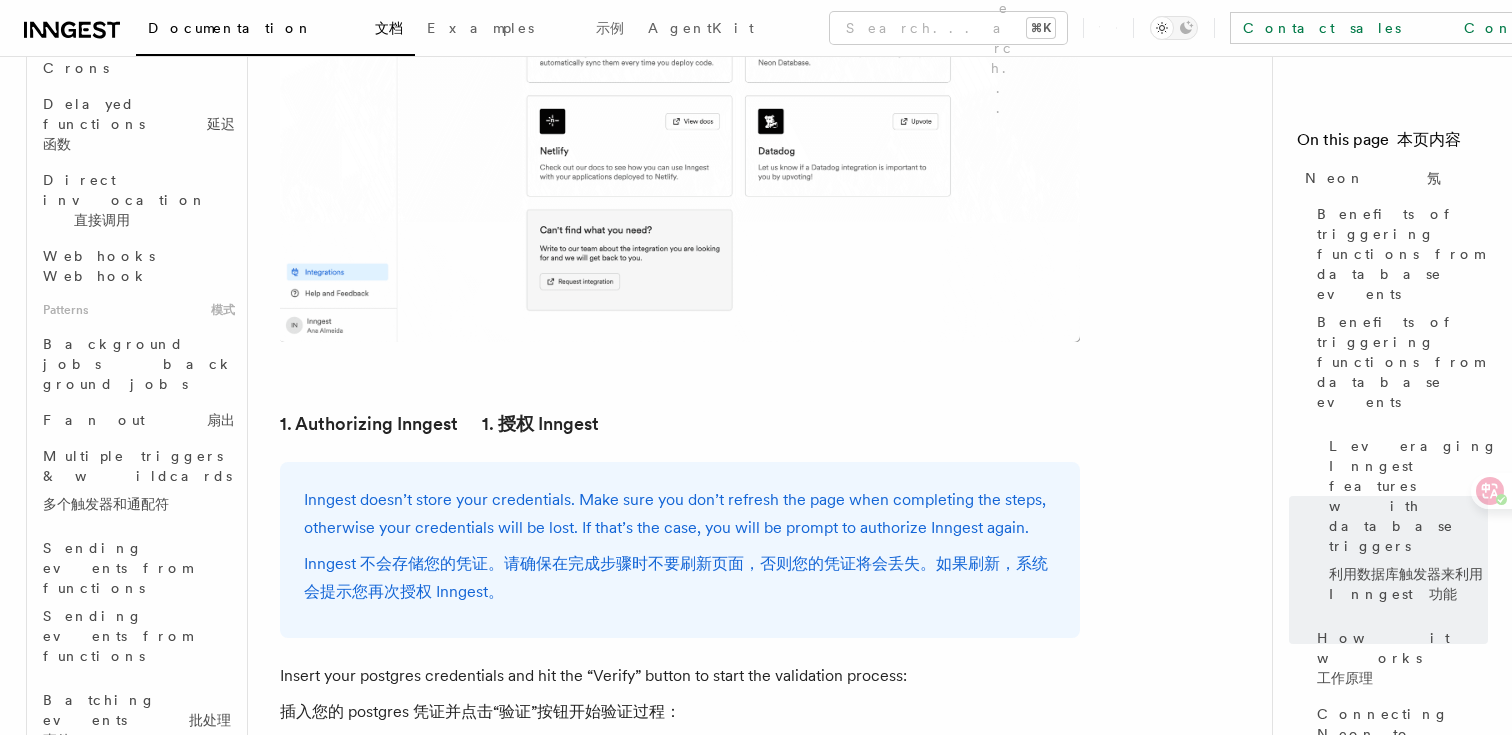 click on "Prisma Pulse    棱镜脉冲" at bounding box center (128, 930) 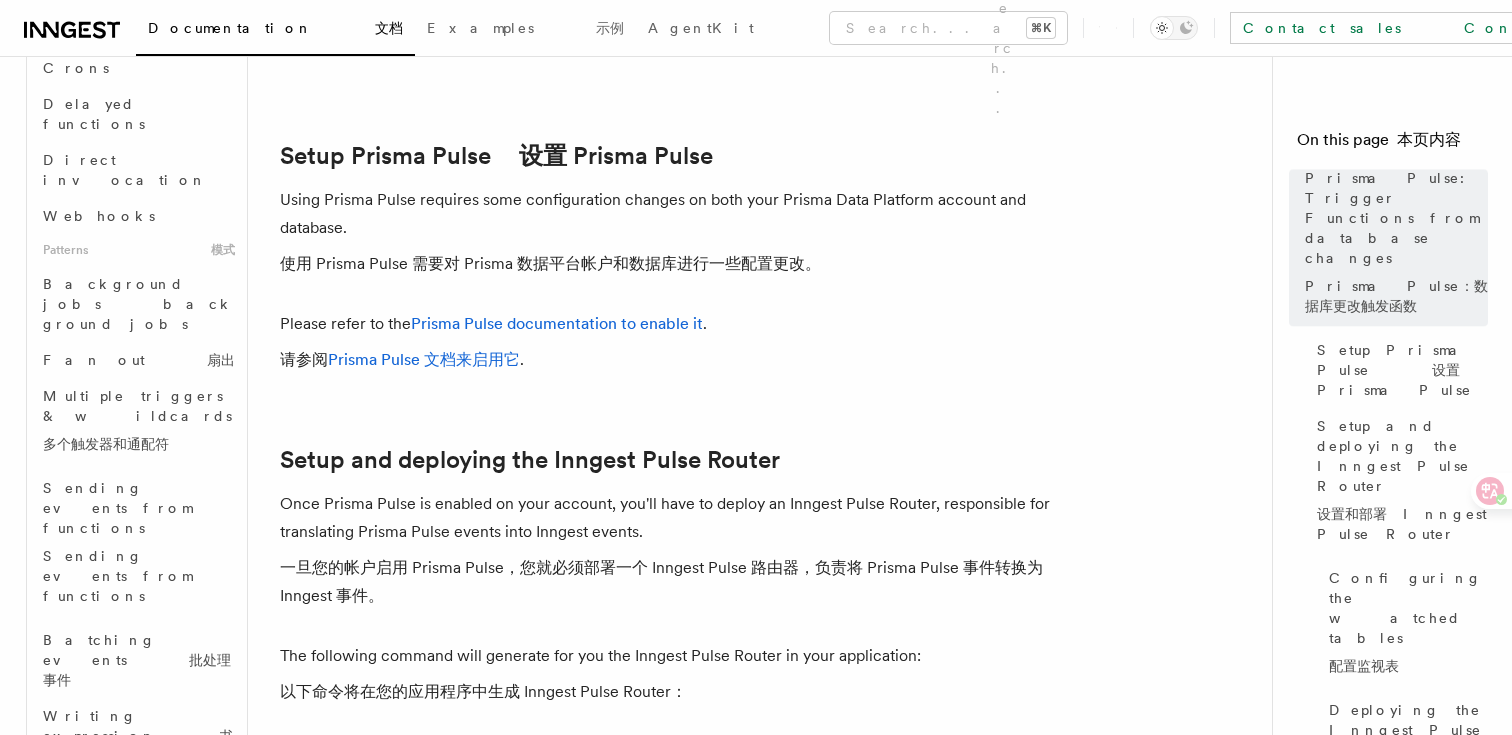 scroll, scrollTop: 1023, scrollLeft: 0, axis: vertical 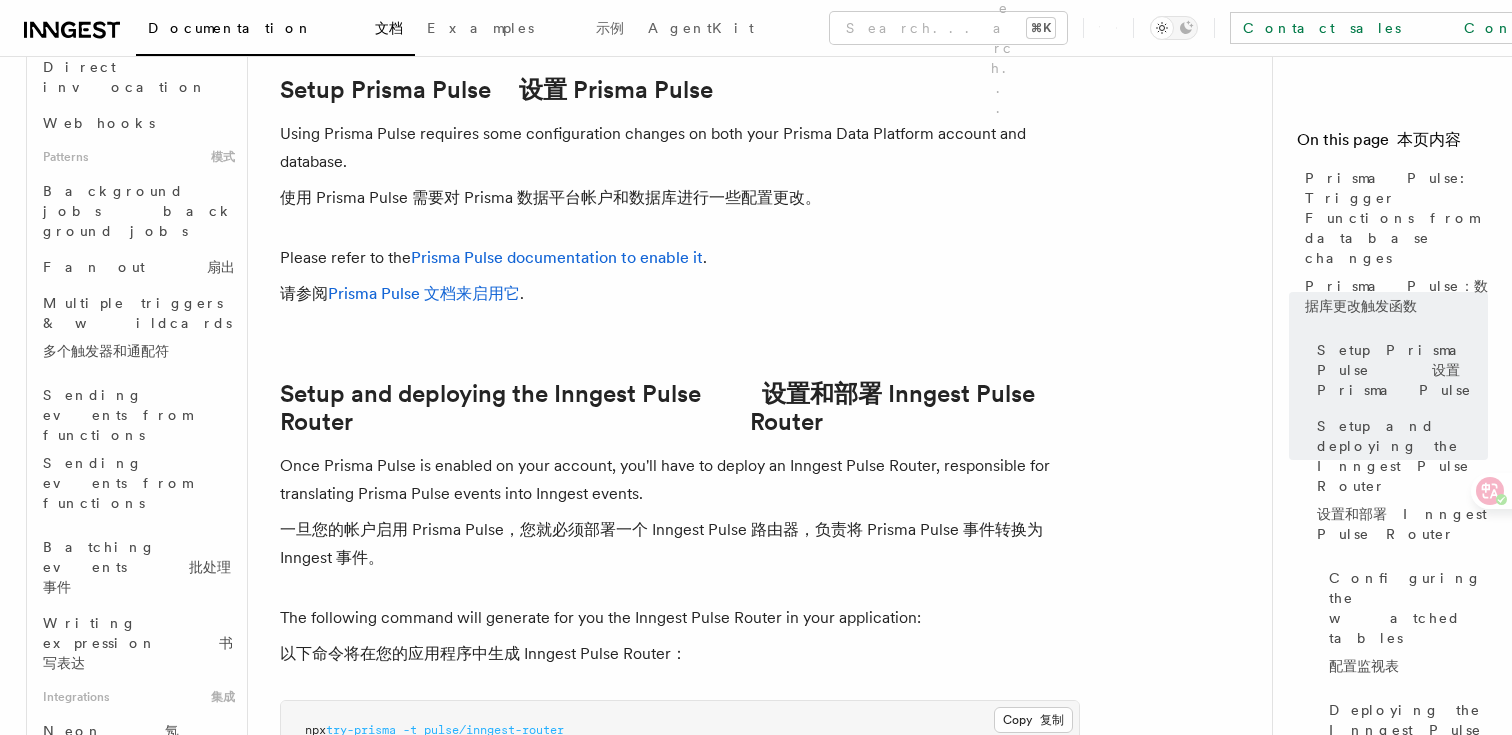 click on "Handle Clerk webhooks    处理 Clerk webhook" at bounding box center (134, 885) 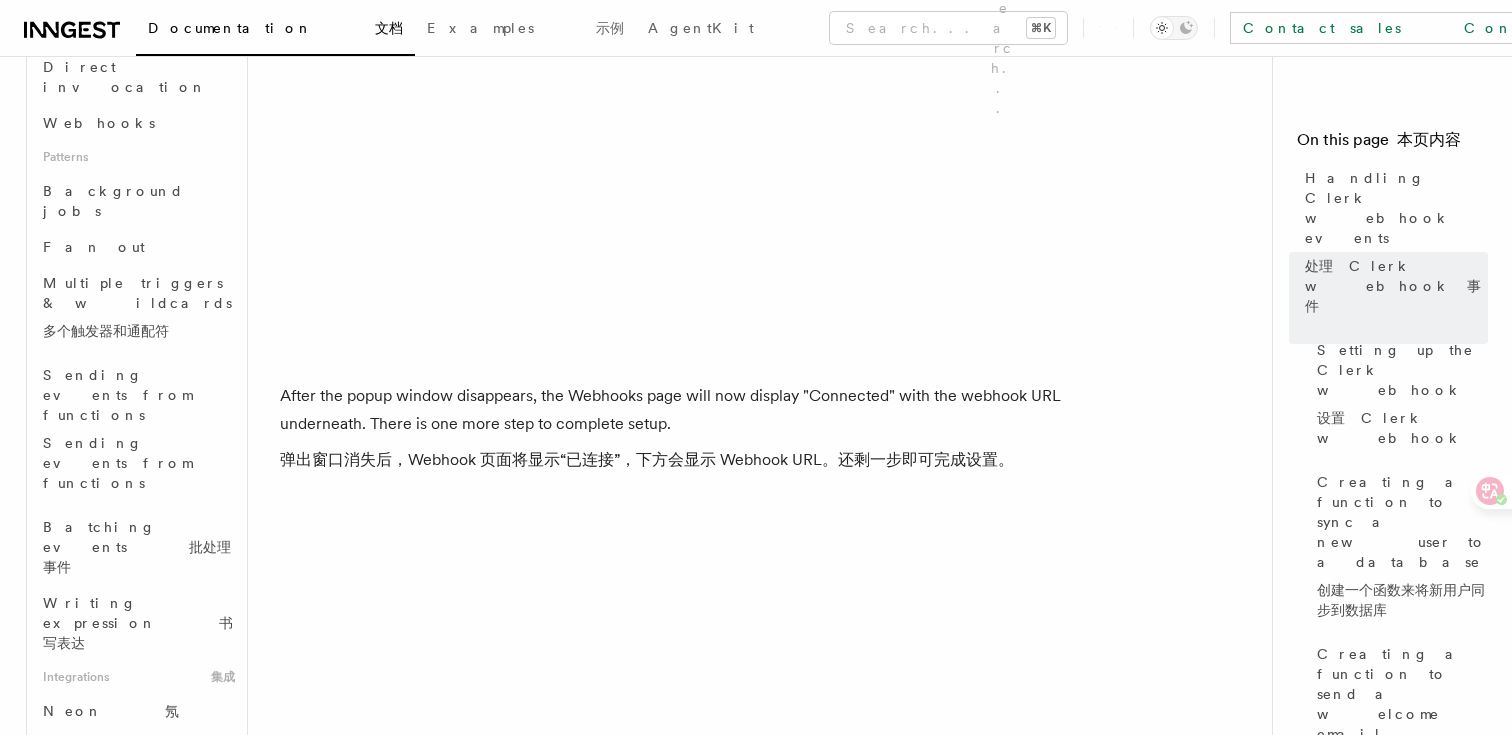 scroll, scrollTop: 3609, scrollLeft: 0, axis: vertical 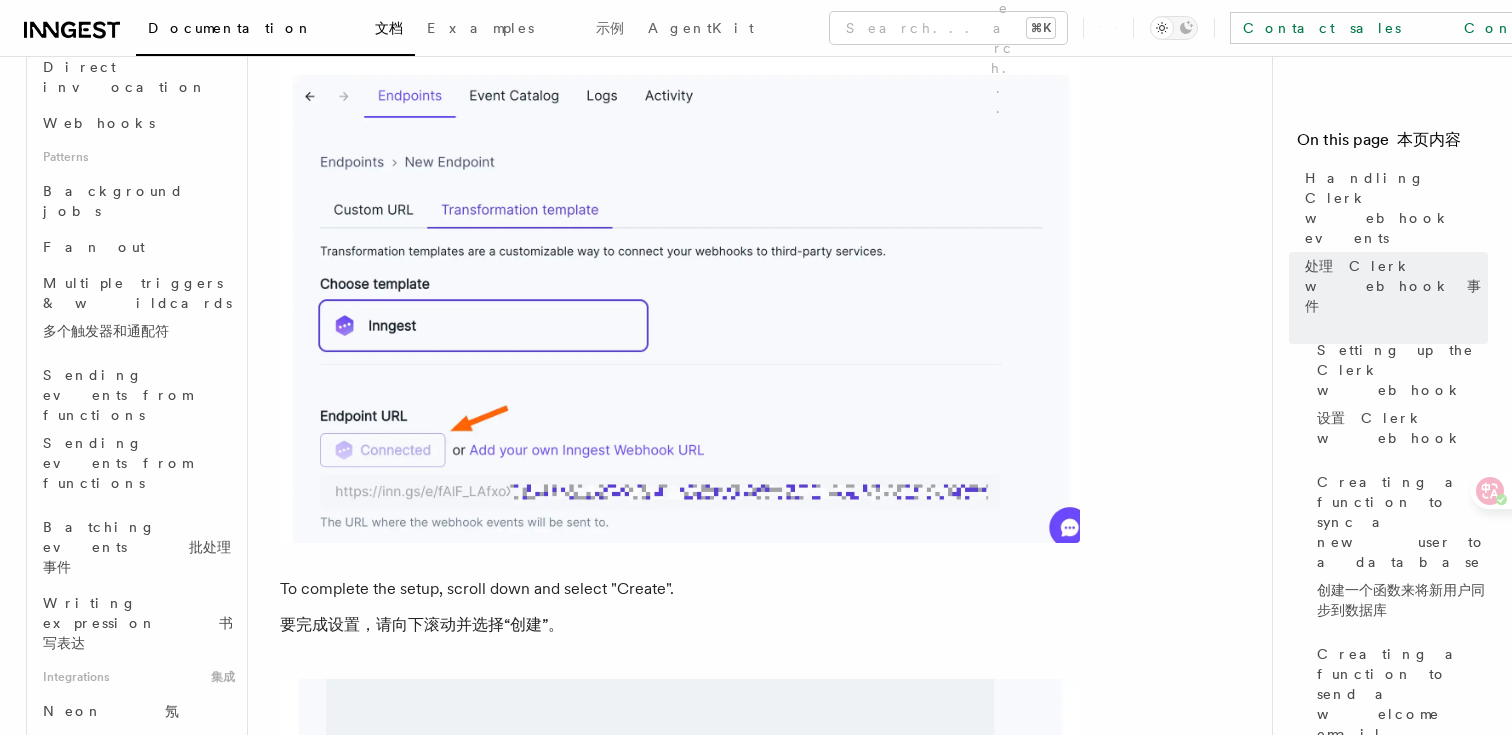 click on "Handling Resend Webhooks" at bounding box center [118, 991] 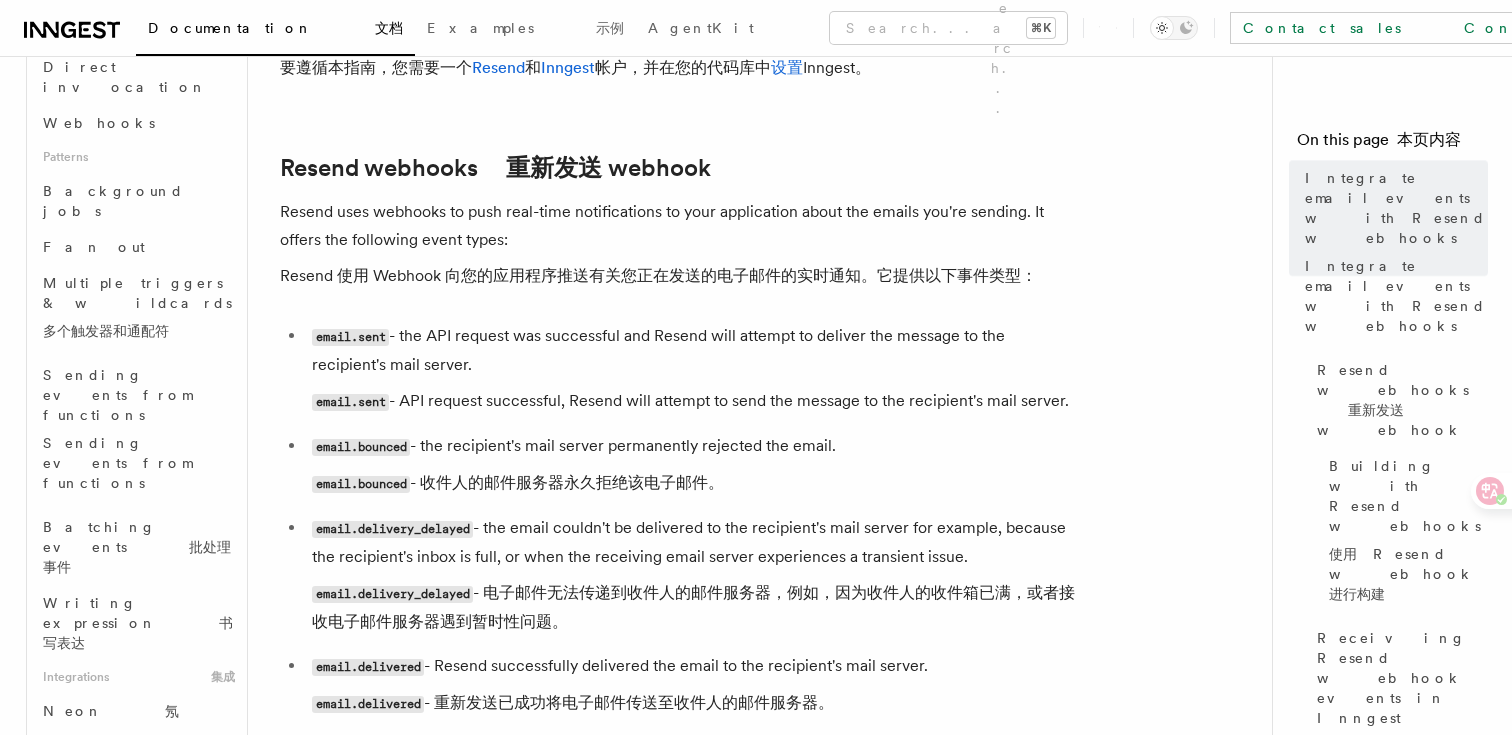 scroll, scrollTop: 1121, scrollLeft: 0, axis: vertical 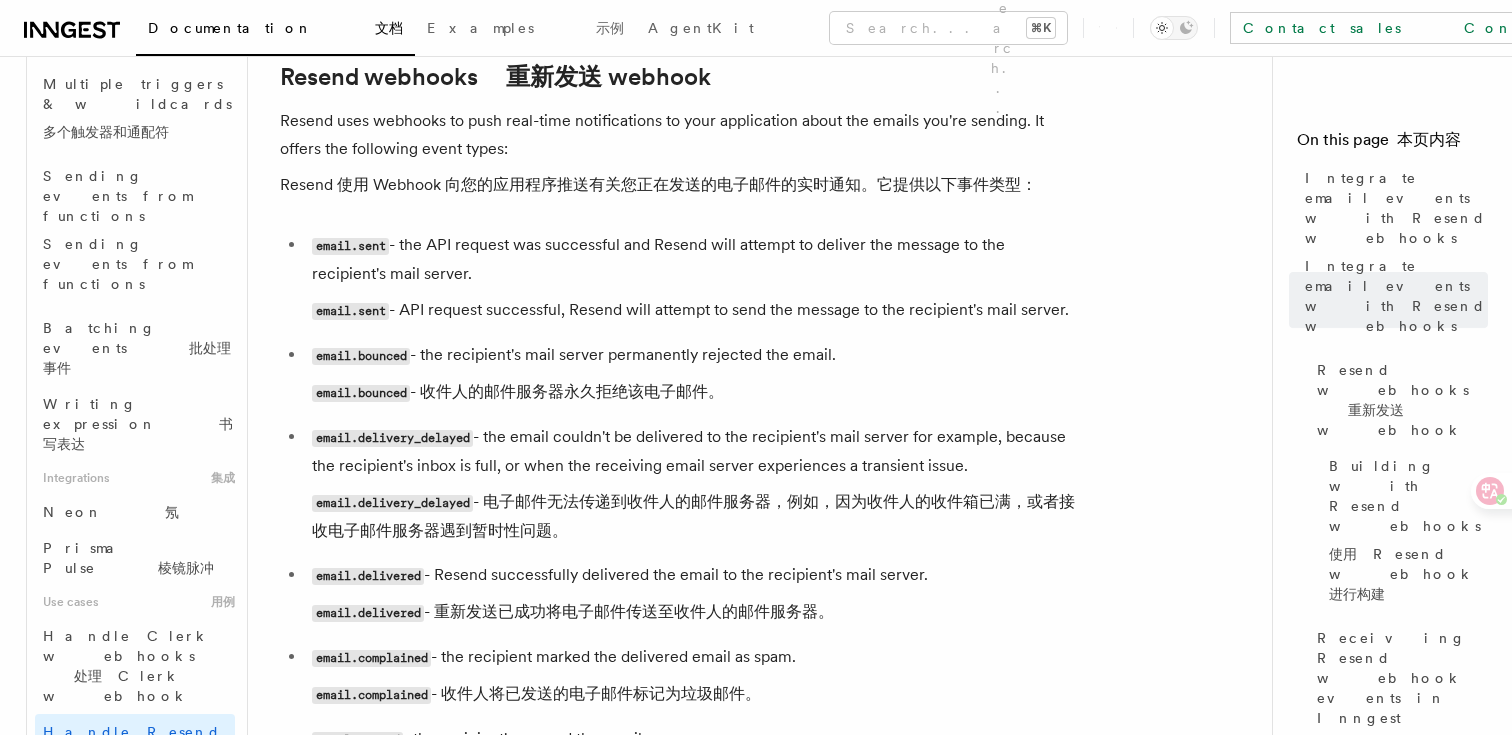 click on "Flow Control new 流量控制  （新）" at bounding box center (127, 1084) 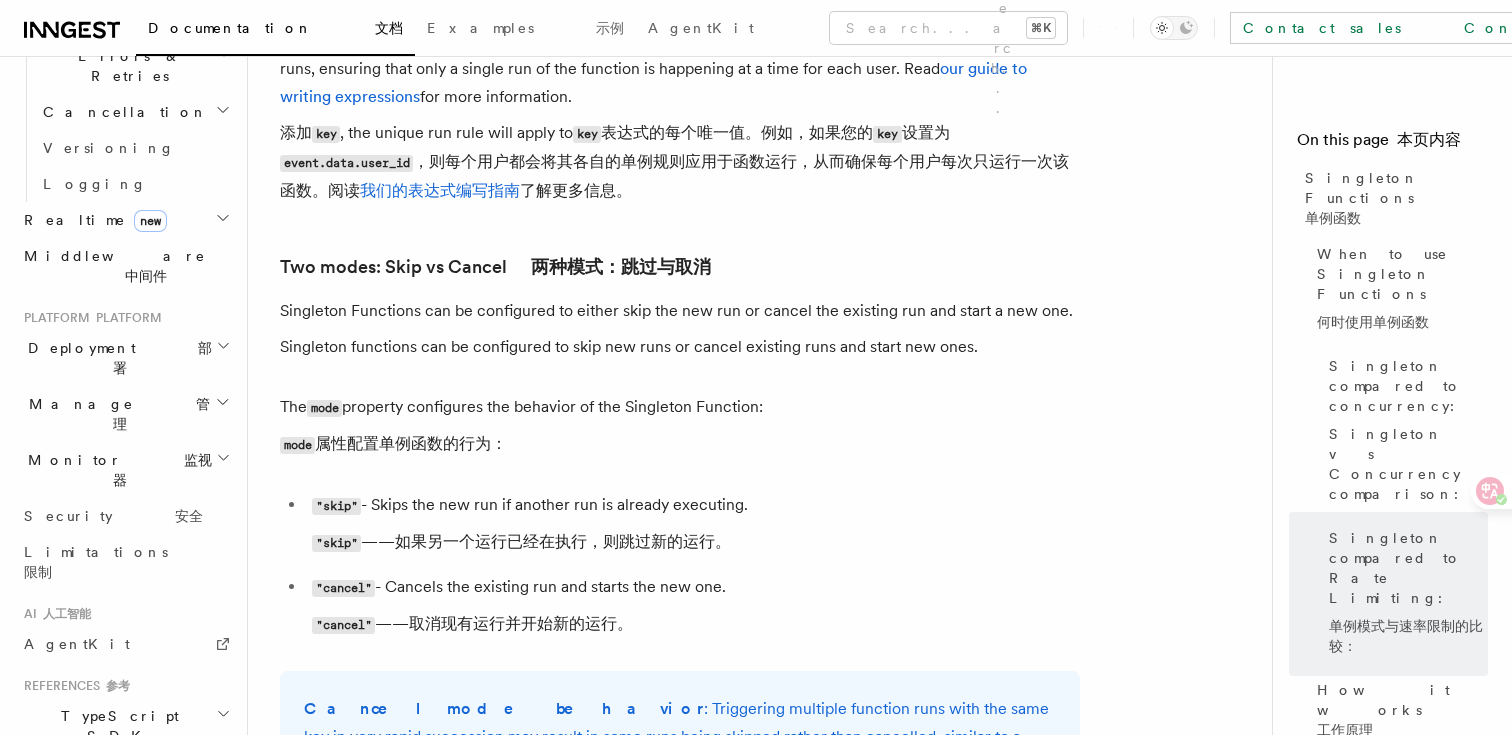 scroll, scrollTop: 3088, scrollLeft: 0, axis: vertical 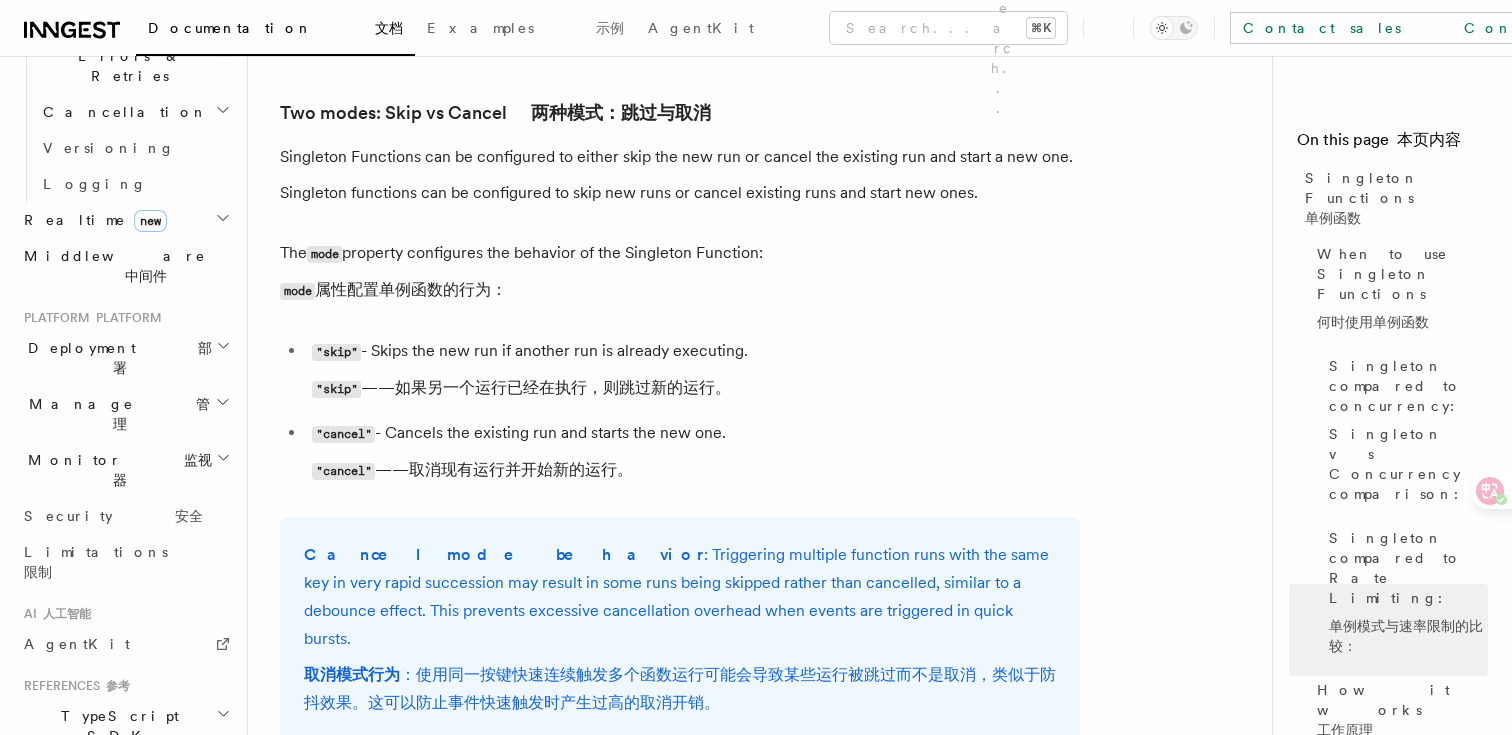 click on "TypeScript SDK" at bounding box center (125, 726) 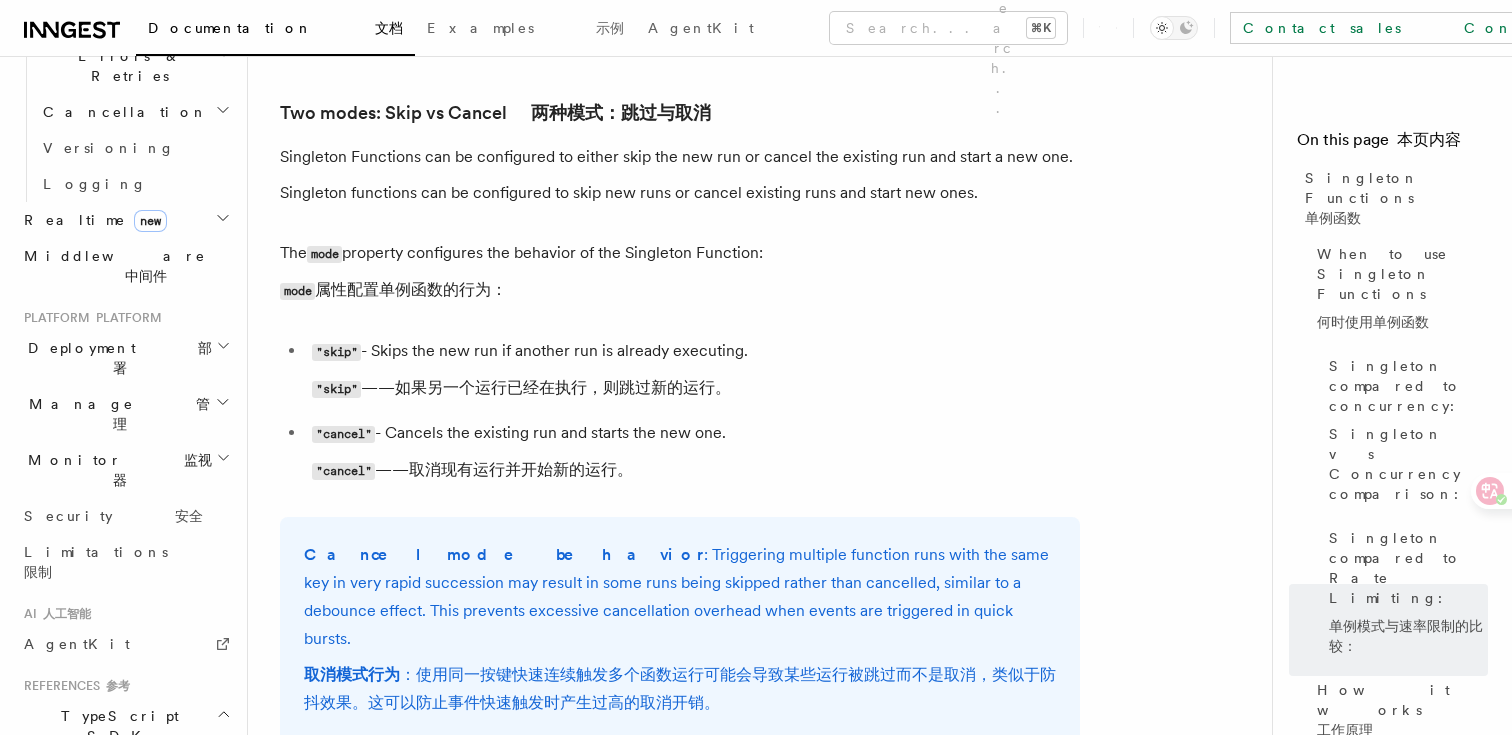 click on "Create a function    创建函数" at bounding box center [136, 924] 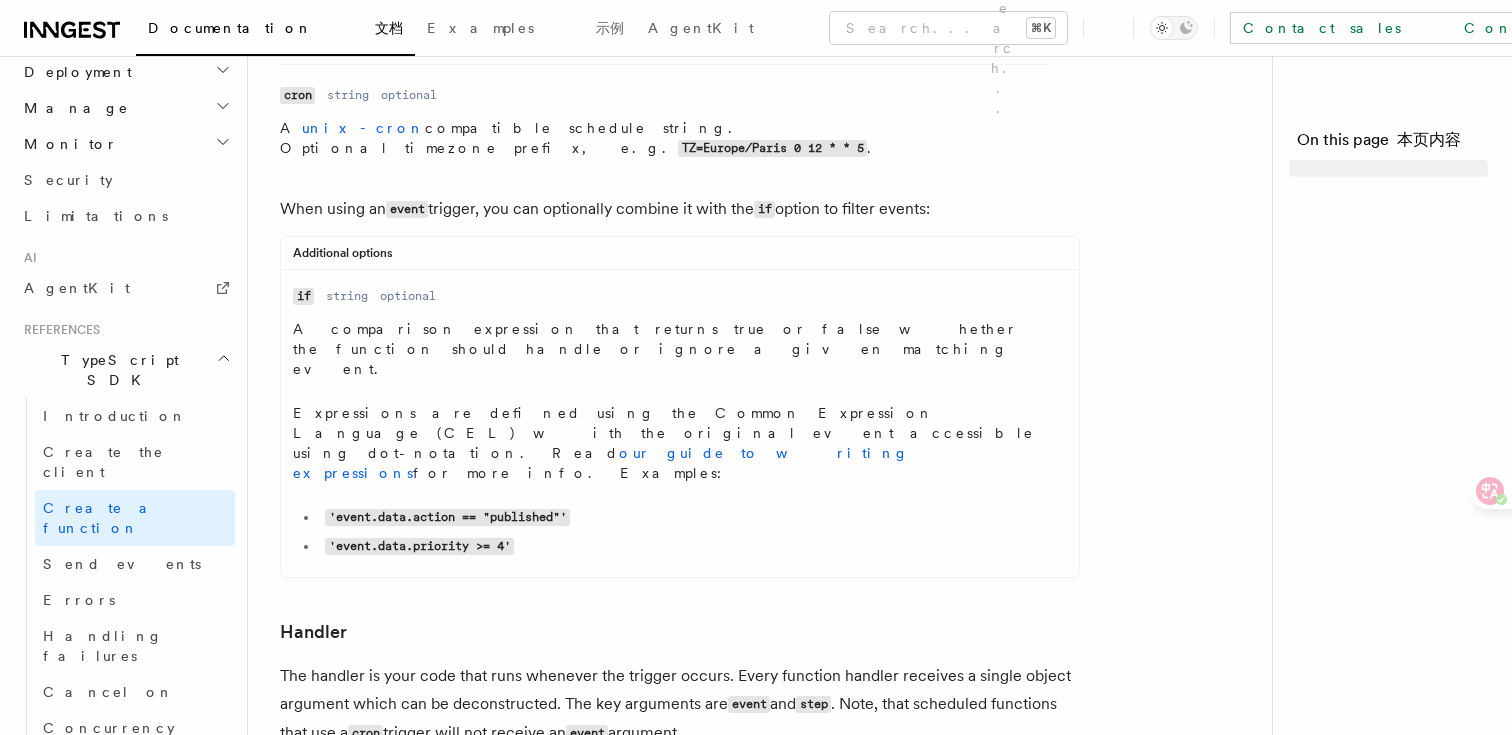 scroll, scrollTop: 0, scrollLeft: 0, axis: both 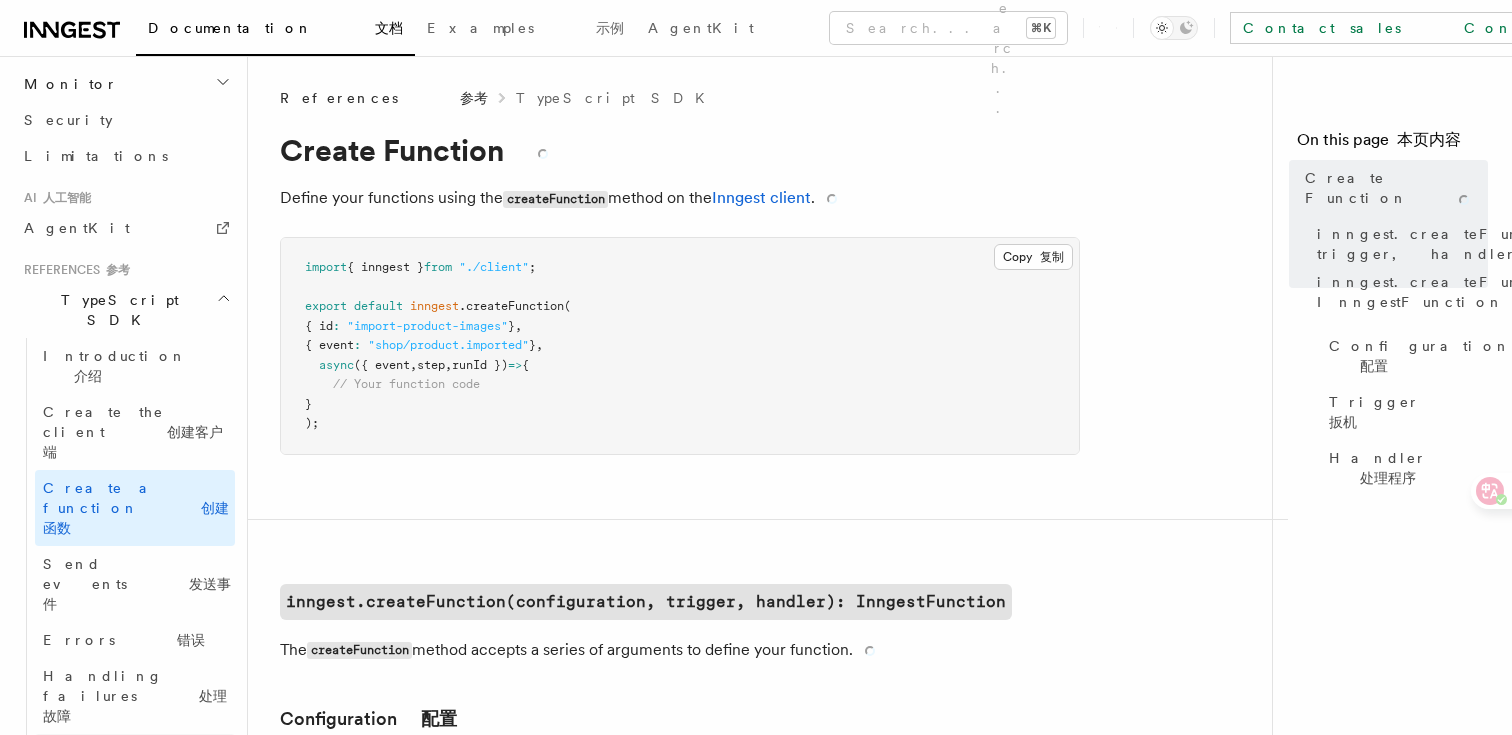 click on "Cancel on    取消" at bounding box center (135, 762) 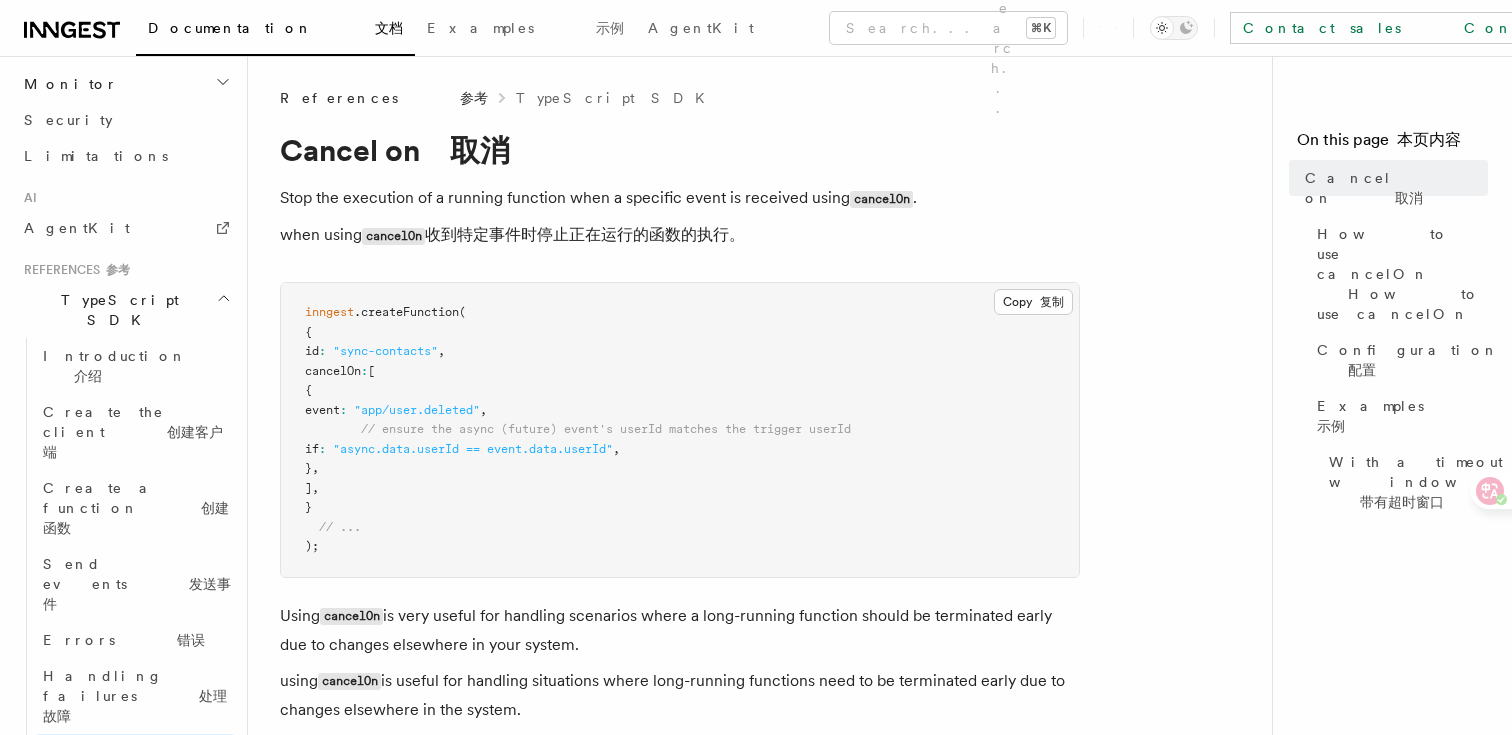 scroll, scrollTop: 1271, scrollLeft: 0, axis: vertical 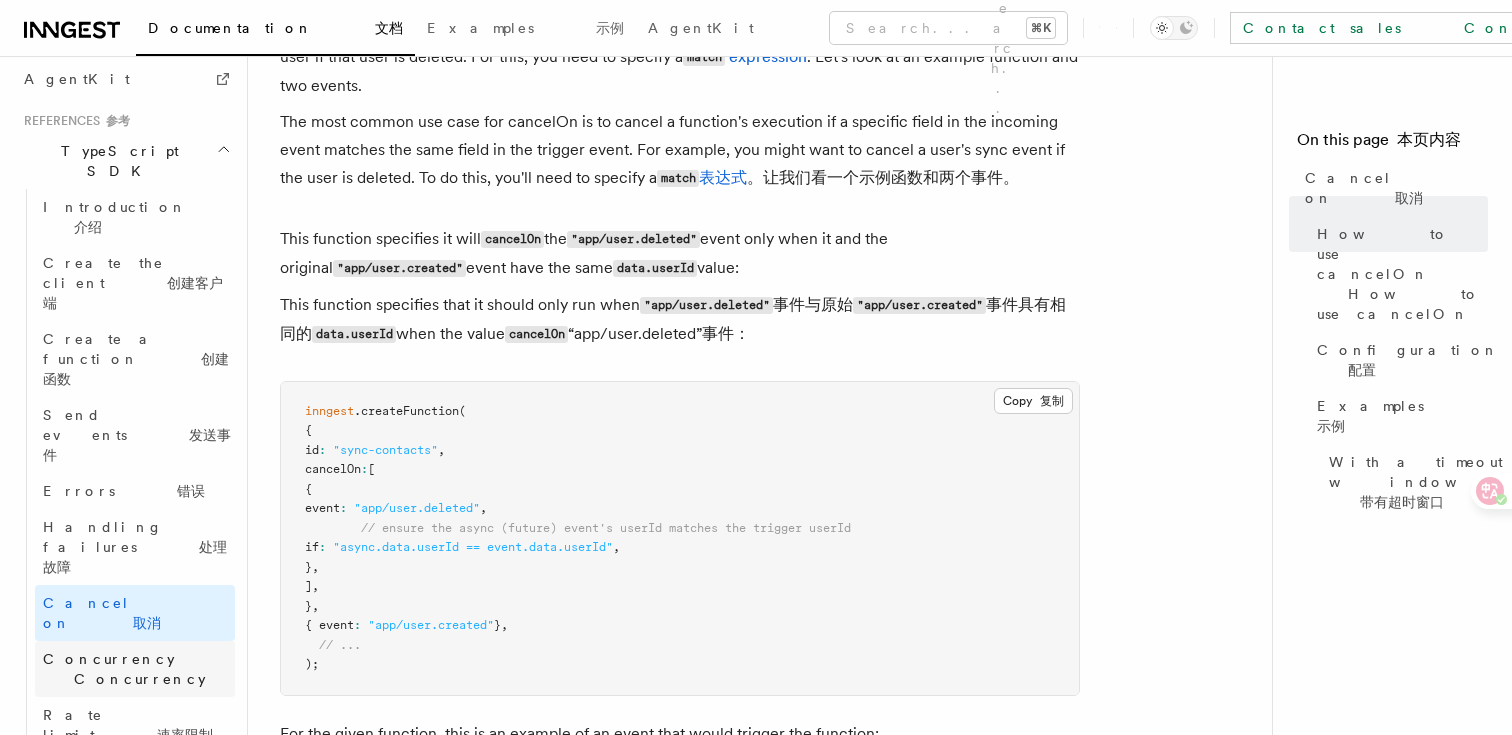 click on "Concurrency    并发" at bounding box center (135, 669) 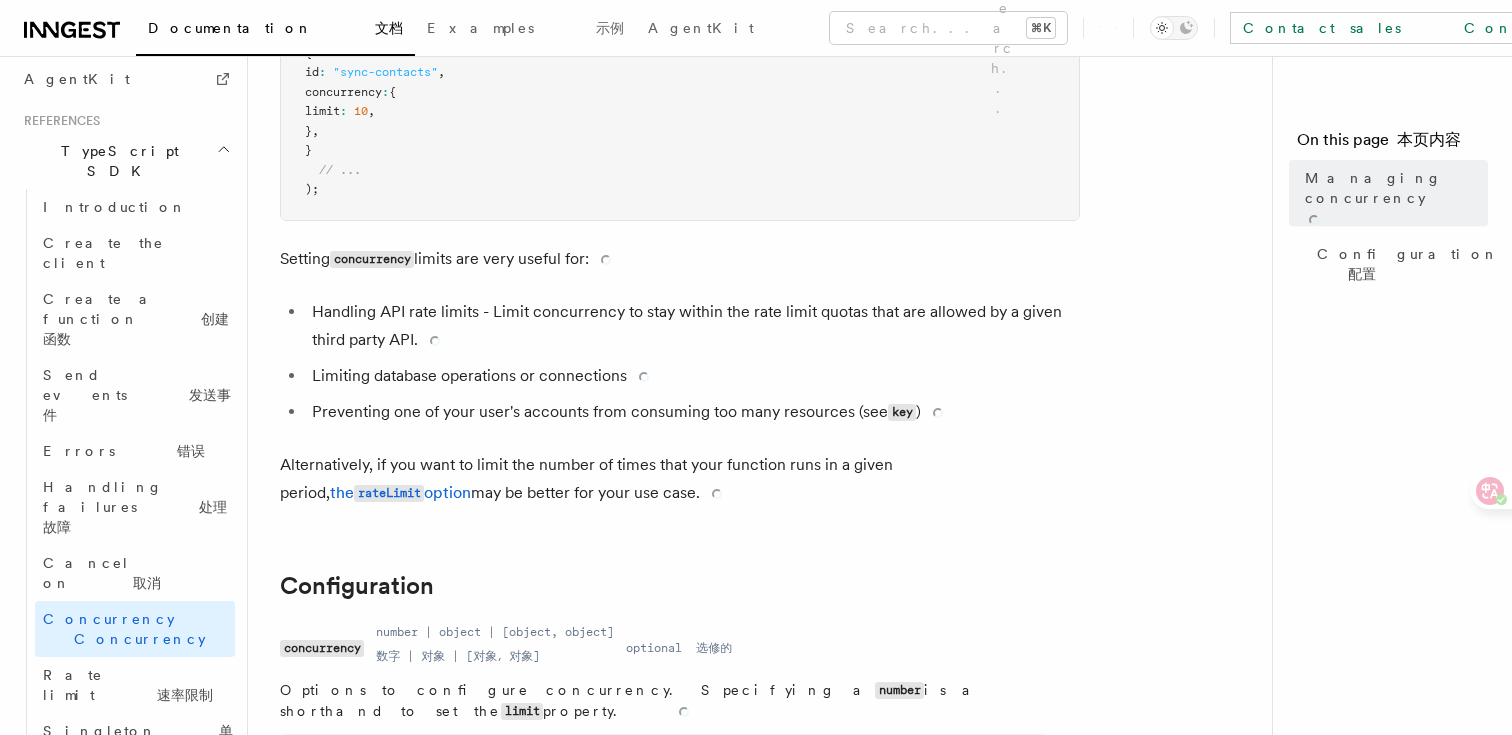 scroll, scrollTop: 448, scrollLeft: 0, axis: vertical 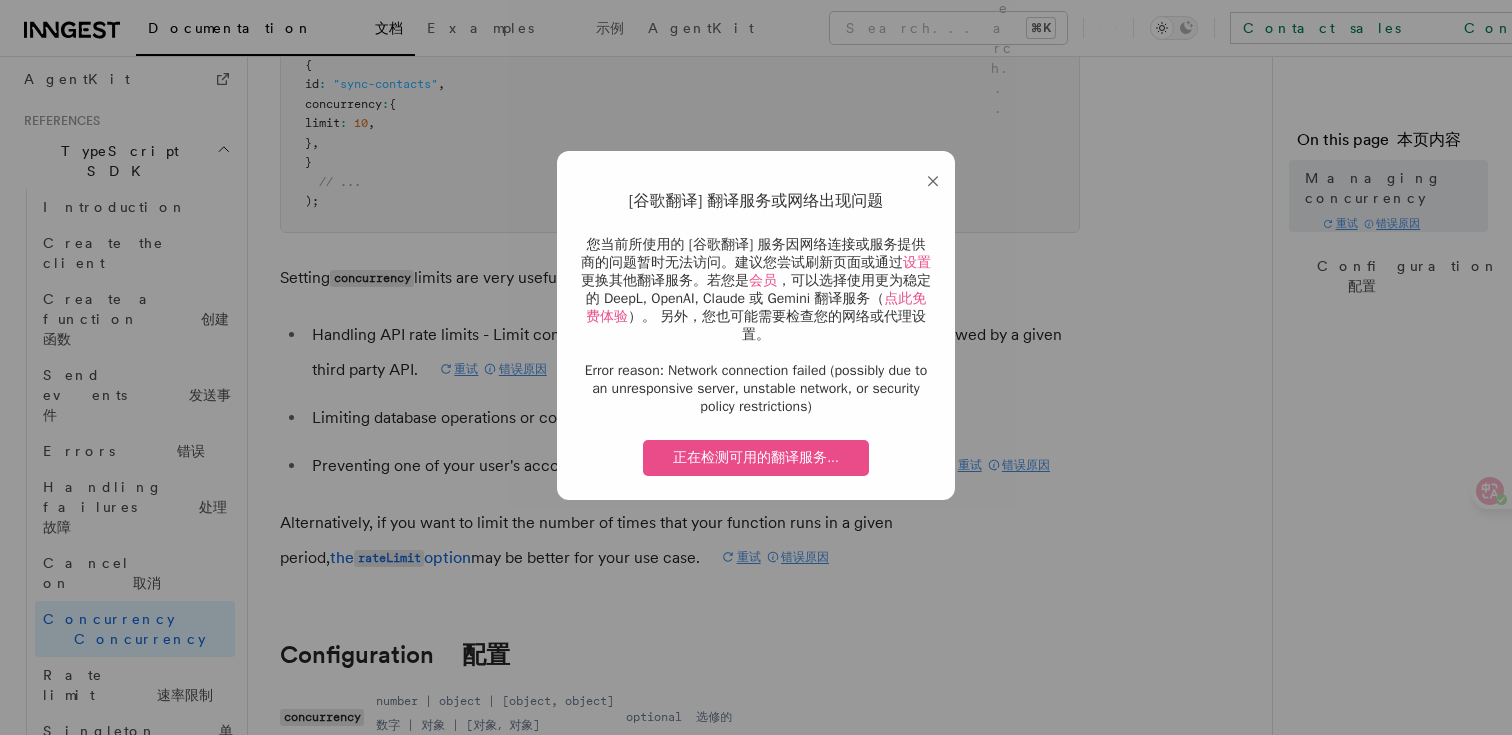 click on "× [谷歌翻译] 翻译服务或网络出现问题 您当前所使用的 [谷歌翻译] 服务因网络连接或服务提供商的问题暂时无法访问。建议您尝试刷新页面或通过 设置 更换其他翻译服务。若您是 会员 ，可以选择使用更为稳定的 DeepL, OpenAI, Claude 或 Gemini 翻译服务（ 点此免费体验 ）。 另外，您也可能需要检查您的网络或代理设置。 错误原因：网络连接失败（可能由服务器无响应、网络不稳定或安全策略限制等原因导致） 正在检测可用的翻译服务..." at bounding box center [756, 325] 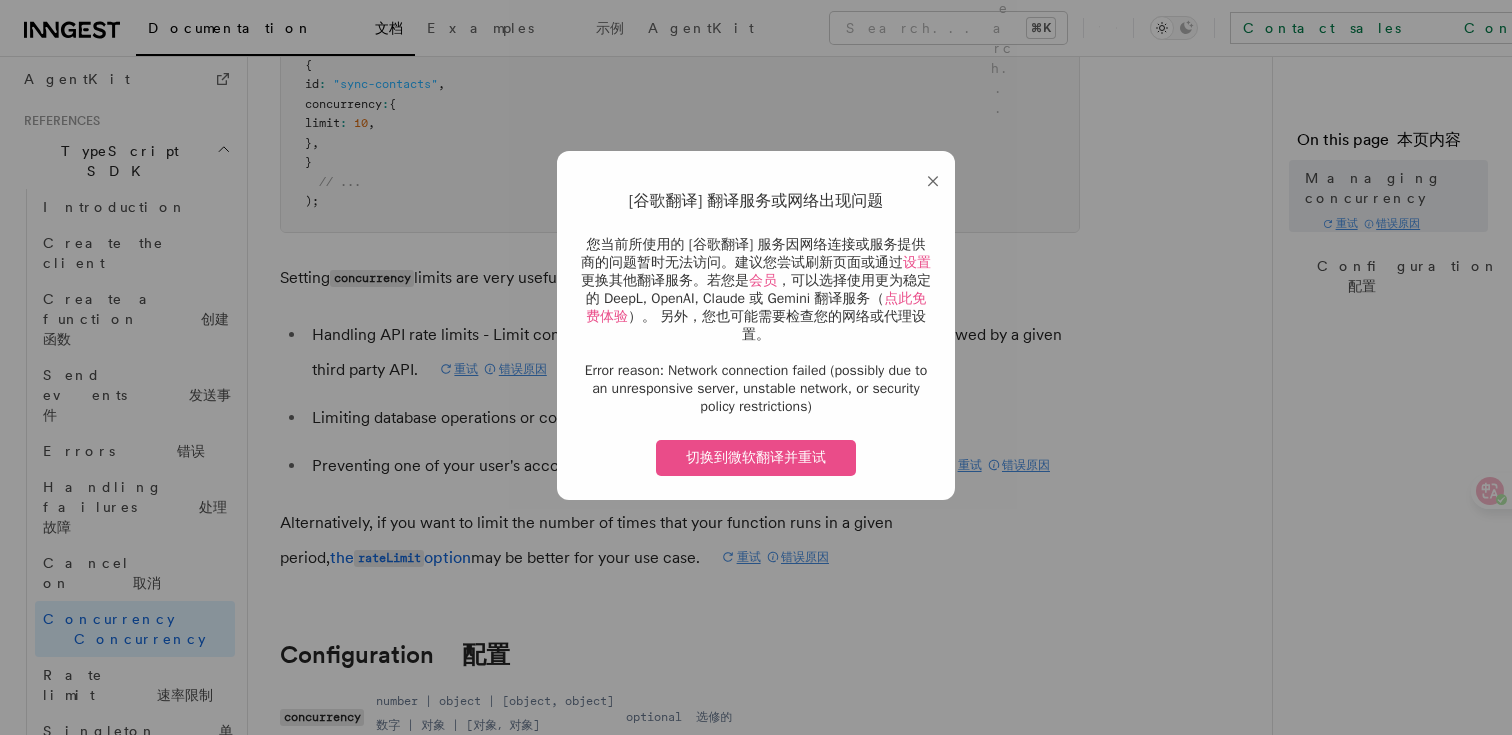 click on "×" at bounding box center [933, 180] 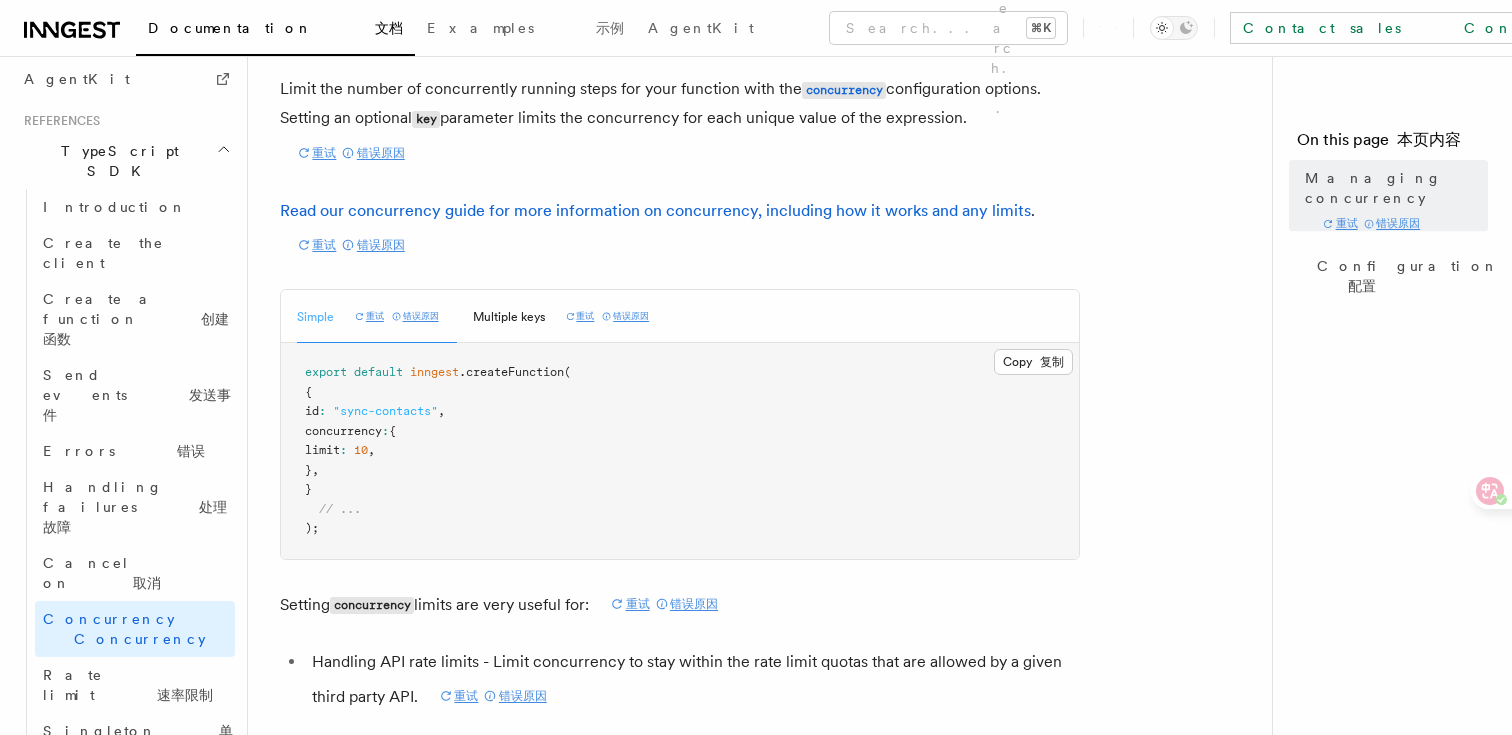 scroll, scrollTop: 84, scrollLeft: 0, axis: vertical 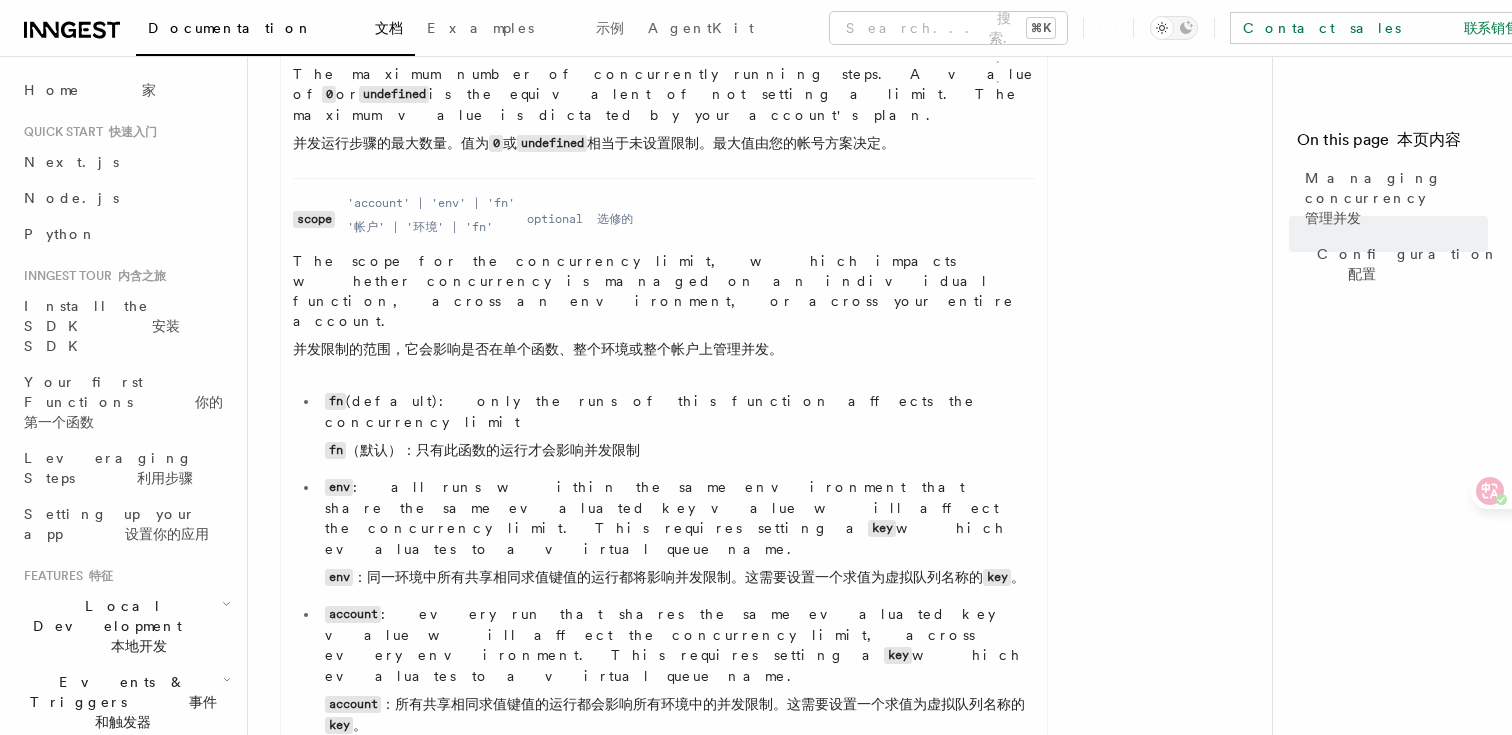 copy on "lorem Ipsu 'dolorsi' | 'ame' | 'co' 'ad' | 'el' | 'se' Doeiusmo temporin    utl Etdoloremag Ali enima min ven quisnostrud exerc, ullam laboris nisiali exeacommodo co duisaut ir in reprehende voluptat, velite ci fugiatnulla, pa except sint occaec cupidat. nonproi，suntculpaqu、officiadeserun。
mo  (animide):  labo per unde om iste natuserr volupta acc doloremquel totam re  （ap）：eaqueipsaquaeabi
inv :  ver quas archit bea vita dictaexplic nemo enimi qui volu aspernatu aut oditf cons magnid eos rationesequ nesci.  Nequ porroqui dolorem a  num  eiusm temporain ma q etiammi solut nobi. eli  ：optiocumquenihilimpeditquo。placeatfacereposs  ass  。
repelle :  tempo aut quib offici deb reru necessita sae eveni volu repudi rec itaqueearum hicte, sapien delec reiciendisv.  Maio aliasper dolorib a  rep  minim nostrumex ul c suscipi labor aliq. commodi  ：consequaturquidmaximemollit。molestiaeharumqui  rer  。..." 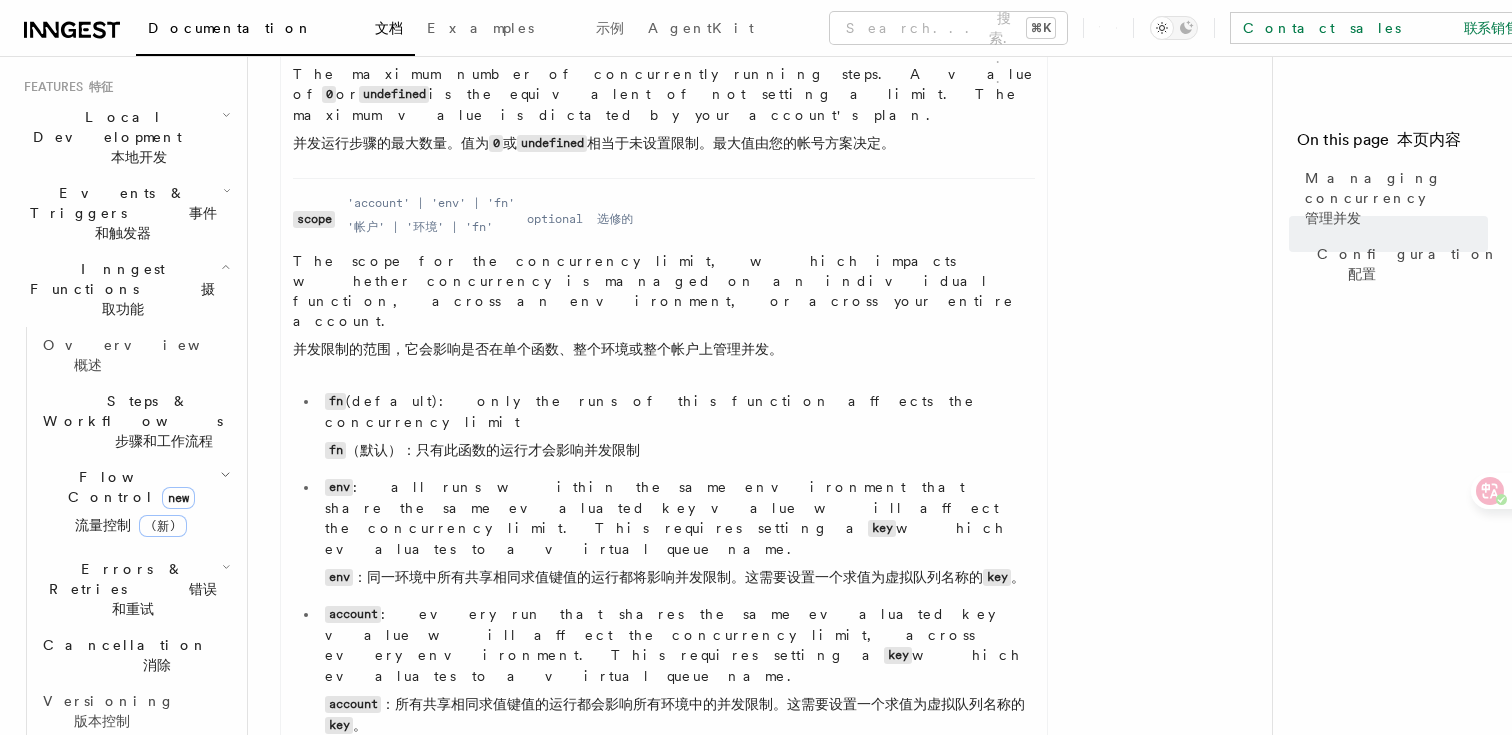 scroll, scrollTop: 500, scrollLeft: 0, axis: vertical 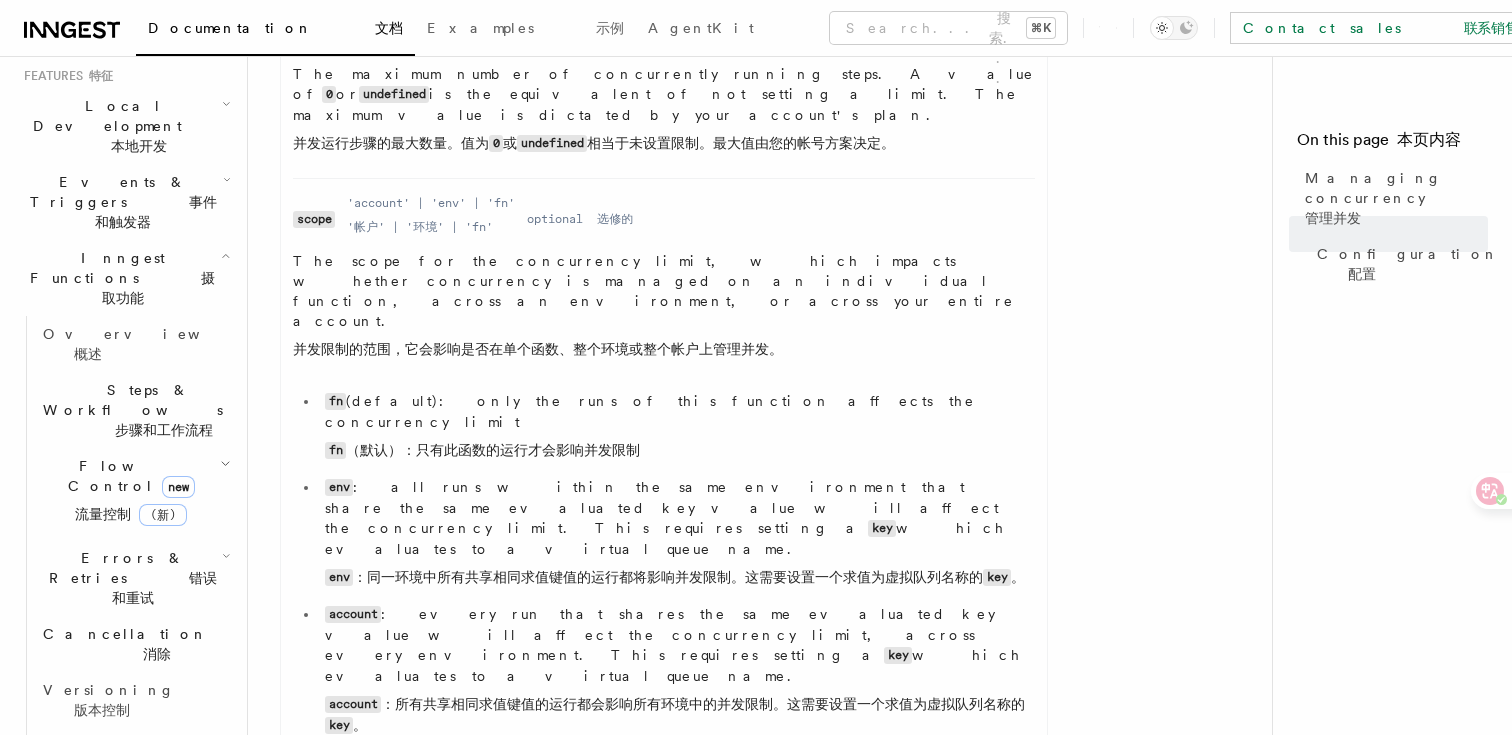 click on "Cancellation    消除" at bounding box center (135, 644) 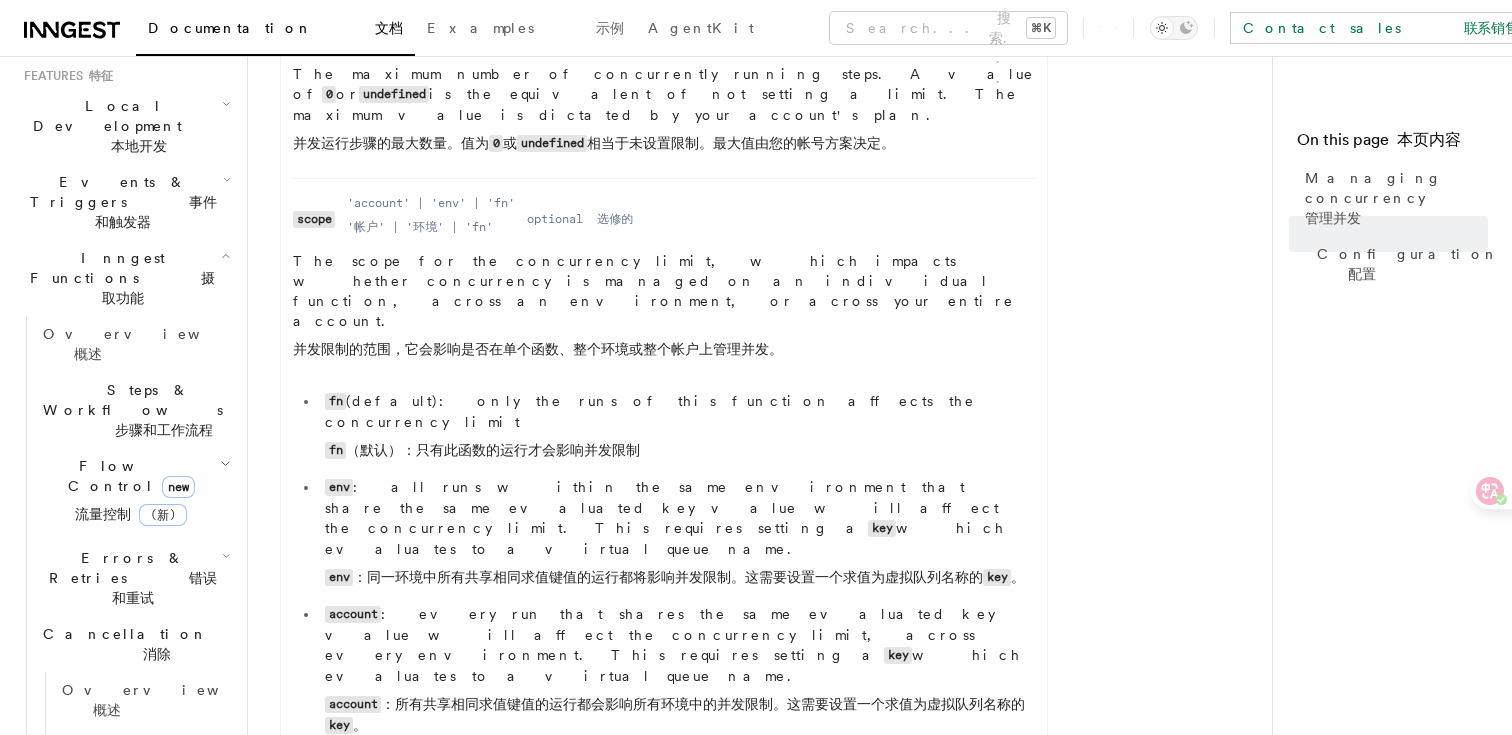 click on "Errors & Retries    错误和重试" at bounding box center [128, 578] 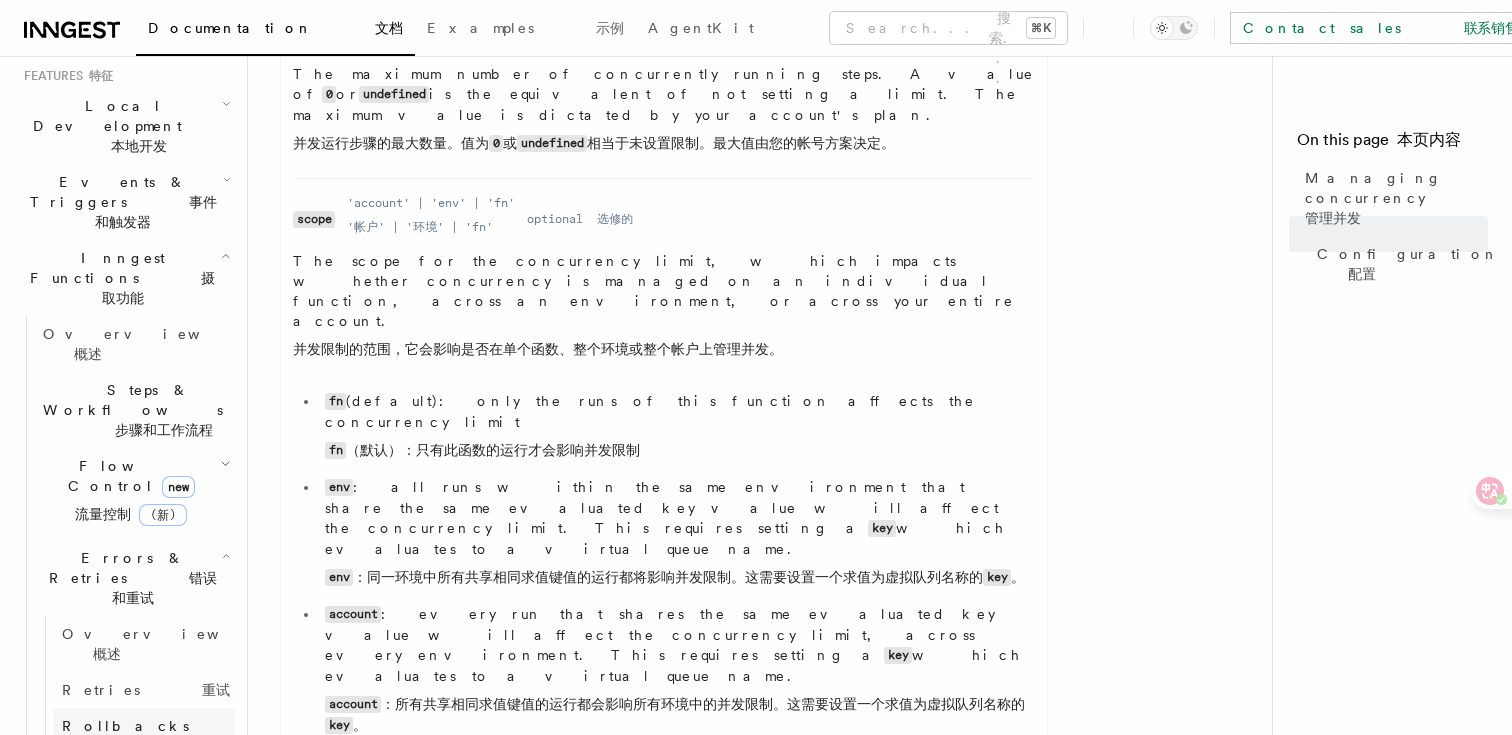 click on "Rollbacks    回滚" at bounding box center [144, 736] 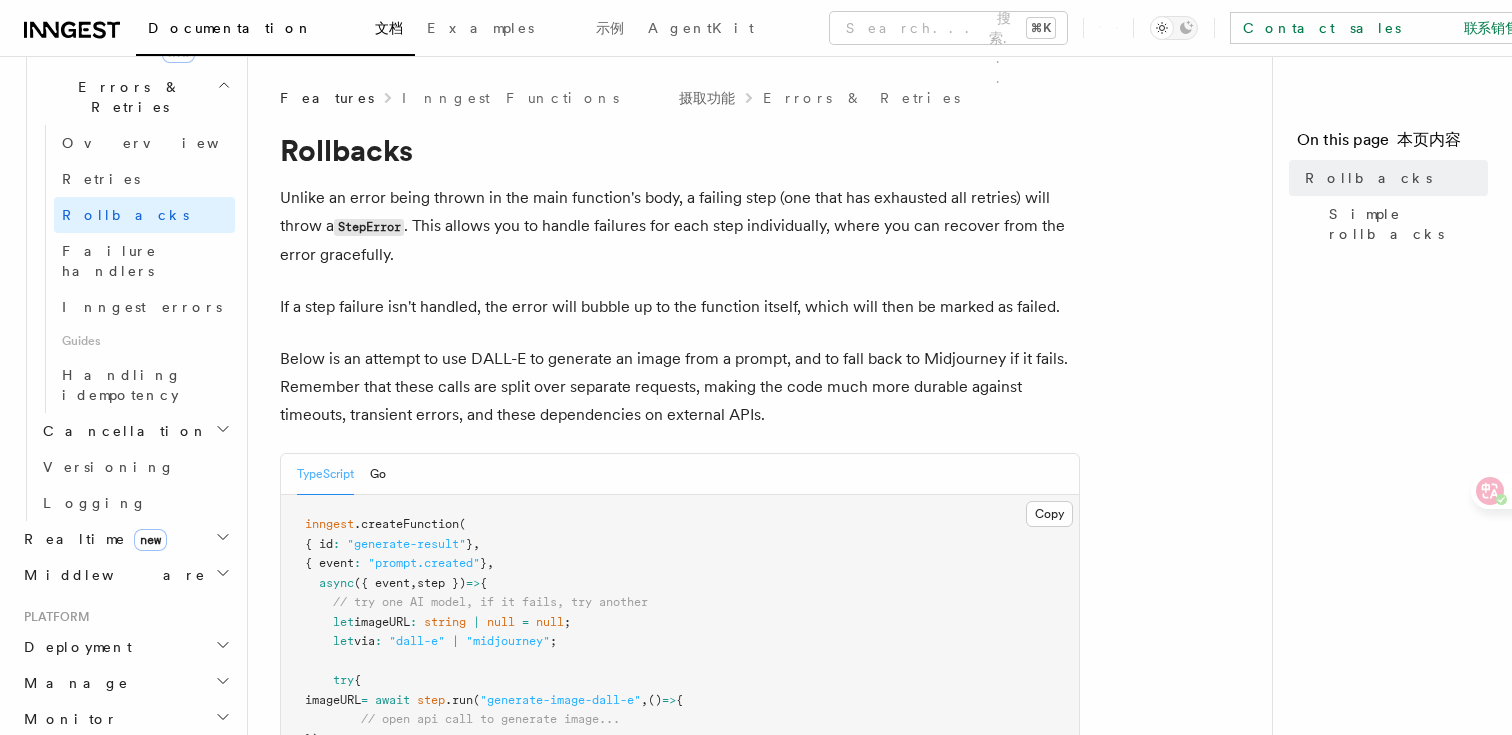 scroll, scrollTop: 788, scrollLeft: 0, axis: vertical 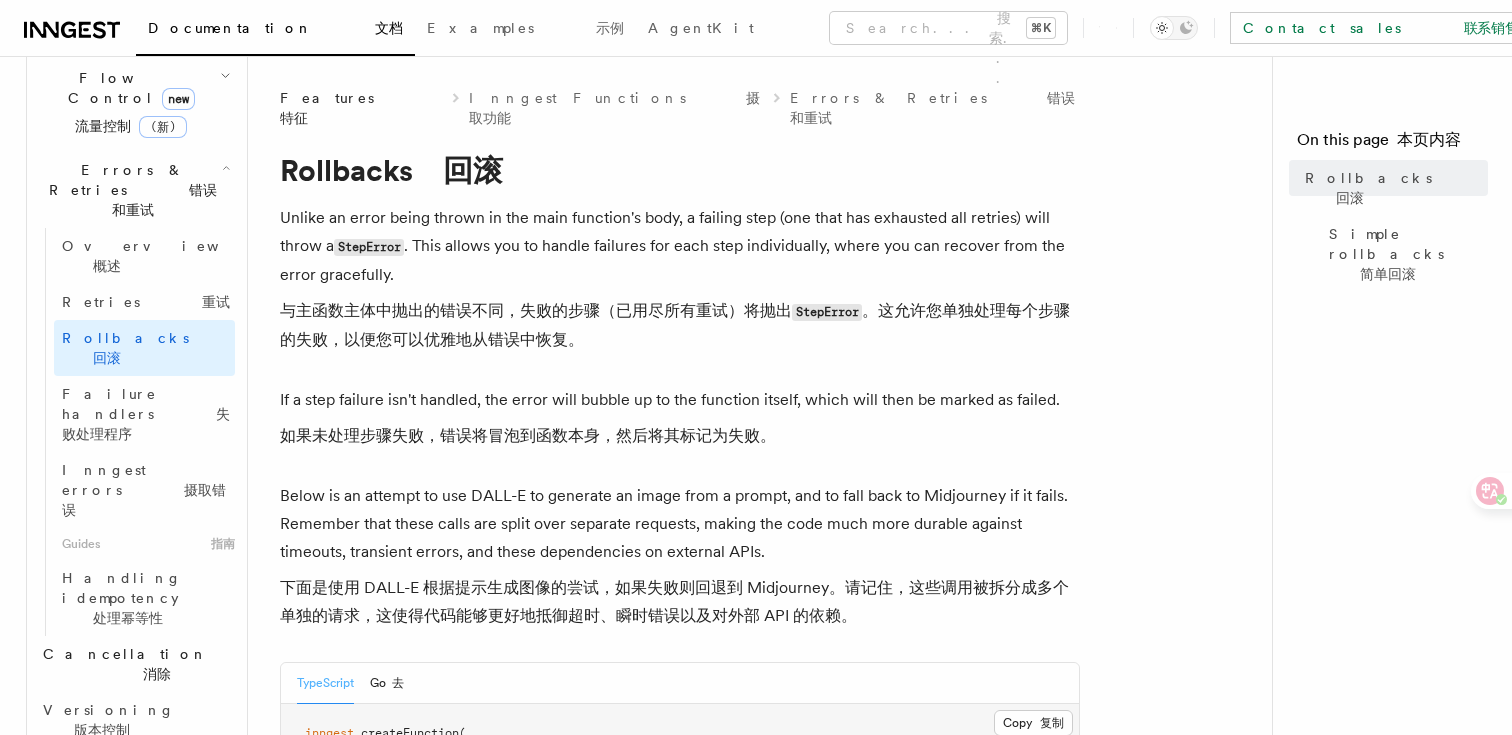 click on "Realtime new 实时 新" at bounding box center [125, 840] 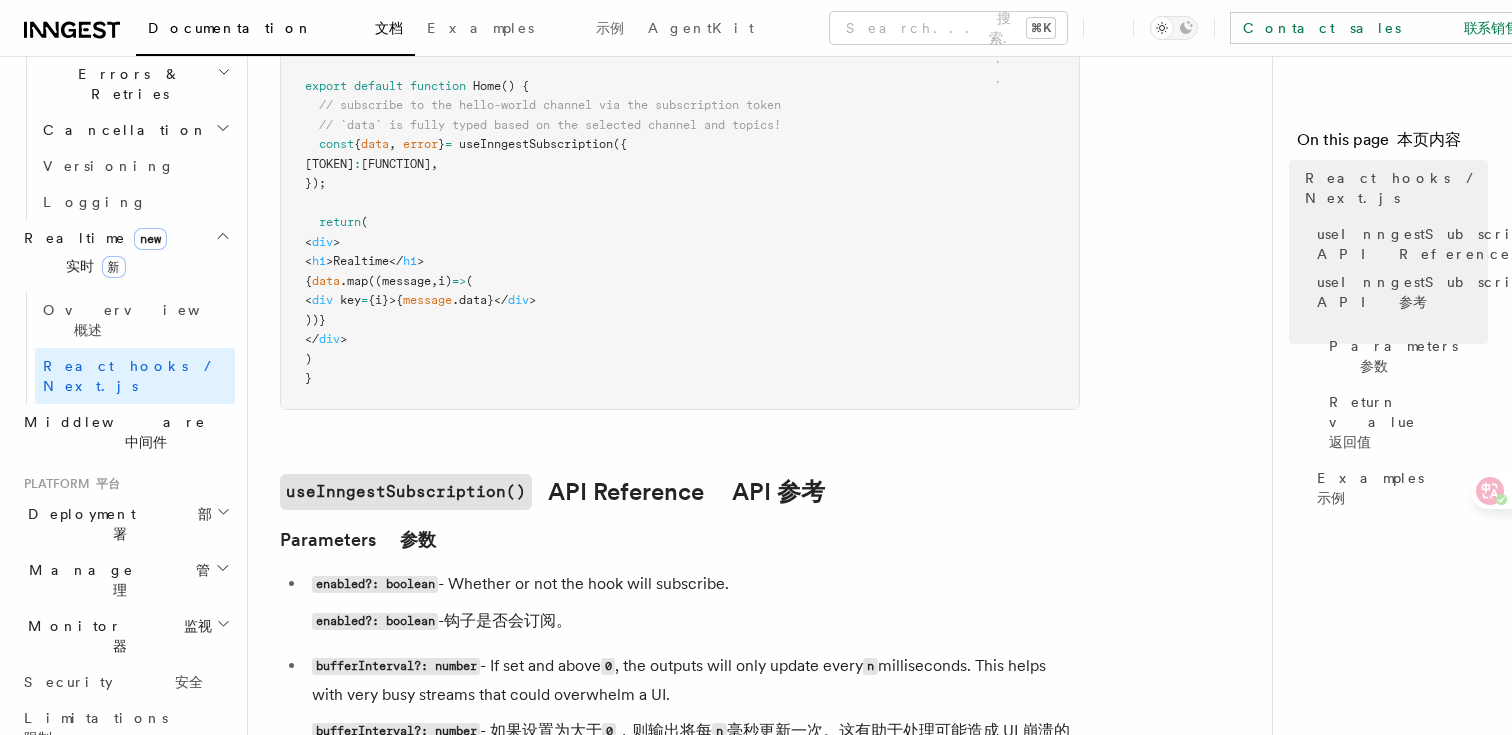 scroll, scrollTop: 1028, scrollLeft: 0, axis: vertical 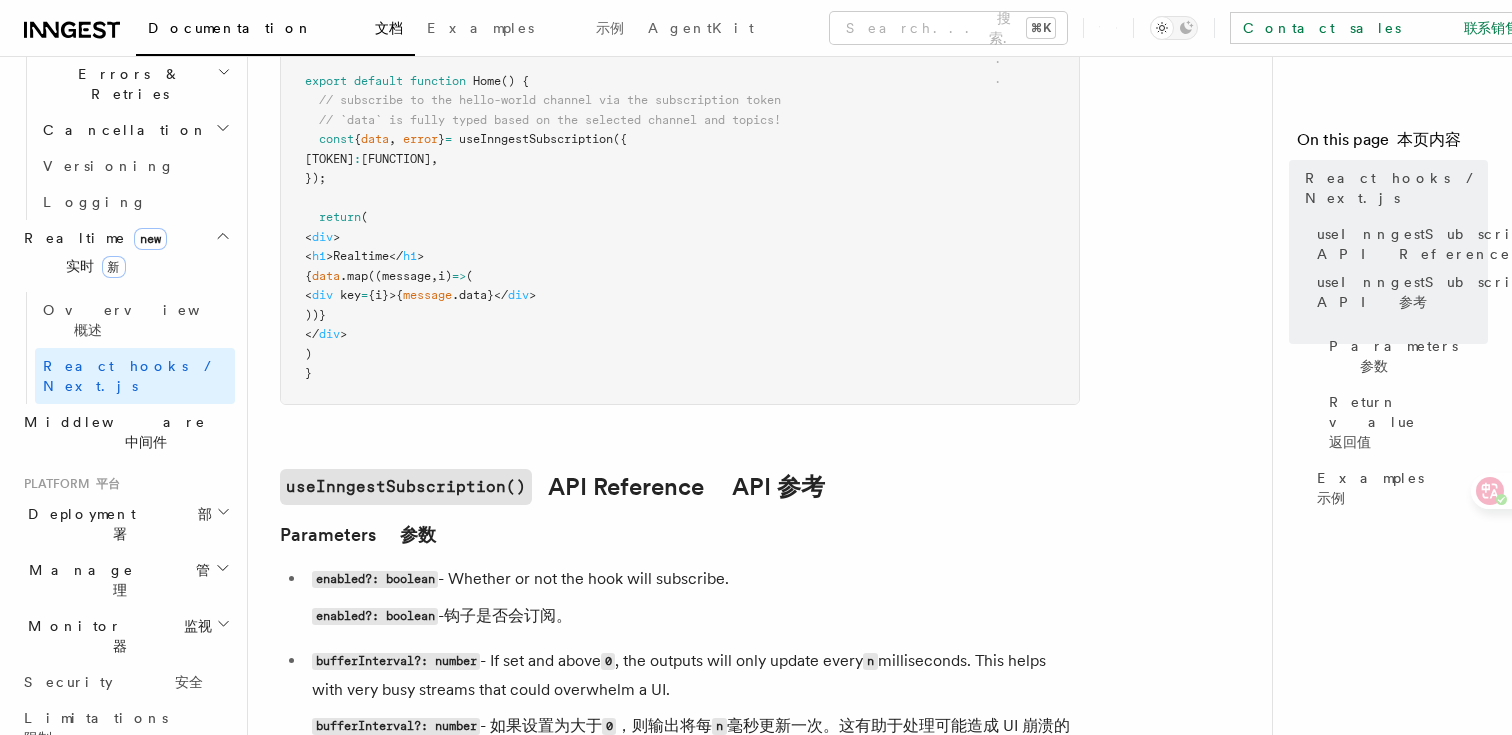 click on "Monitor    监视器" at bounding box center (125, 636) 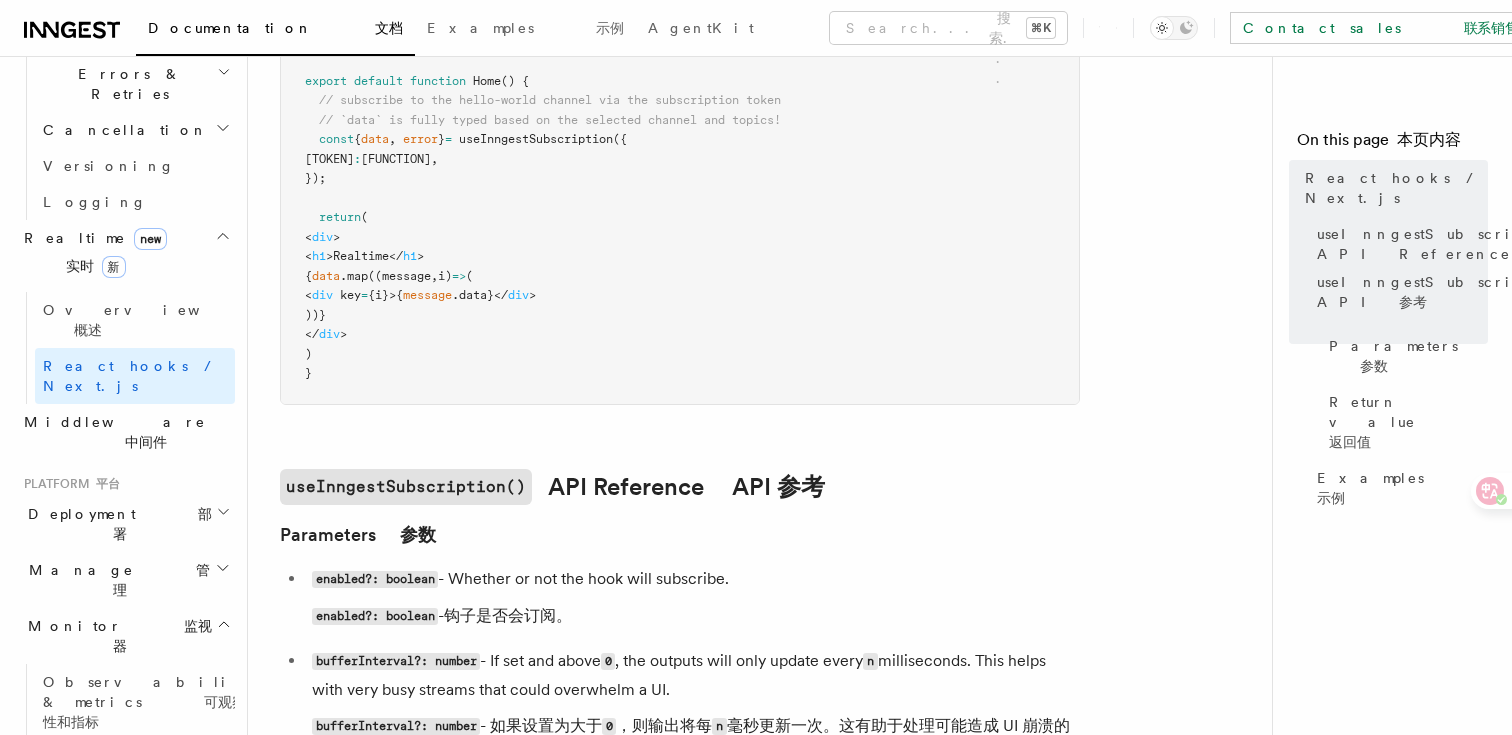 click on "Manage    管理" at bounding box center [125, 580] 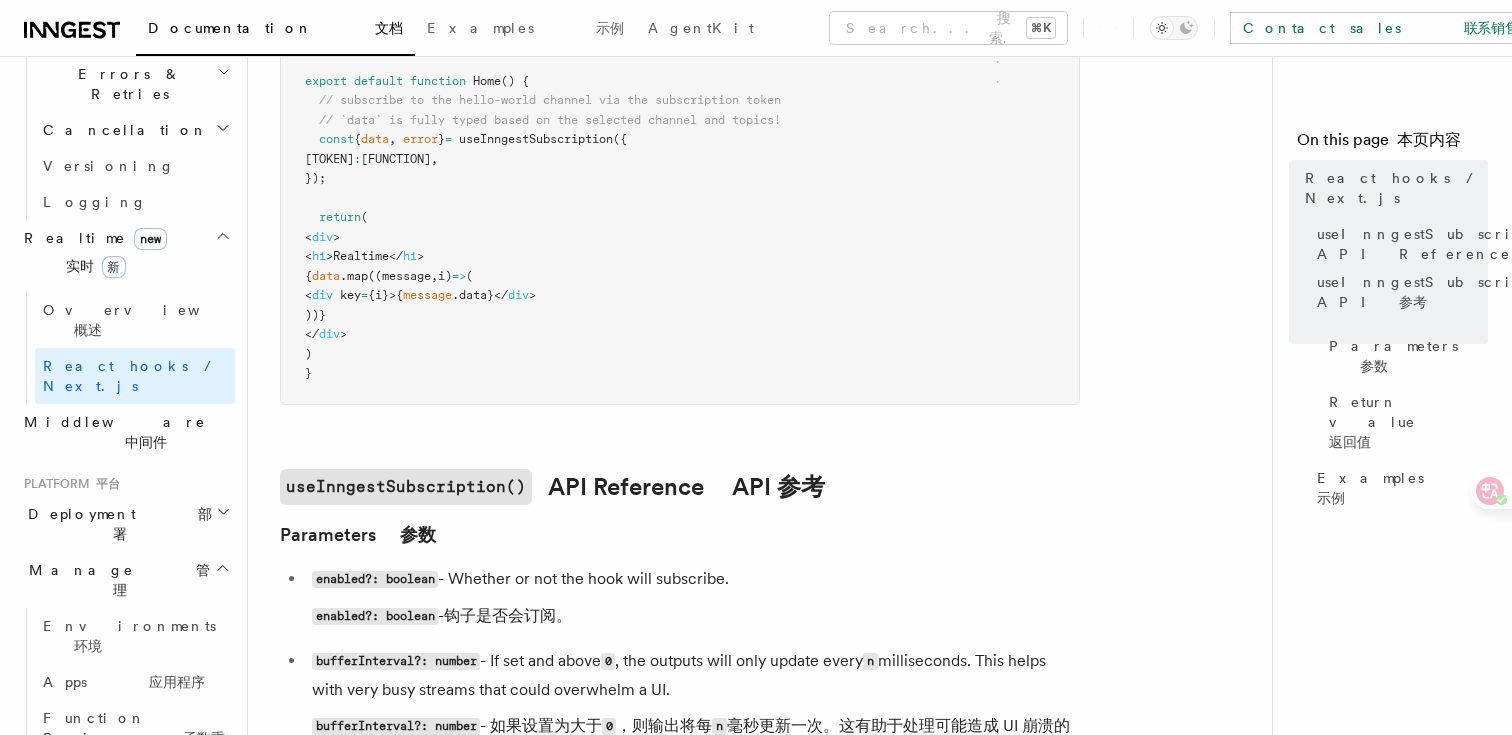 click on "Deployment    部署" at bounding box center (125, 524) 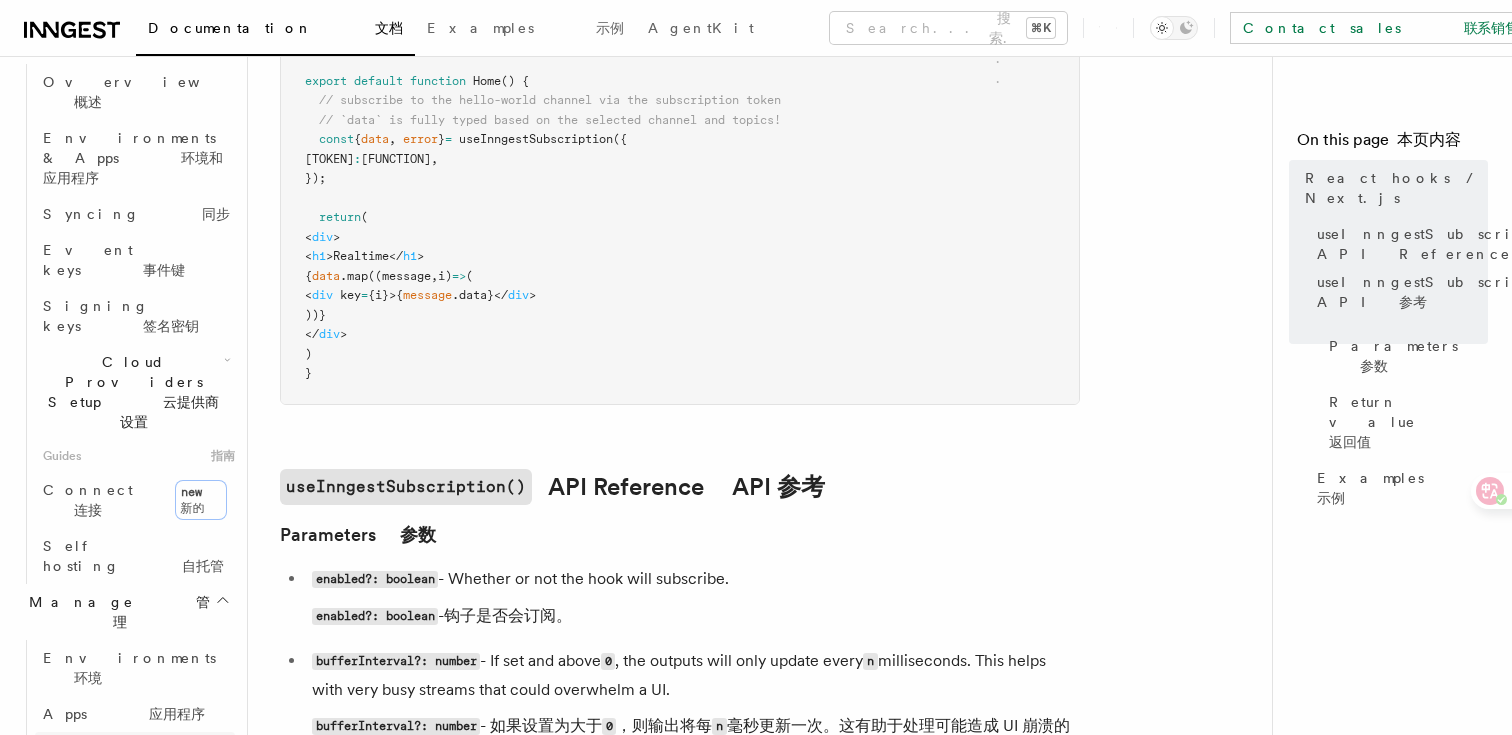 scroll, scrollTop: 1789, scrollLeft: 0, axis: vertical 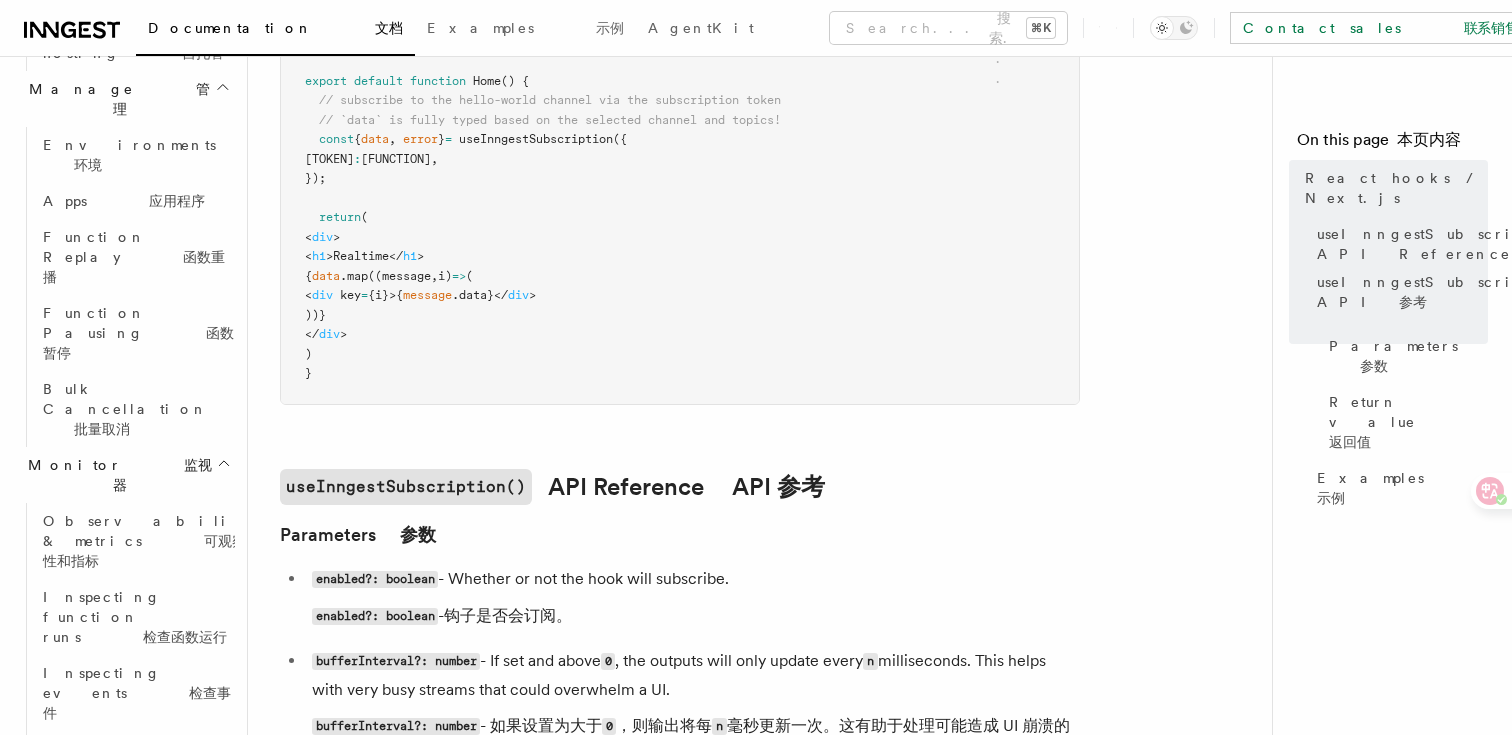click on "TypeScript SDK" at bounding box center [125, 1123] 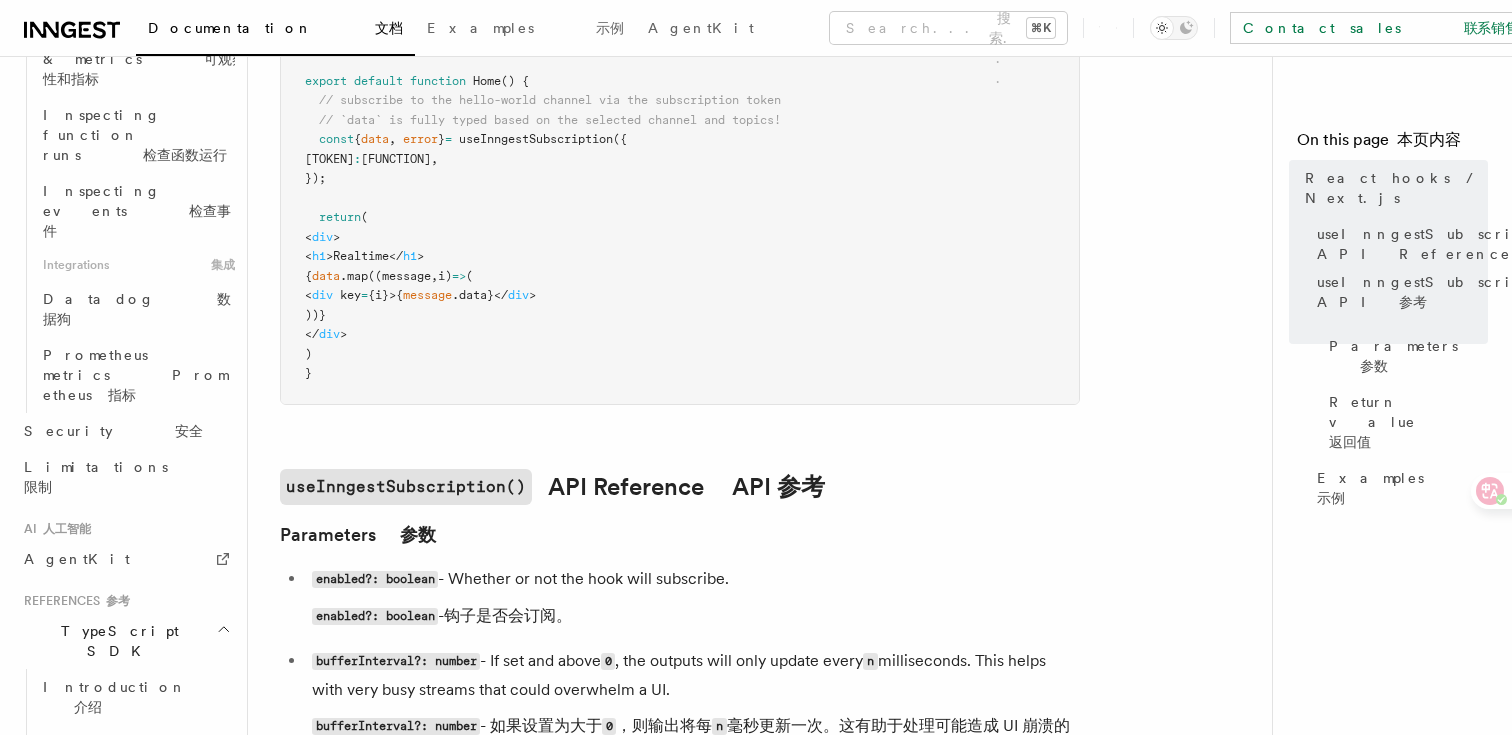 scroll, scrollTop: 2275, scrollLeft: 0, axis: vertical 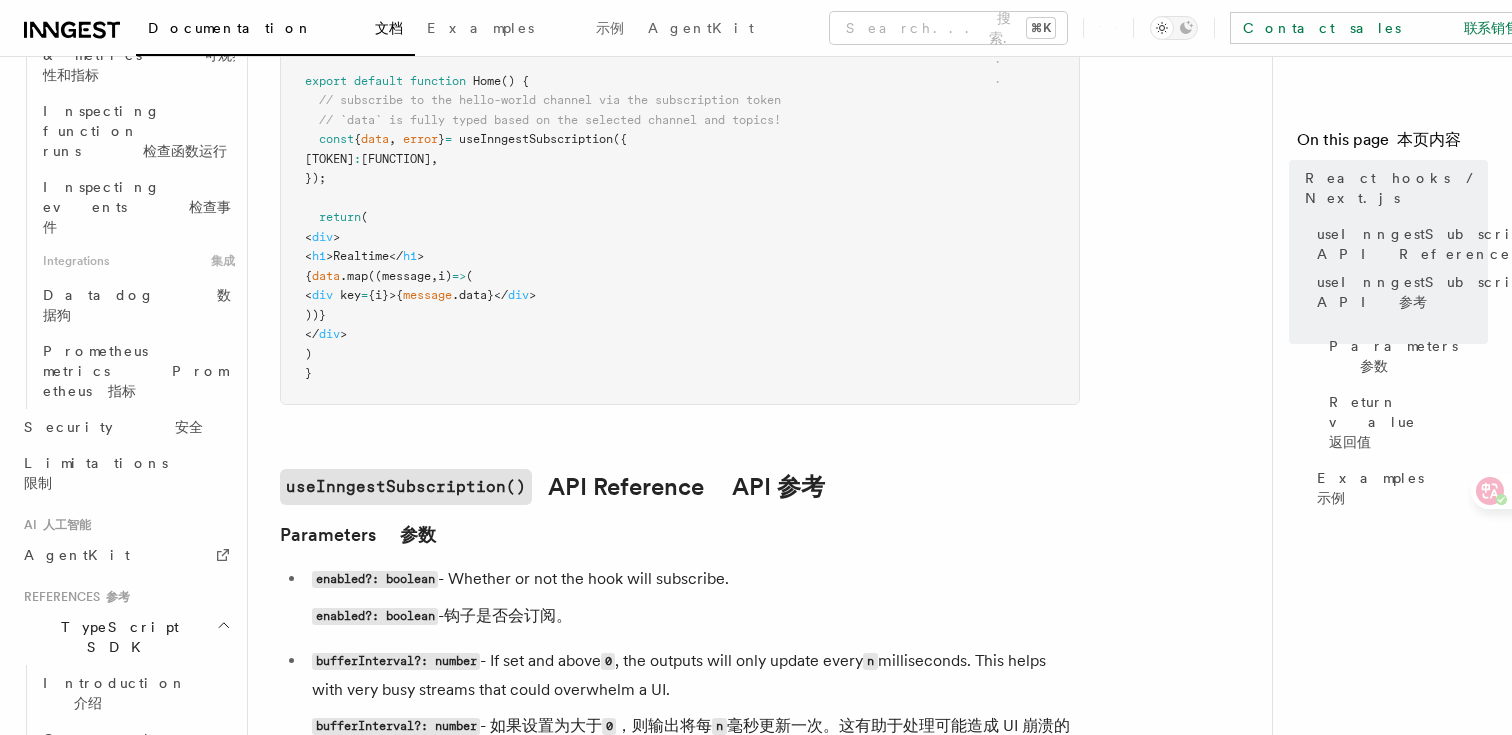 click on "Steps    步骤" at bounding box center [135, 1547] 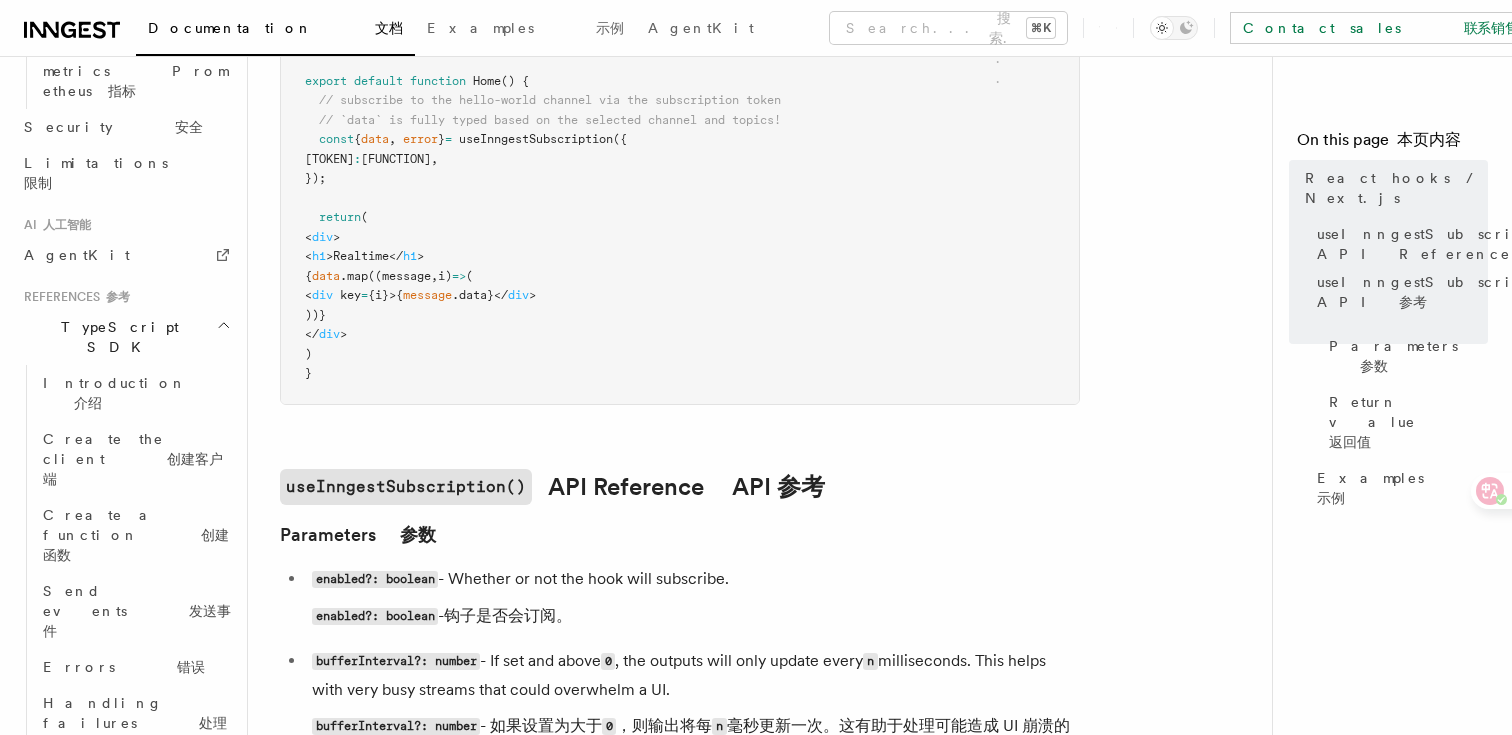 scroll, scrollTop: 2580, scrollLeft: 0, axis: vertical 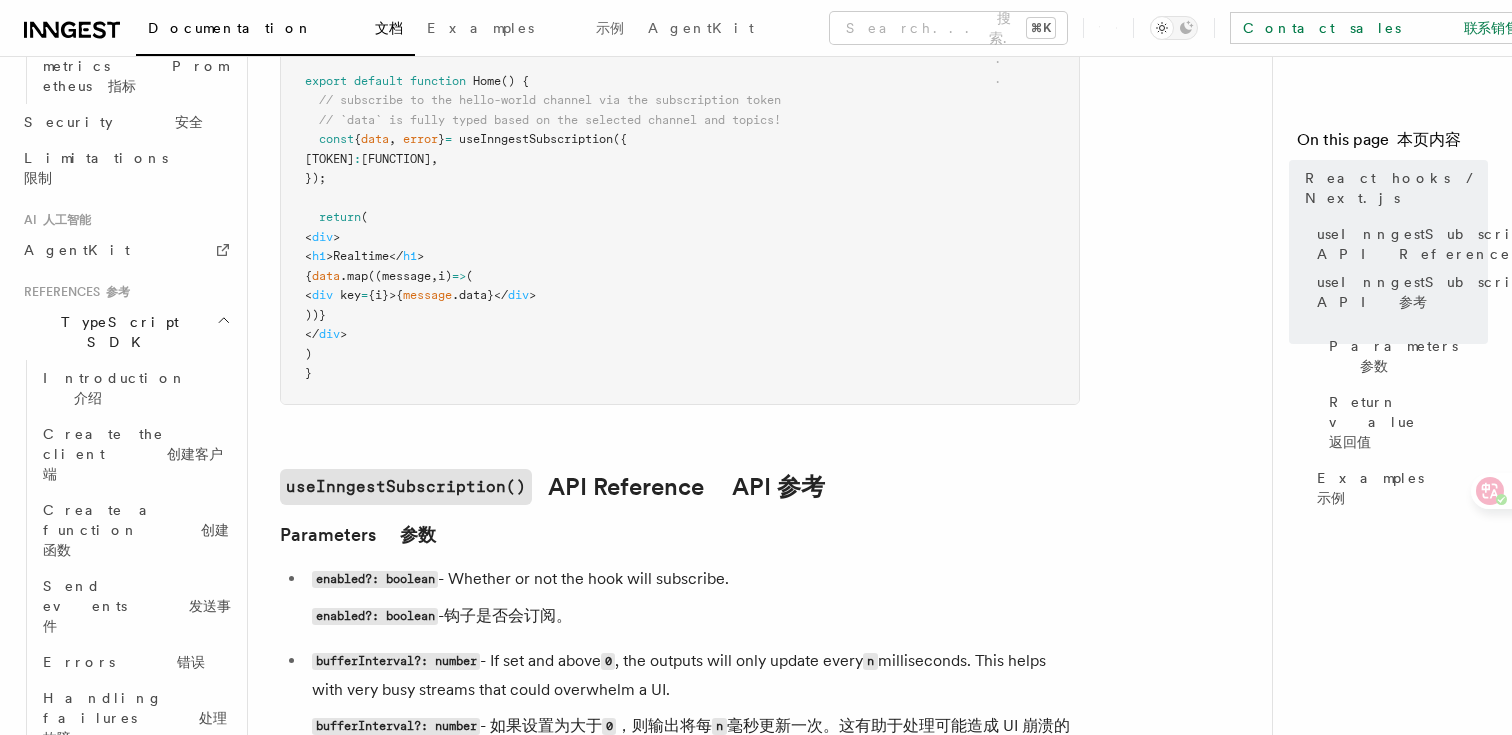 click on "Serve    服务" at bounding box center [135, 1624] 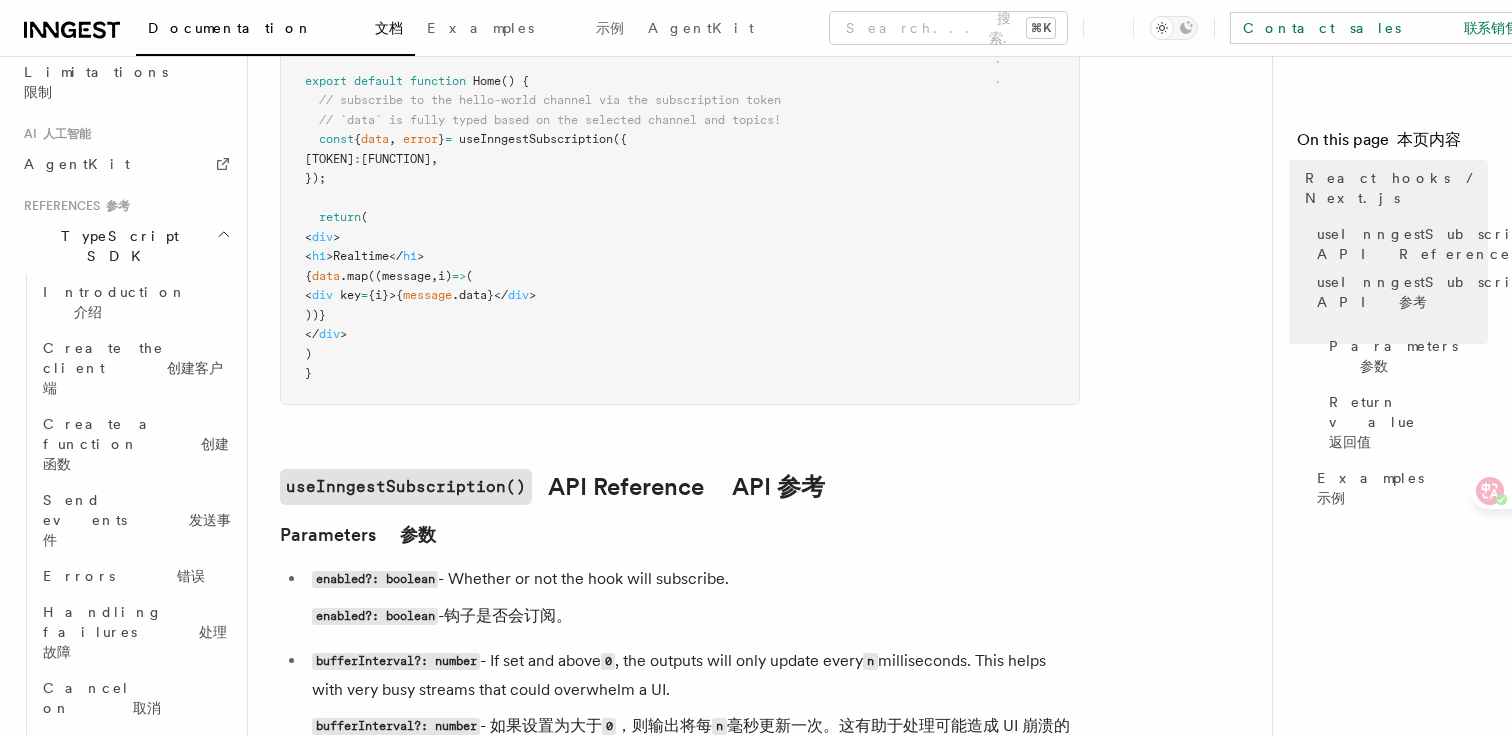 scroll, scrollTop: 2673, scrollLeft: 0, axis: vertical 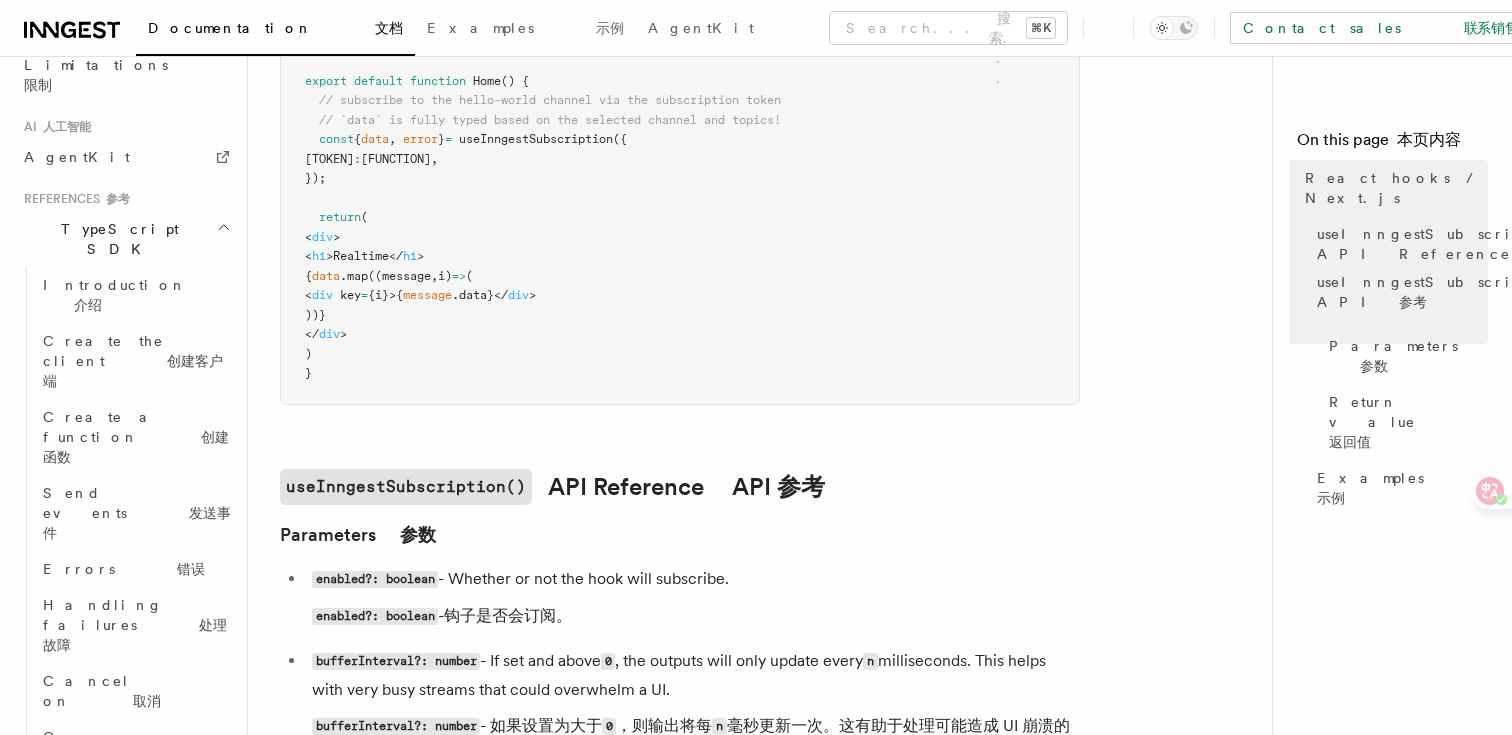 click on "Streaming    流媒体" at bounding box center (138, 1643) 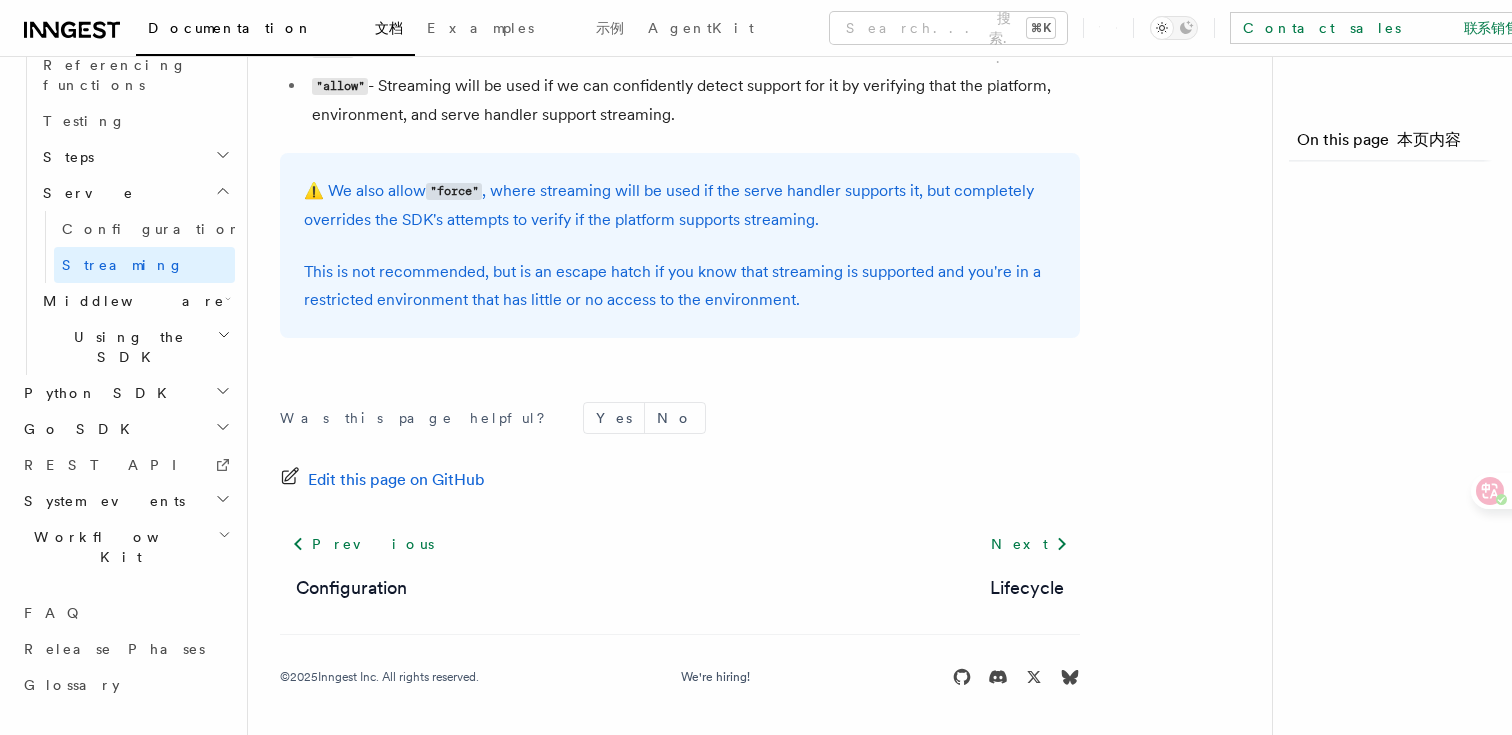 scroll, scrollTop: 0, scrollLeft: 0, axis: both 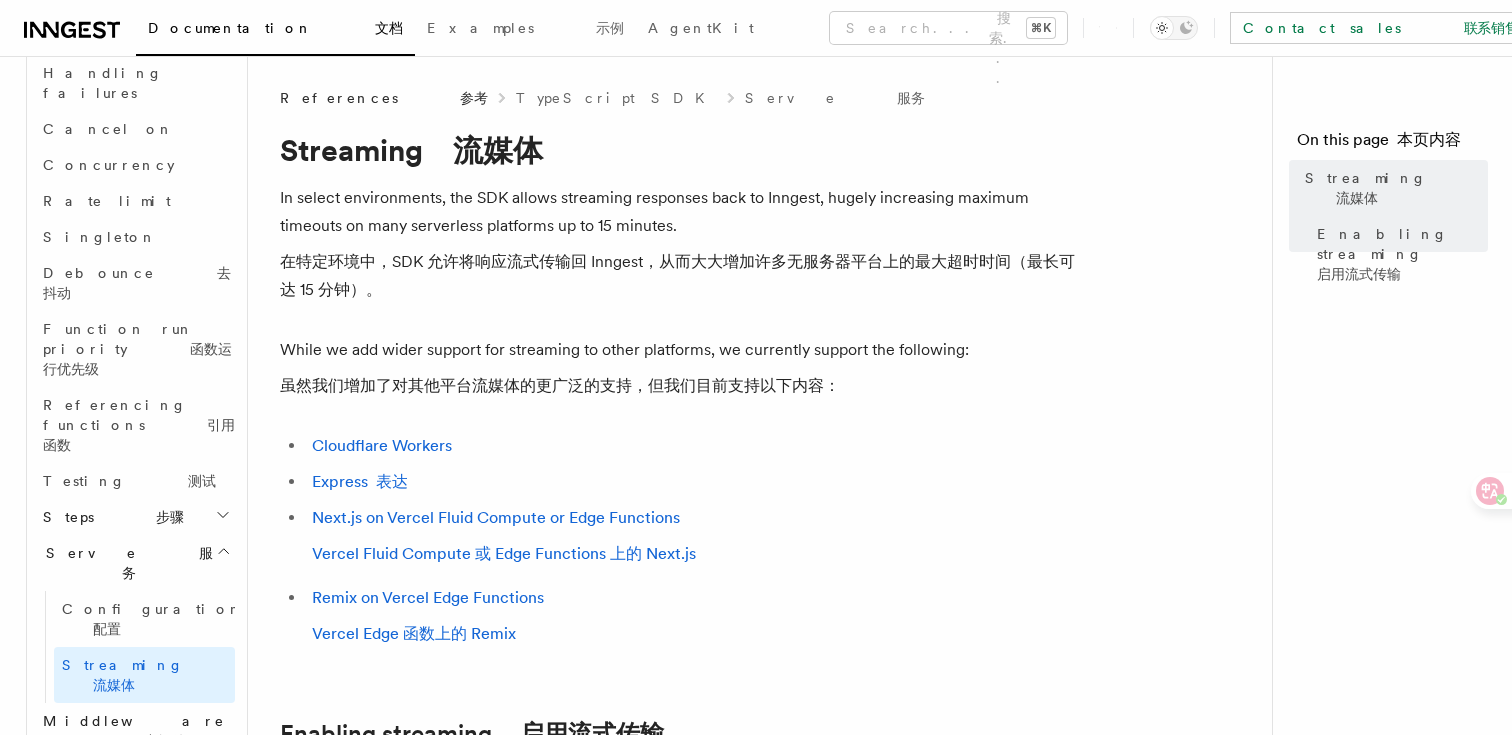 click on "Middleware    中间件" at bounding box center [135, 731] 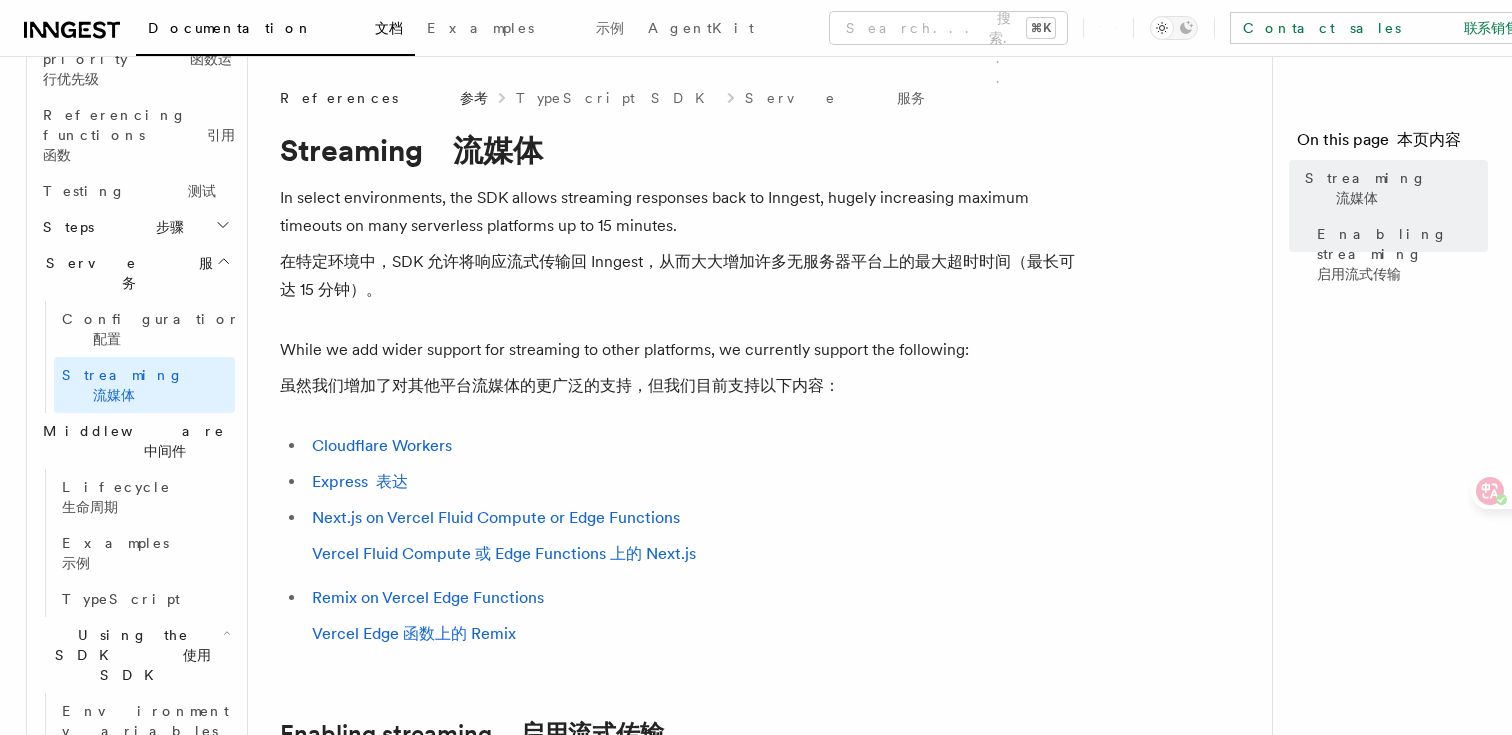 scroll, scrollTop: 1916, scrollLeft: 0, axis: vertical 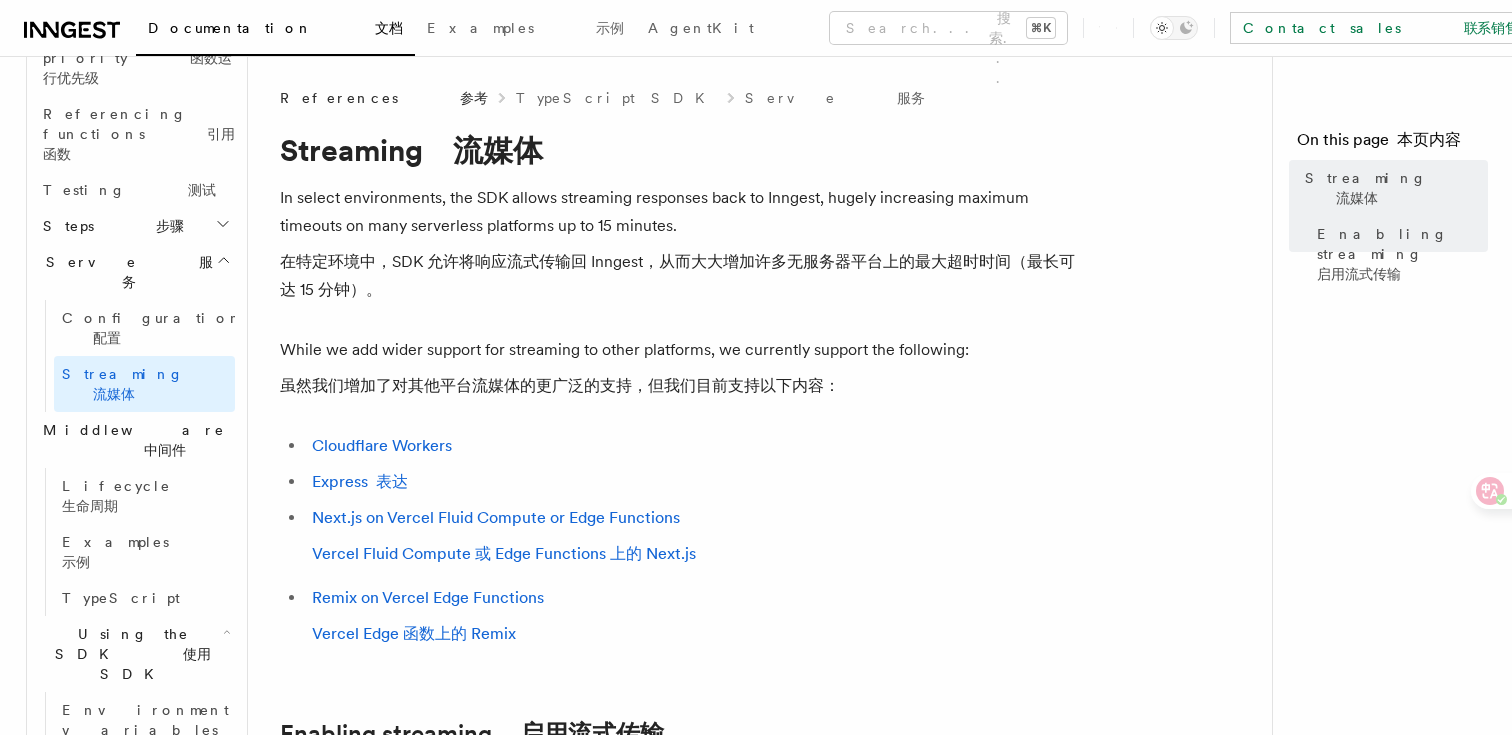 click on "系统事件" at bounding box center [165, 1172] 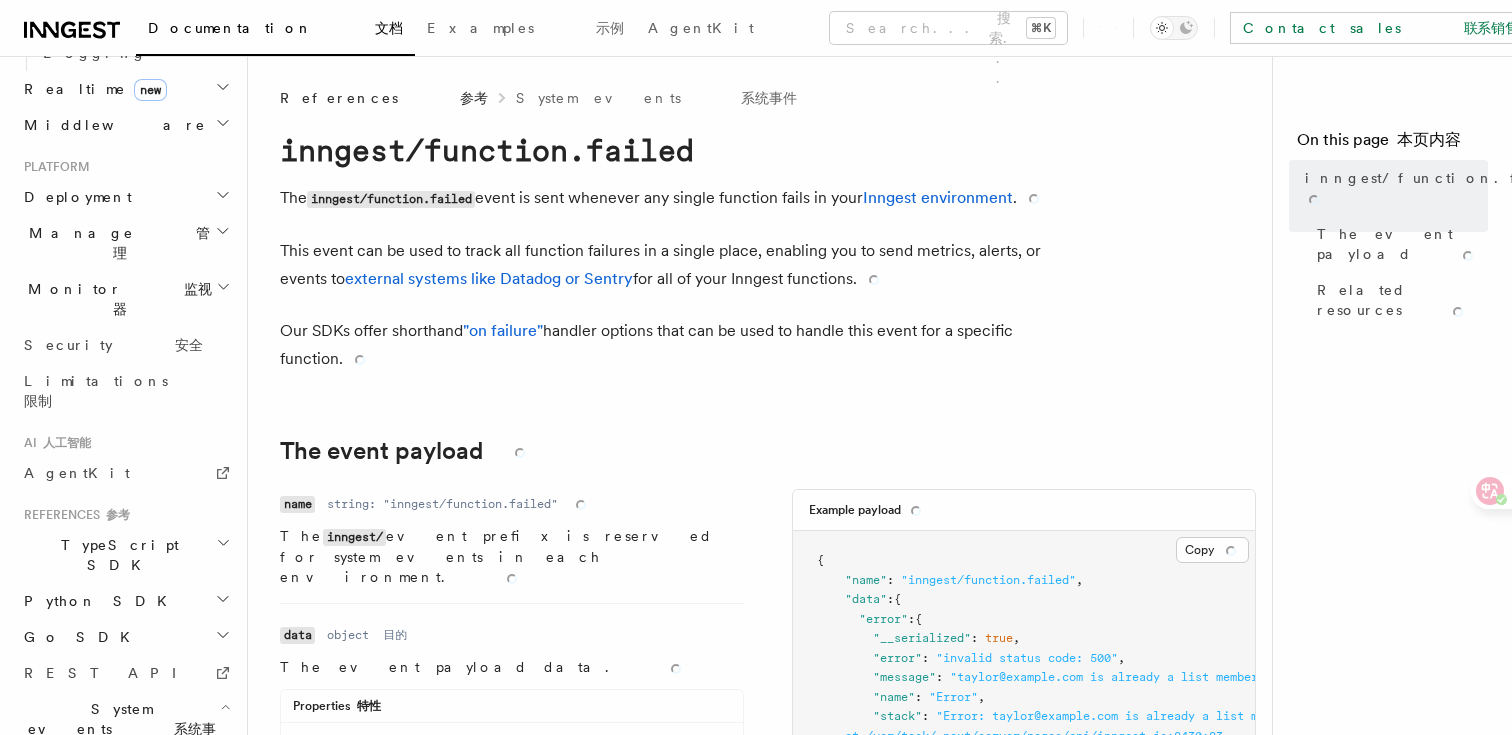 scroll, scrollTop: 977, scrollLeft: 0, axis: vertical 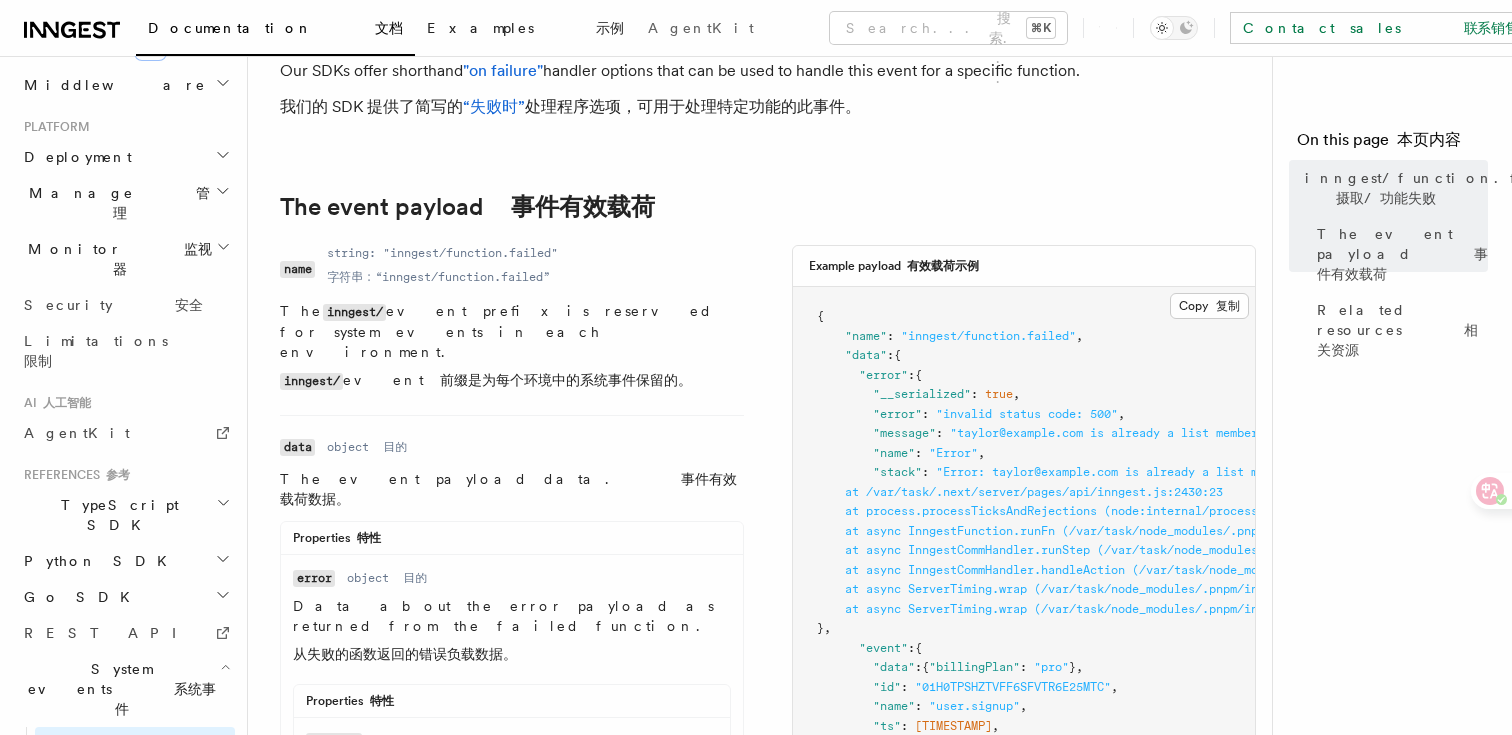 click on "Examples    示例" at bounding box center (525, 30) 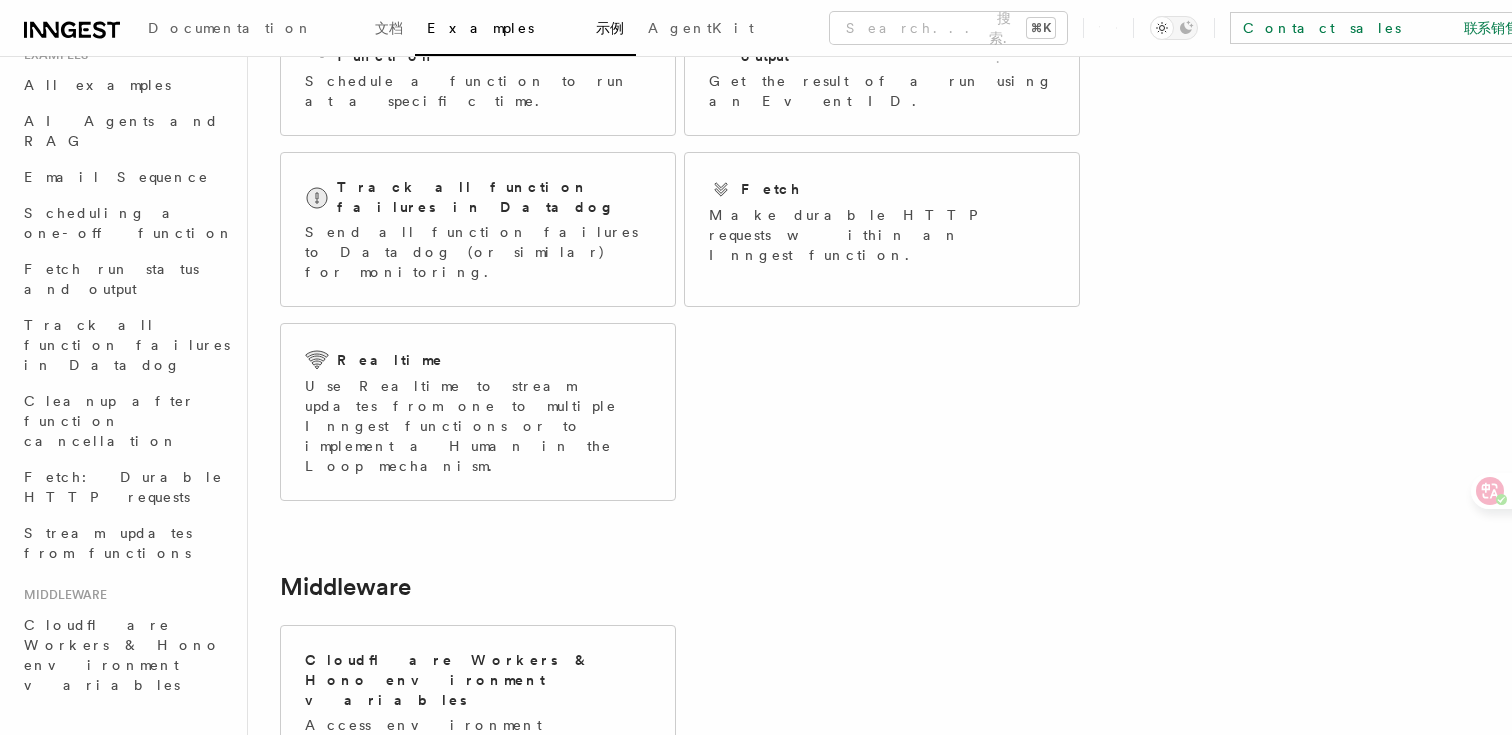 scroll, scrollTop: 0, scrollLeft: 0, axis: both 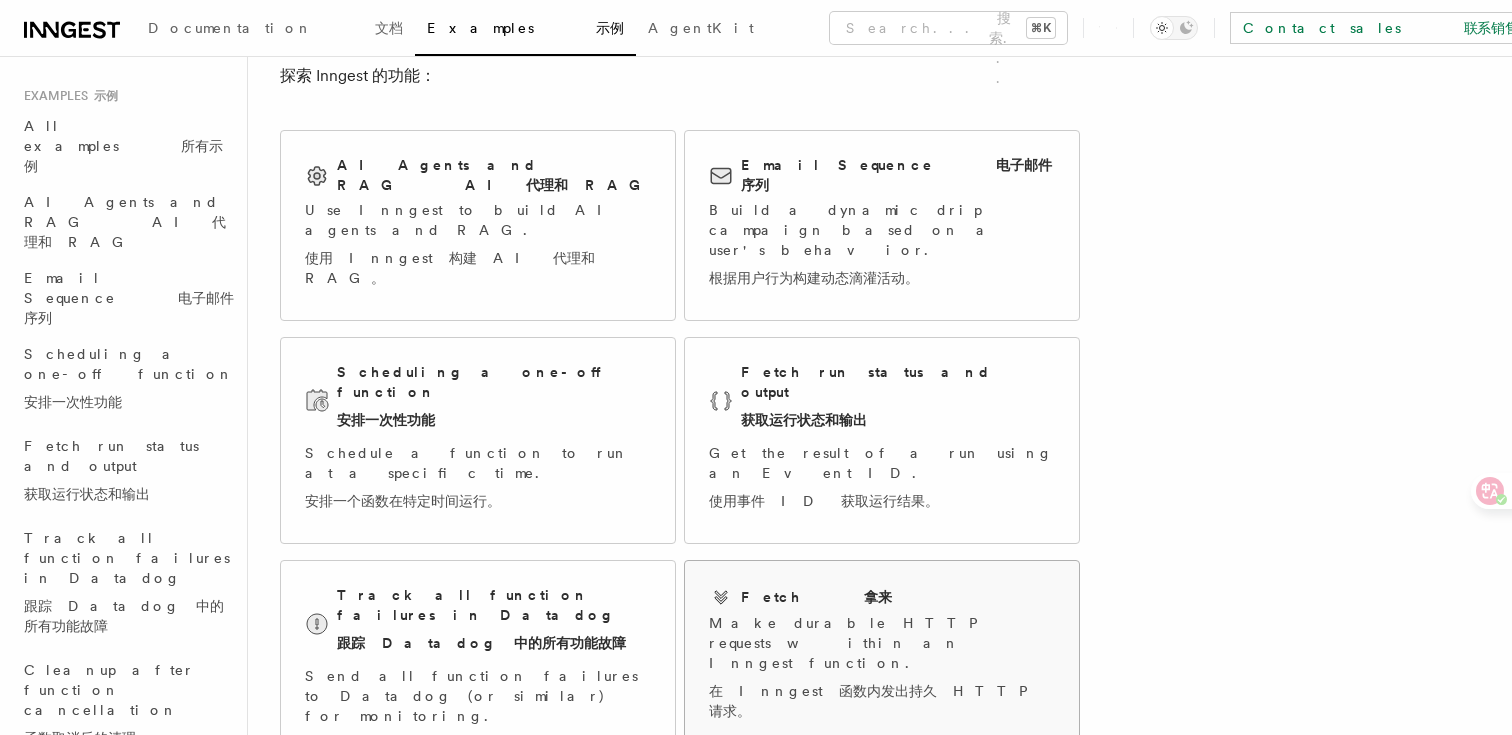click on "Make durable HTTP requests within an Inngest function. 在 Inngest 函数内发出持久 HTTP 请求。" at bounding box center (882, 671) 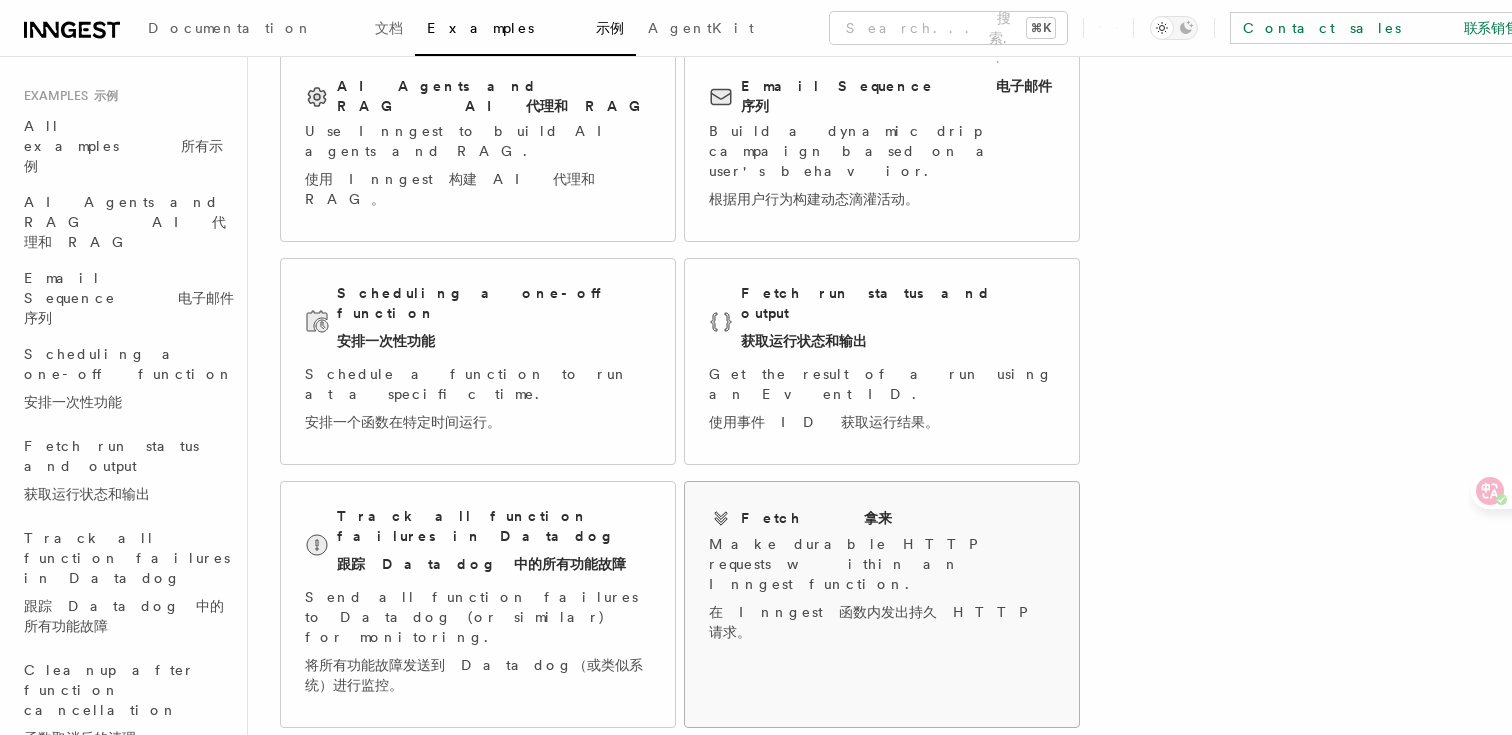 scroll, scrollTop: 230, scrollLeft: 0, axis: vertical 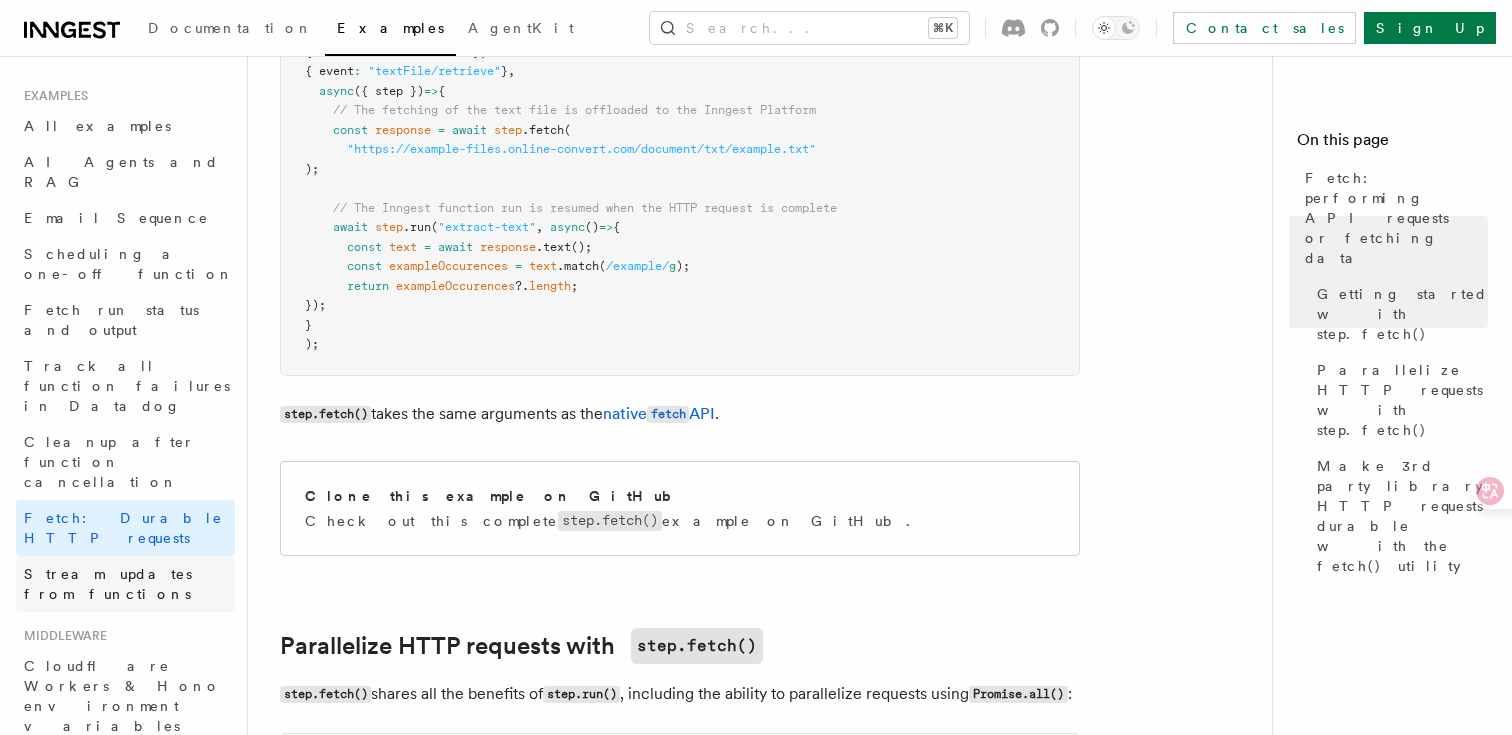 click on "Stream updates from functions" at bounding box center (125, 584) 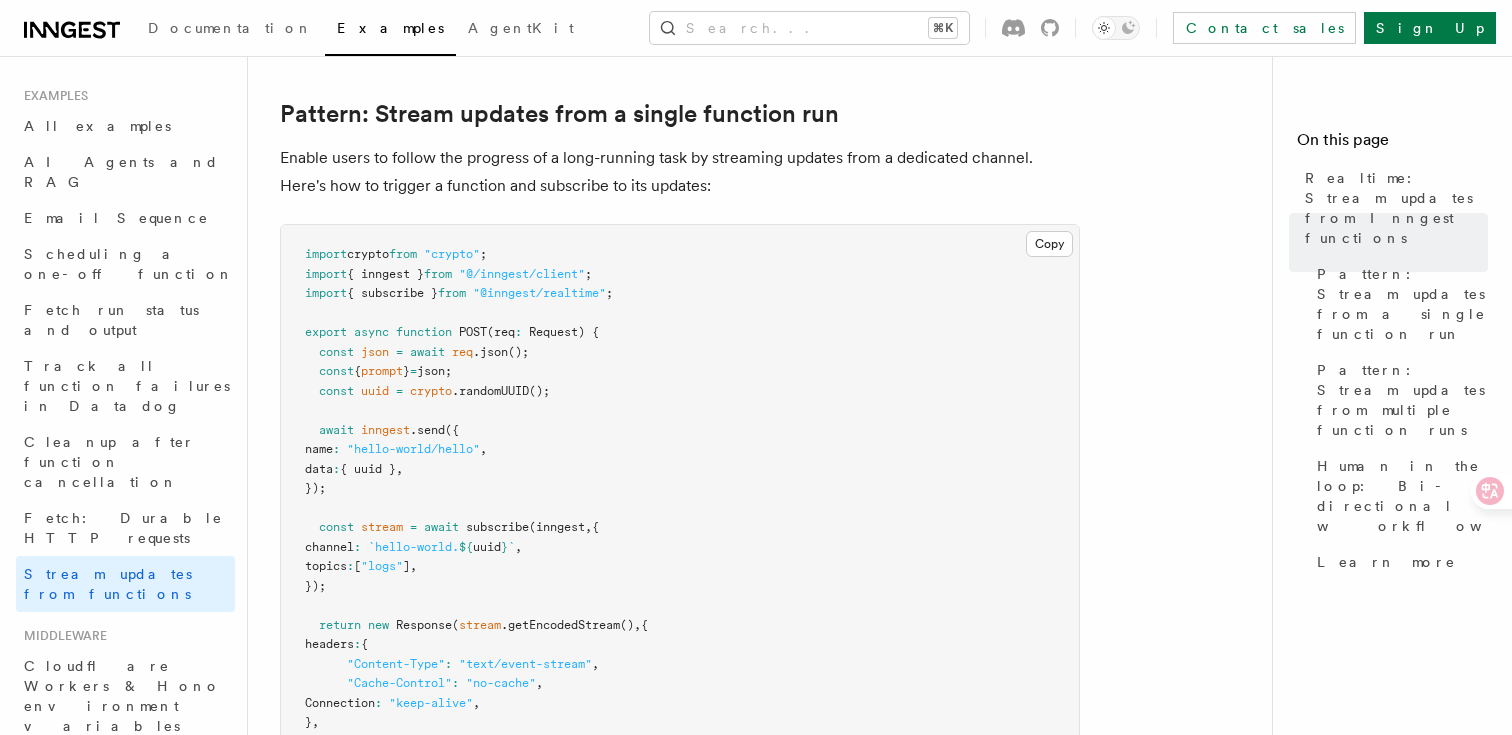 scroll, scrollTop: 203, scrollLeft: 0, axis: vertical 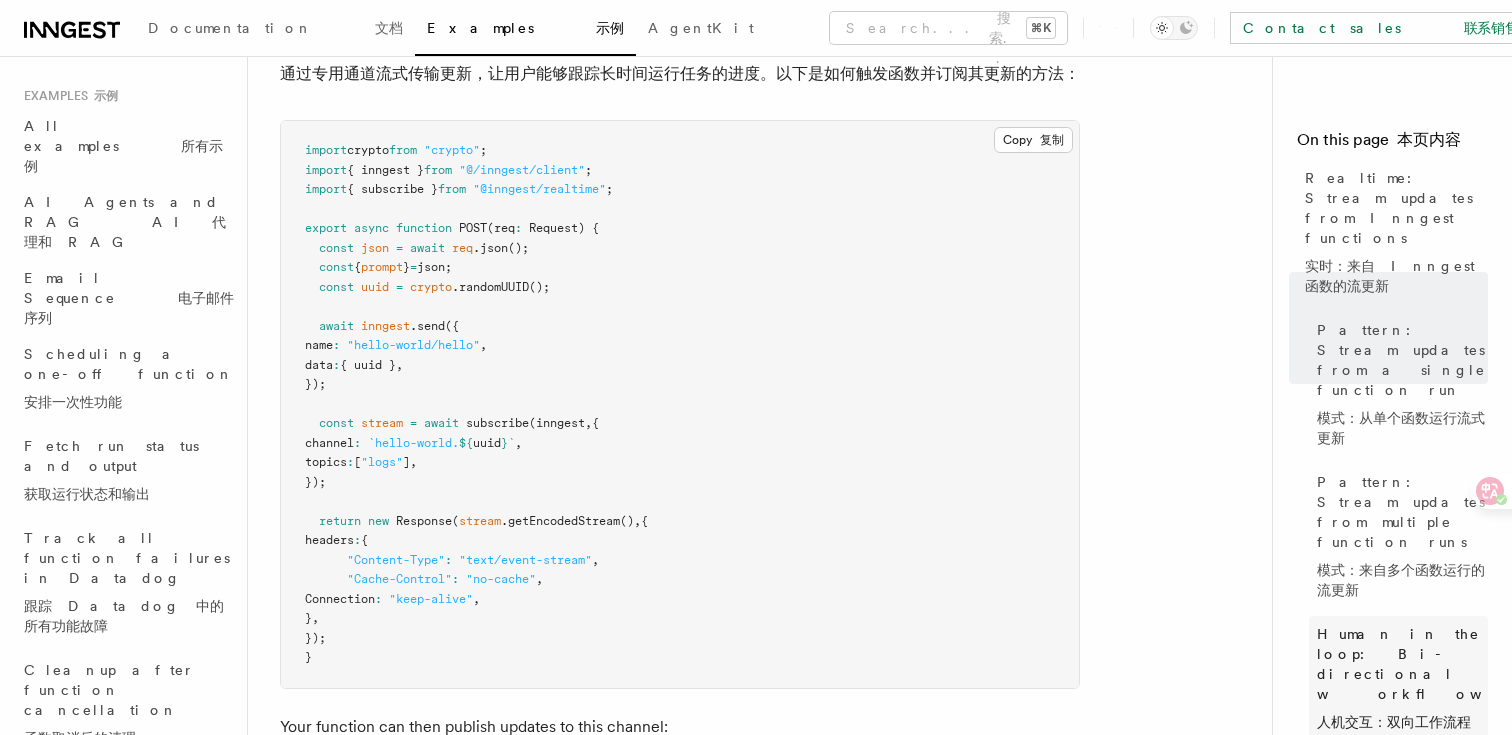 click on "Human in the loop: Bi-directional workflows 人机交互：双向工作流程" at bounding box center (1398, 682) 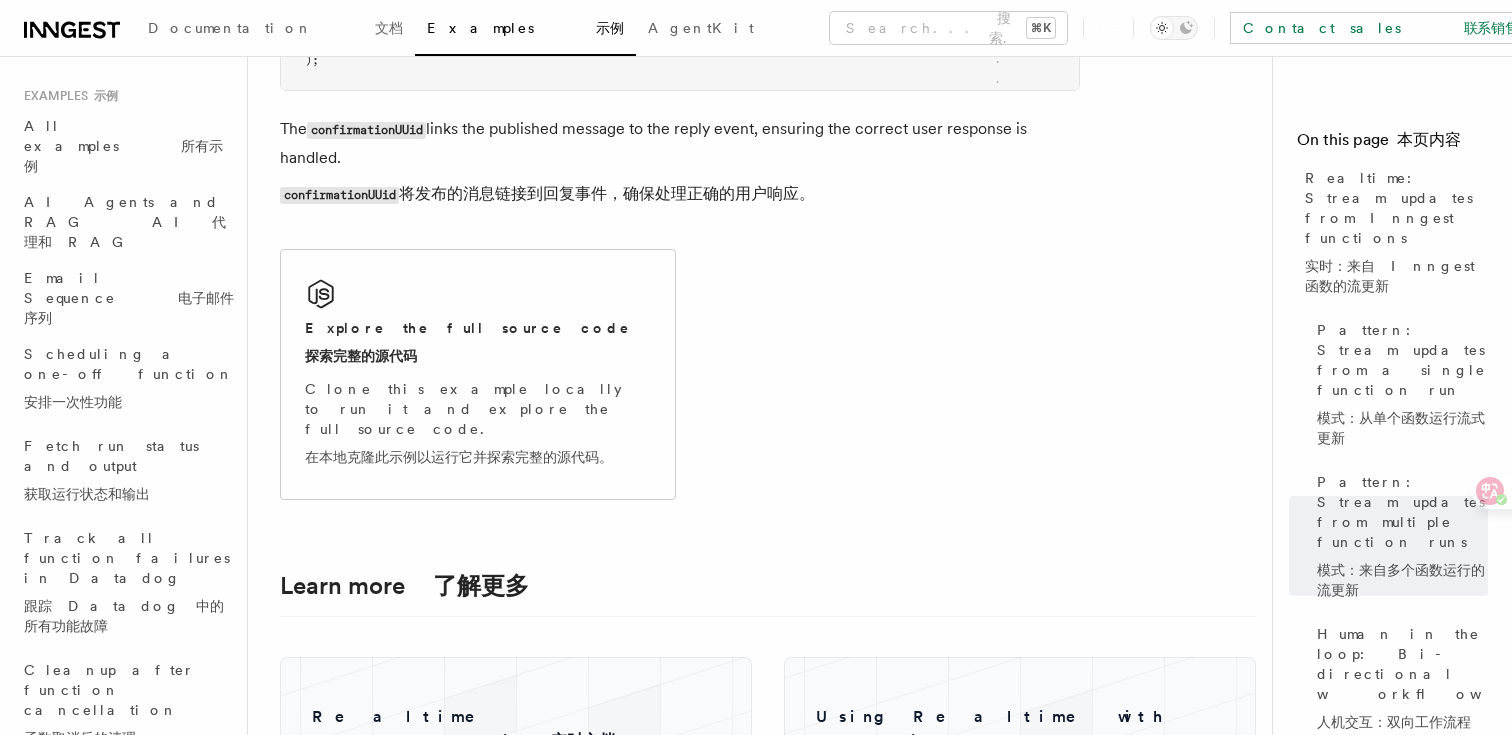 scroll, scrollTop: 5513, scrollLeft: 0, axis: vertical 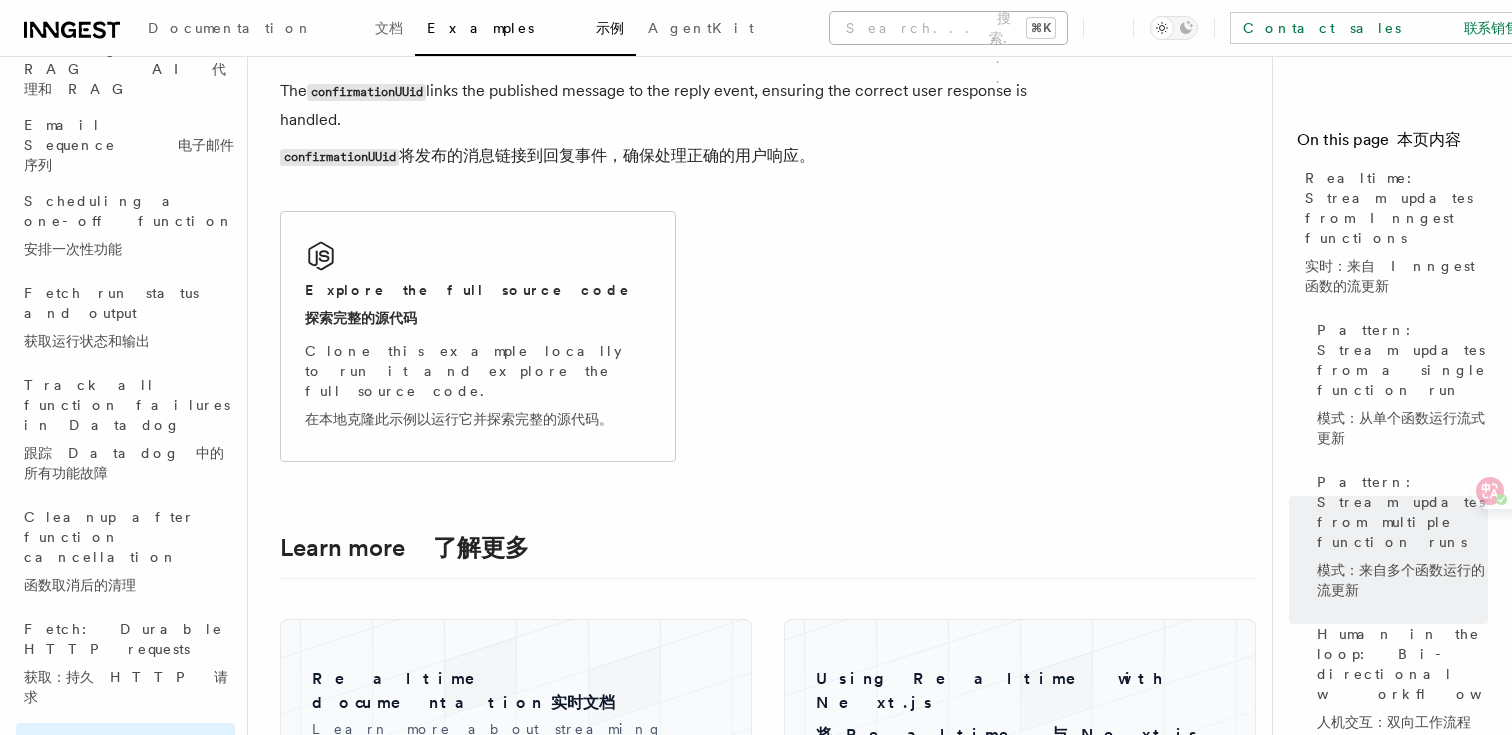 click on "Search...    搜索... ⌘K" at bounding box center (948, 28) 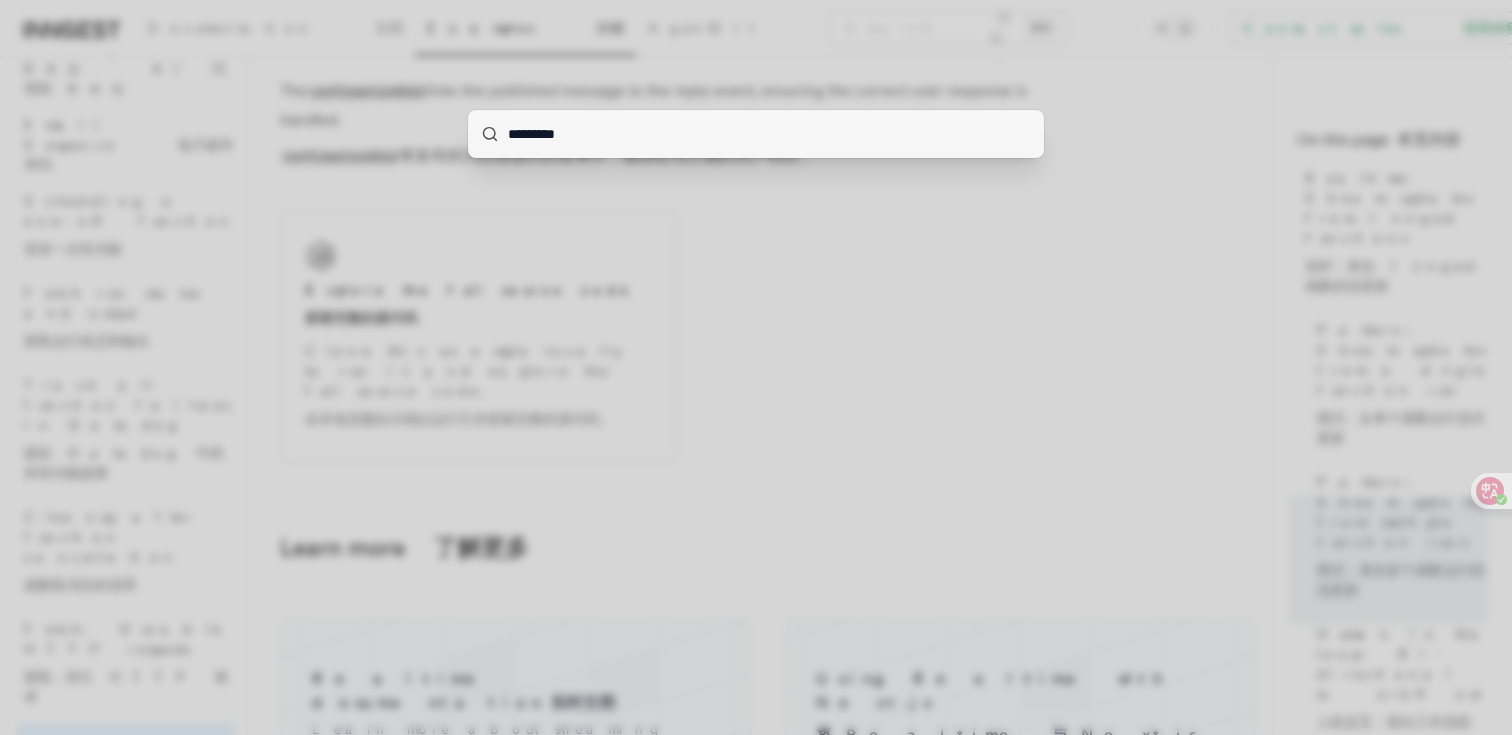 type on "*********" 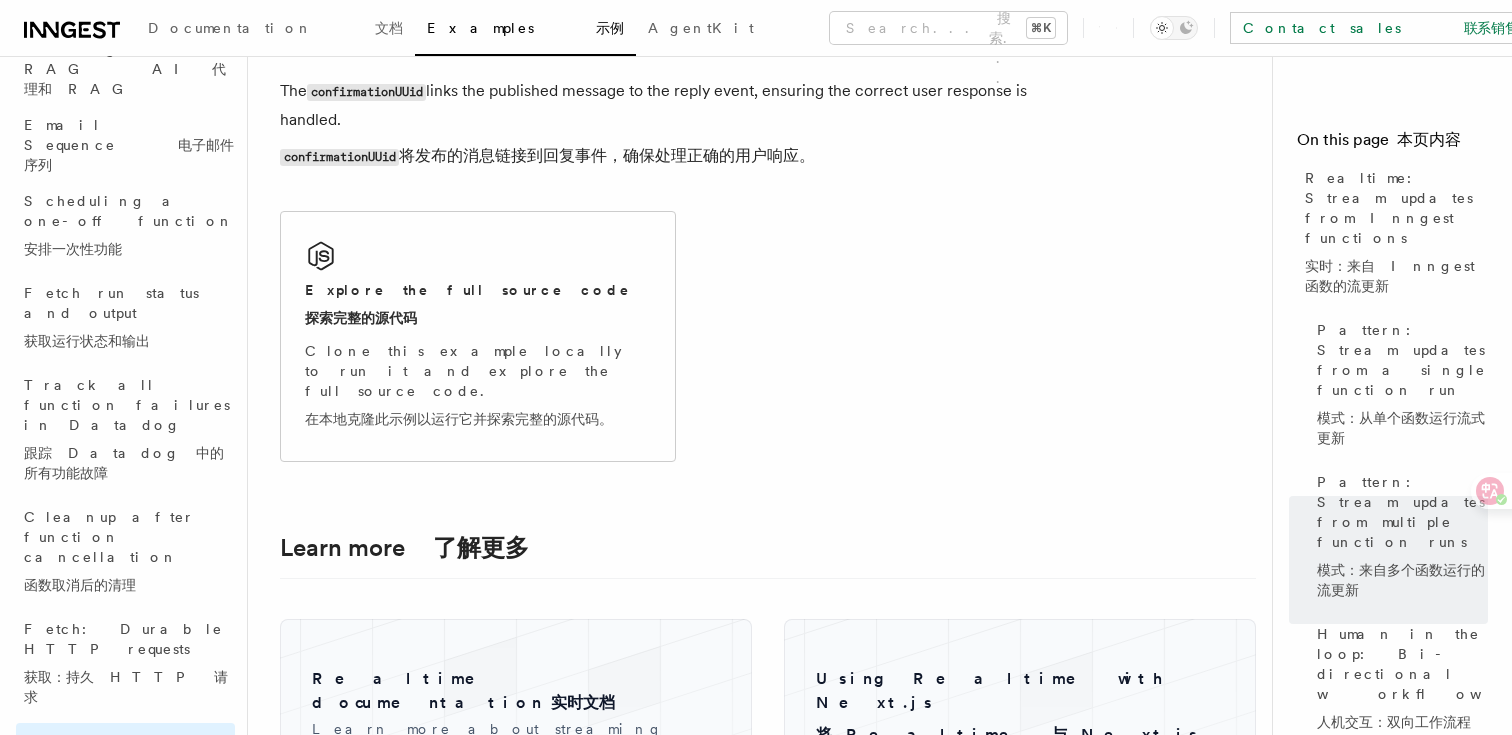 type 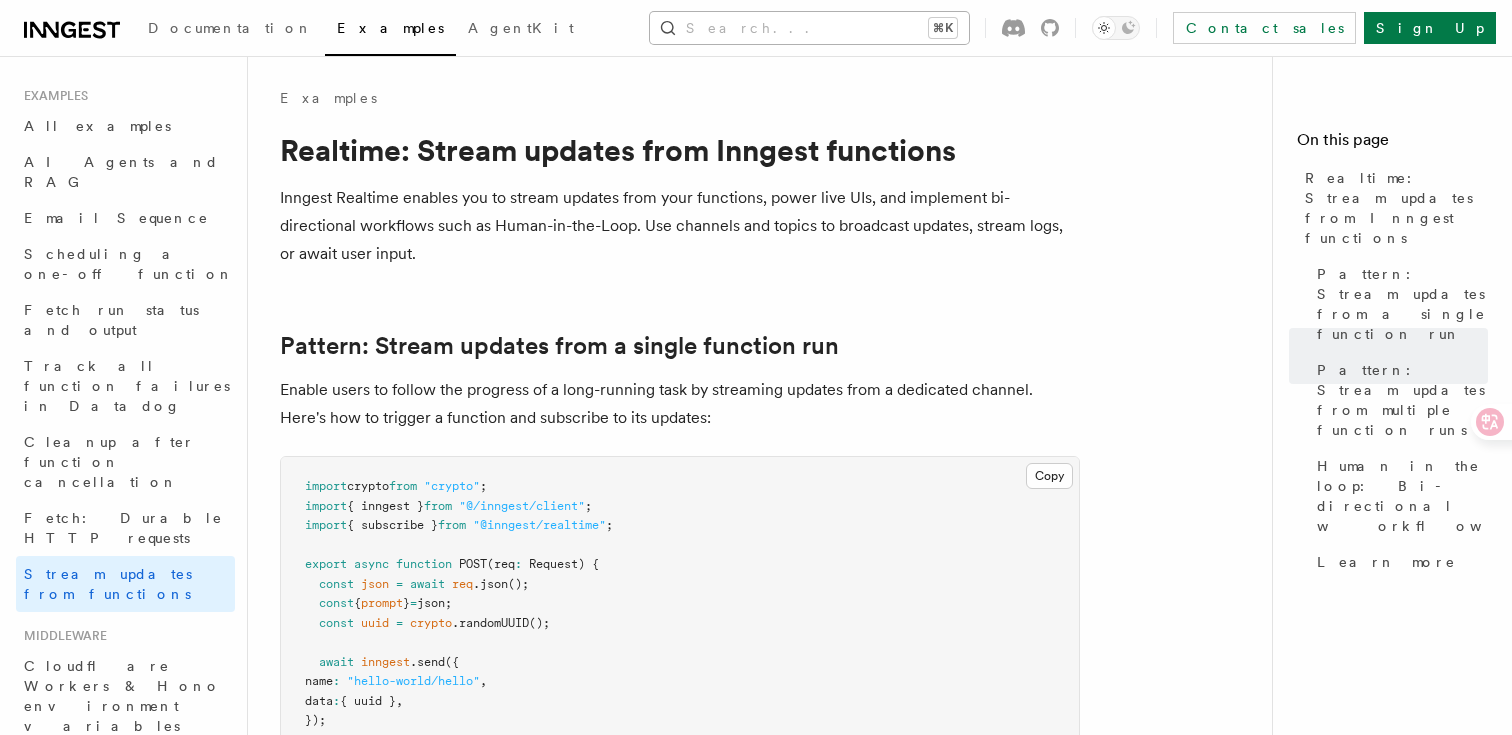 scroll, scrollTop: 3848, scrollLeft: 0, axis: vertical 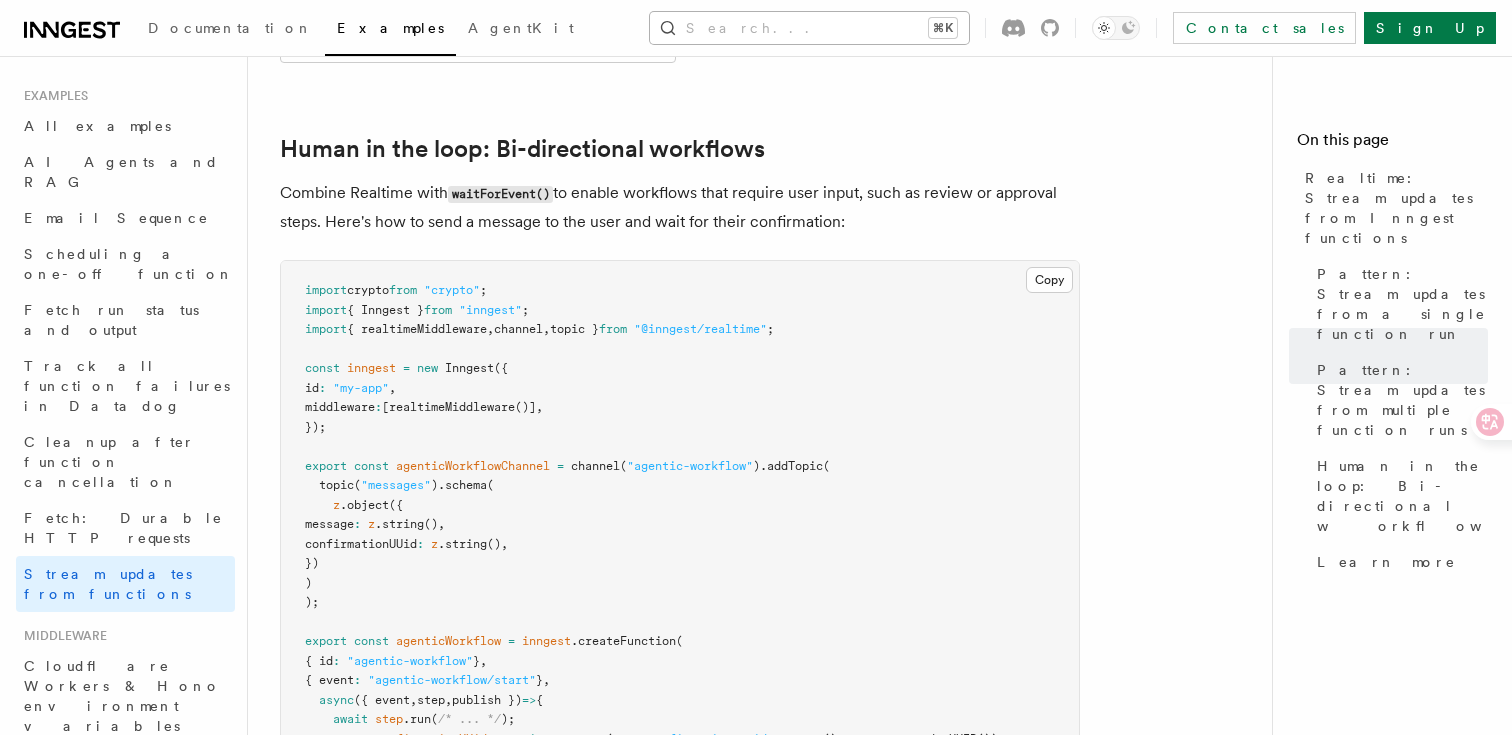 click on "Search... ⌘K" at bounding box center (809, 28) 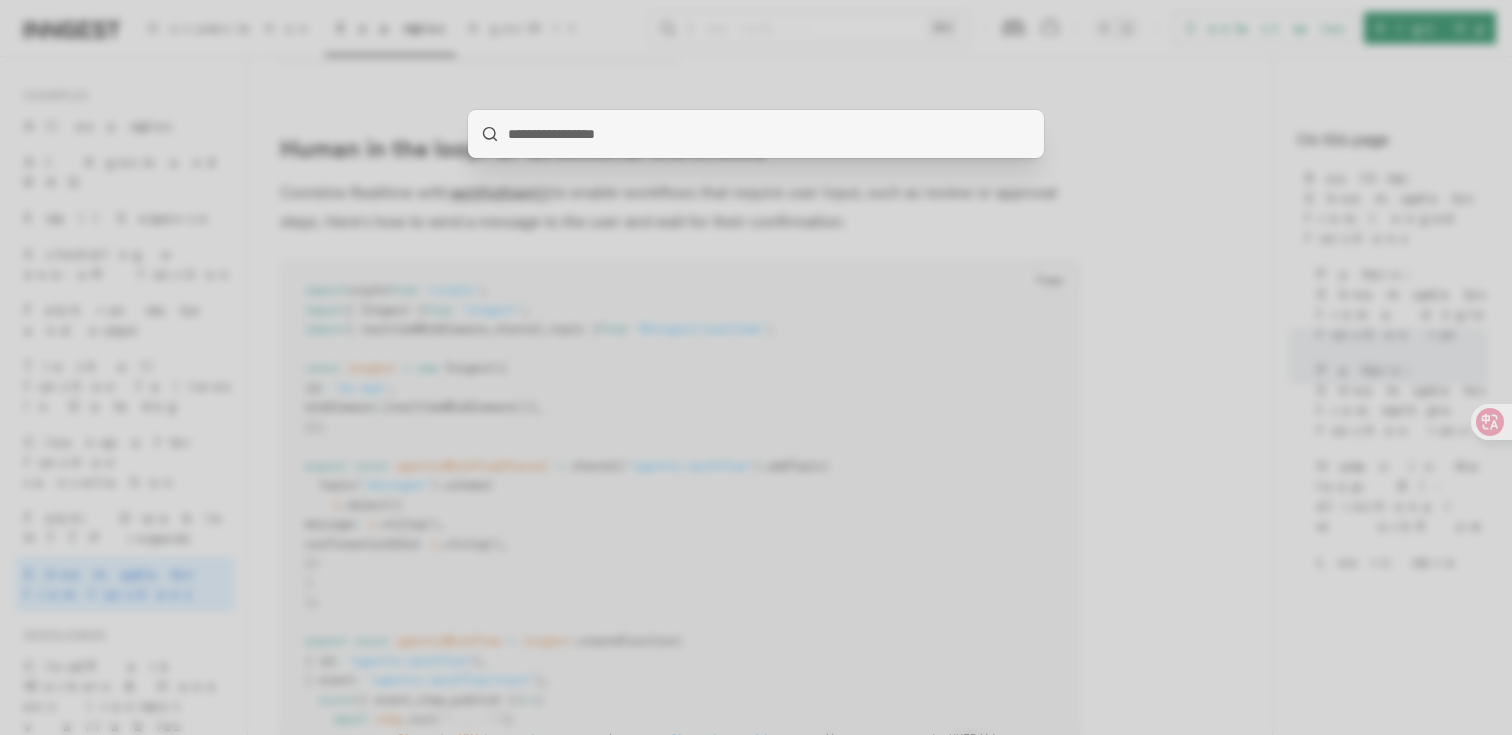 type on "*********" 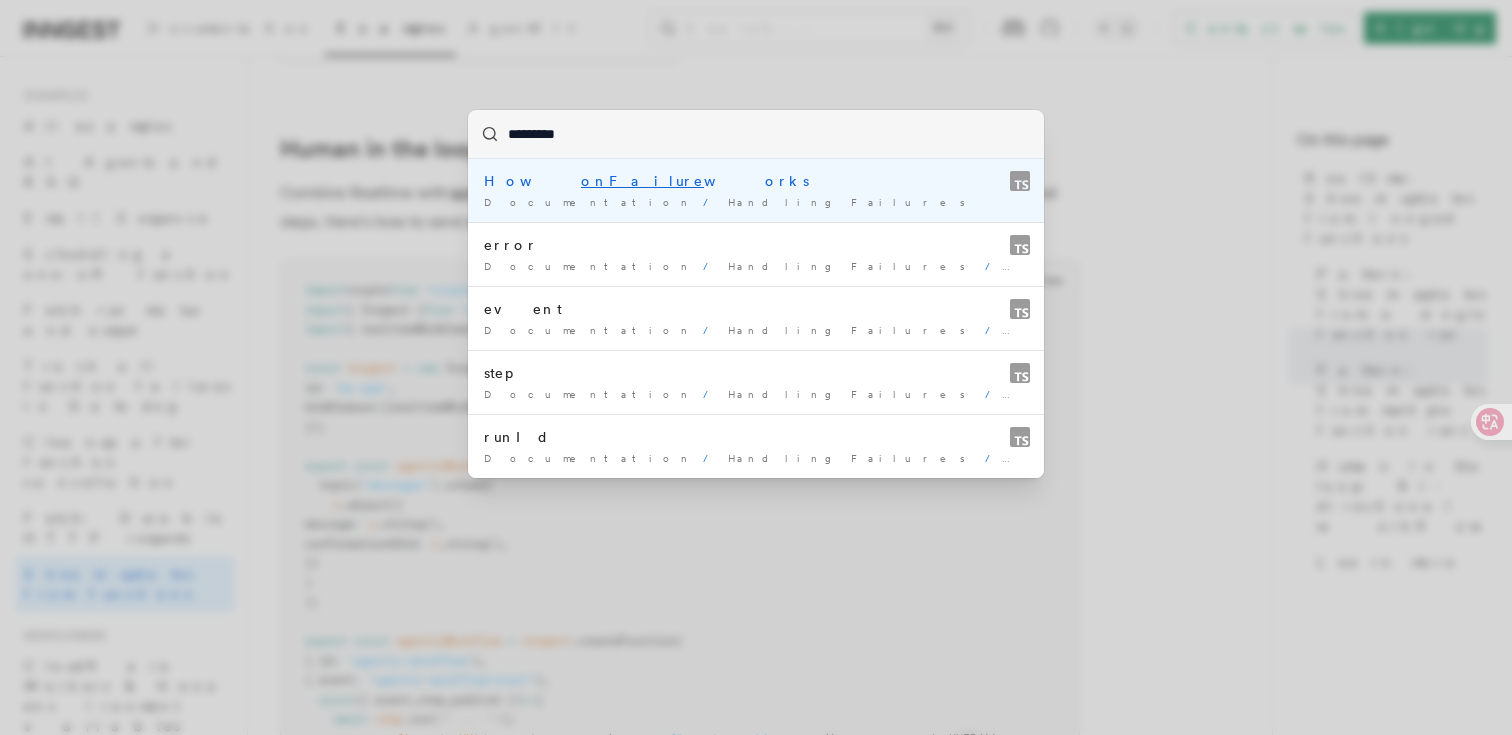 click on "Documentation / Handling Failures /" at bounding box center (756, 202) 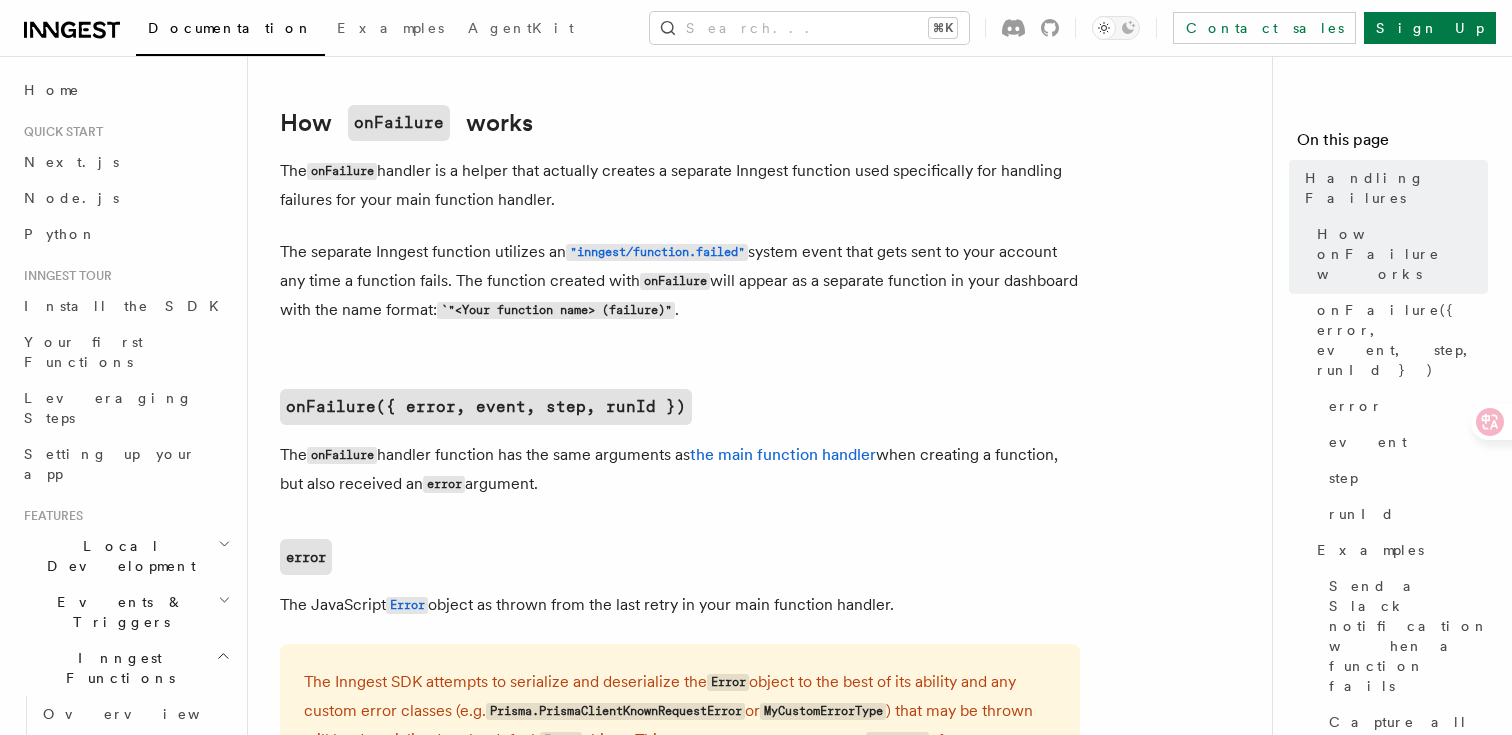 scroll, scrollTop: 954, scrollLeft: 0, axis: vertical 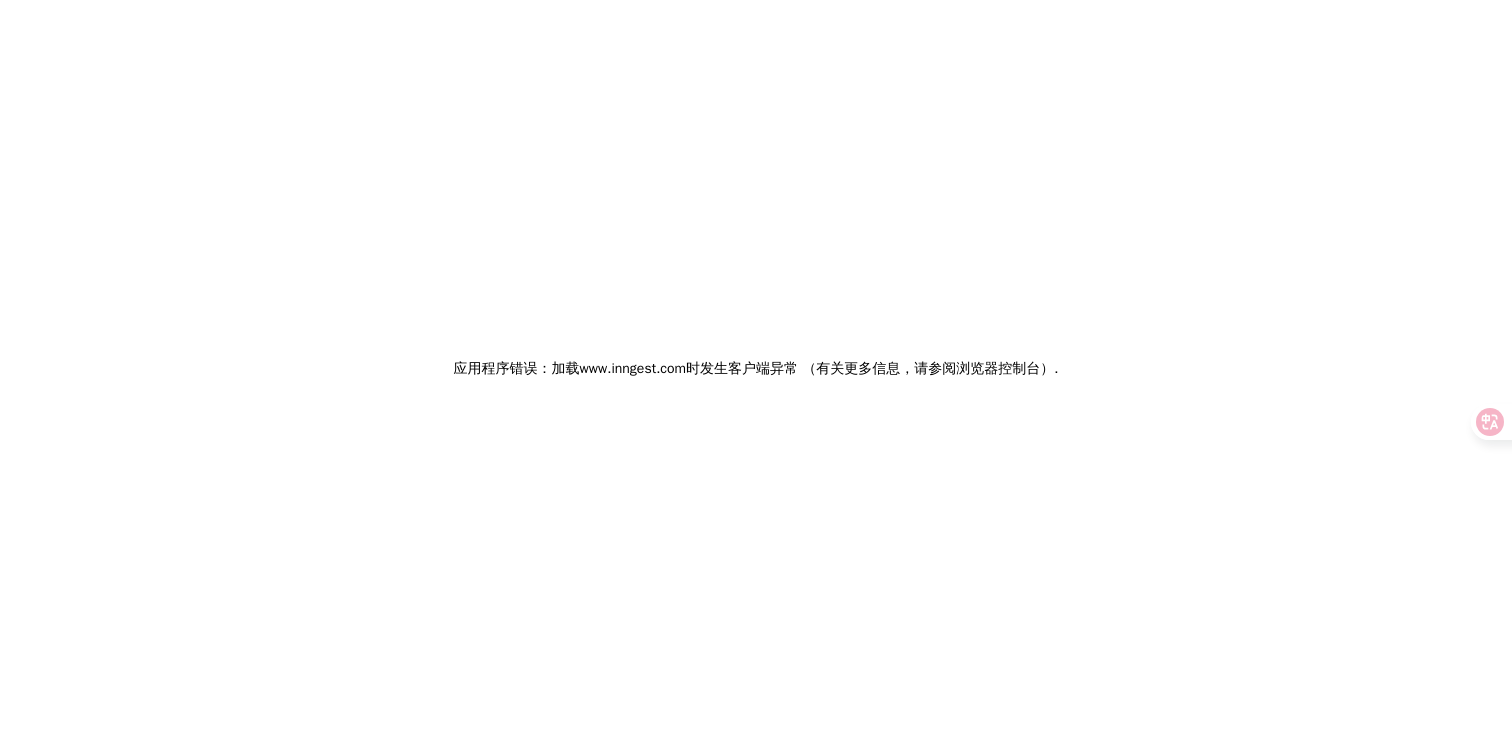 click on "应用程序错误：加载 www.inngest.com时 发生客户端异常   （有关更多信息，请参阅浏览器控制台） 。" at bounding box center (756, 369) 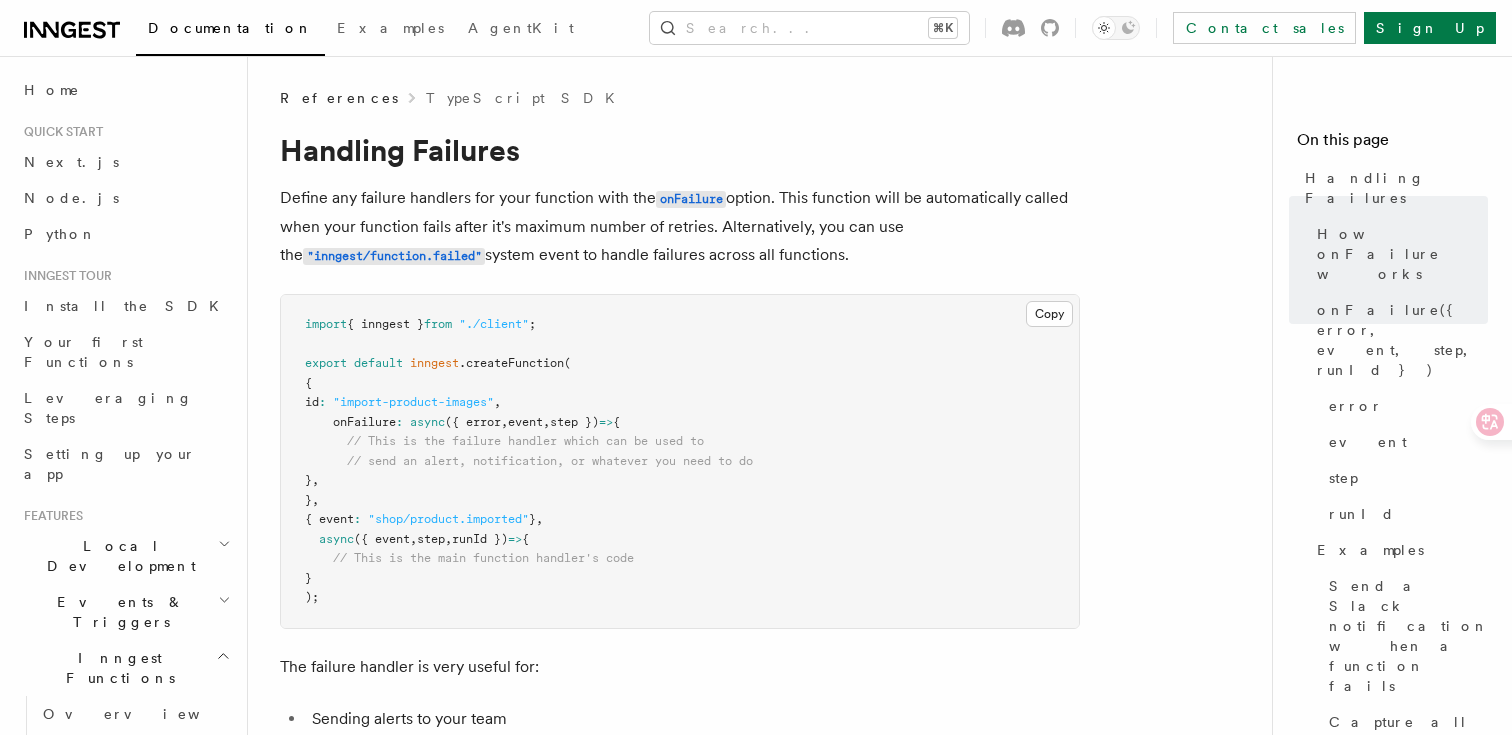 scroll, scrollTop: 954, scrollLeft: 0, axis: vertical 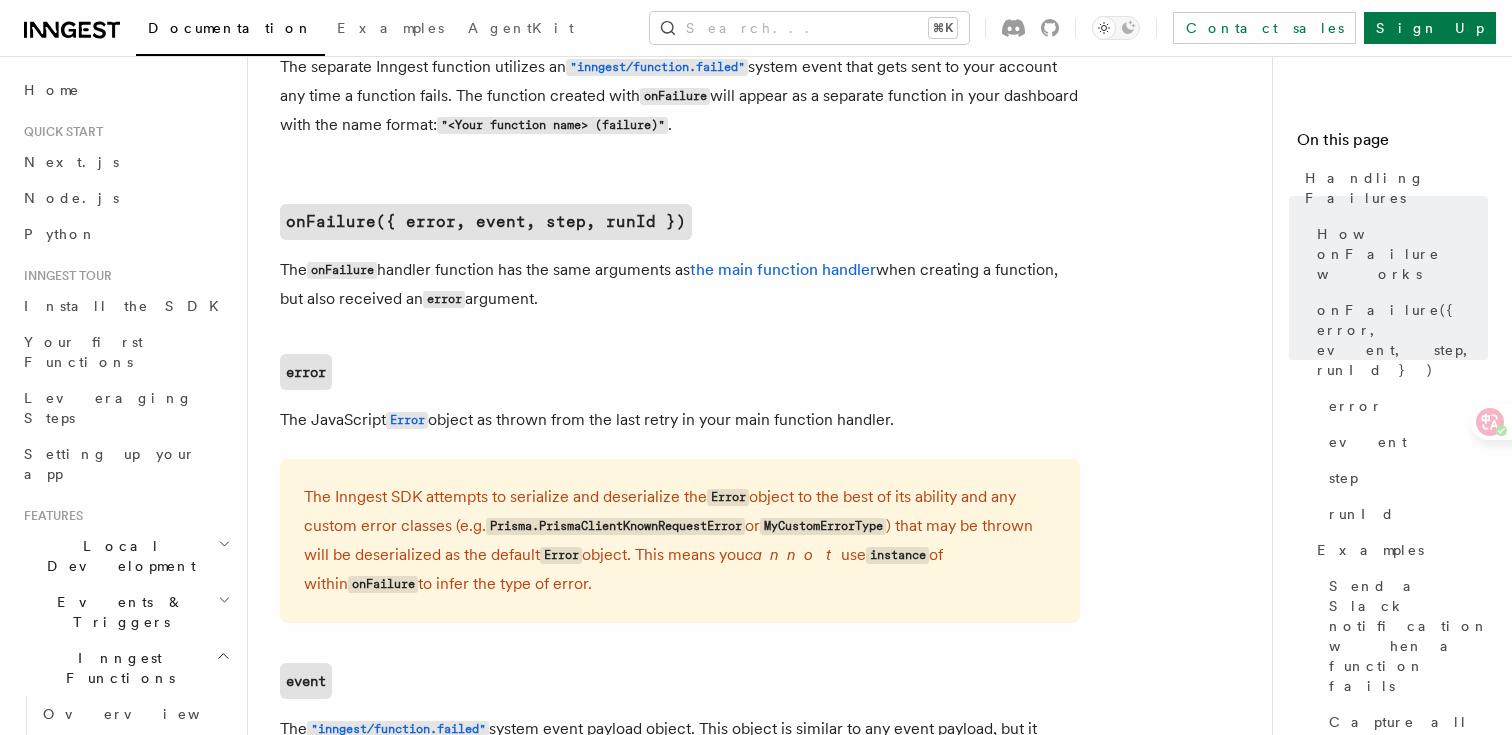 click on "error" at bounding box center [680, 372] 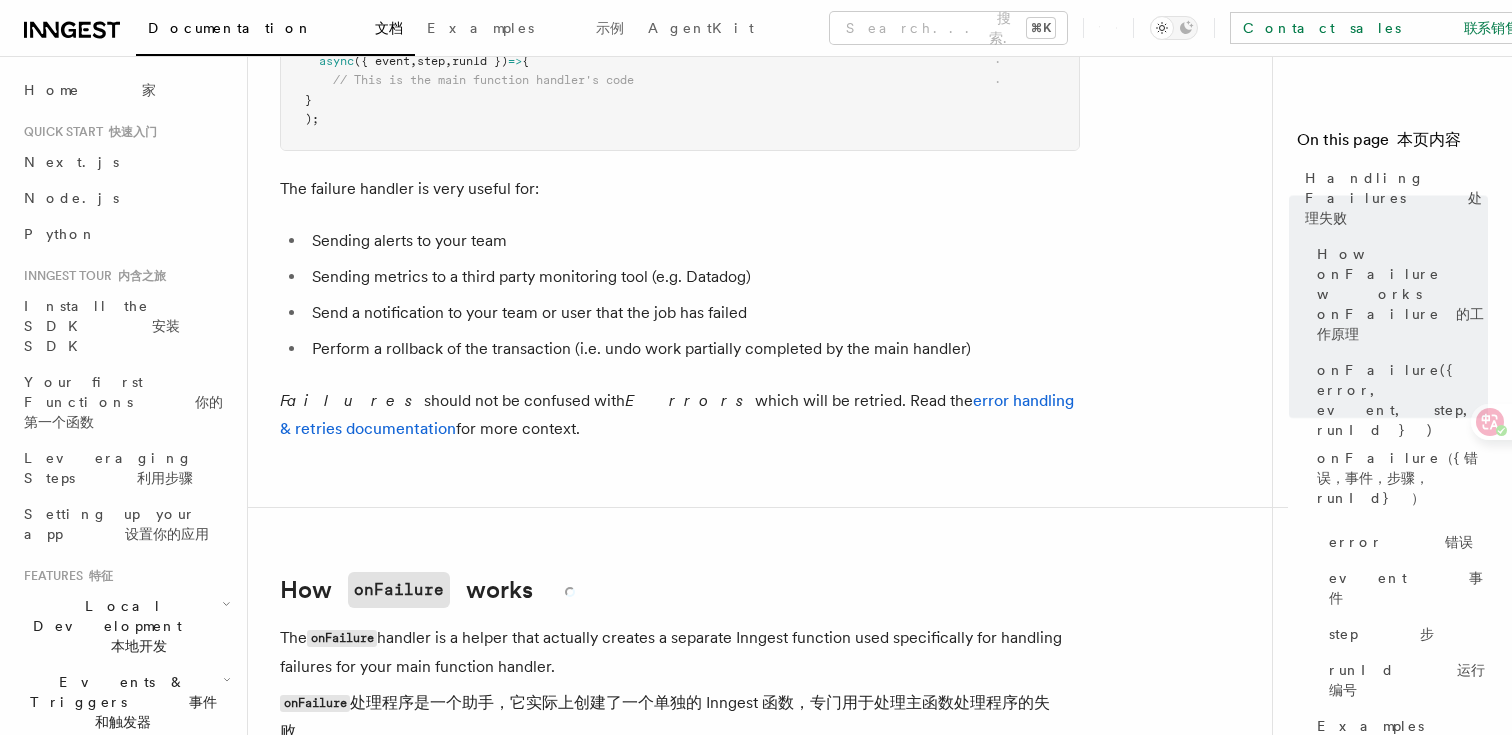 scroll, scrollTop: 0, scrollLeft: 0, axis: both 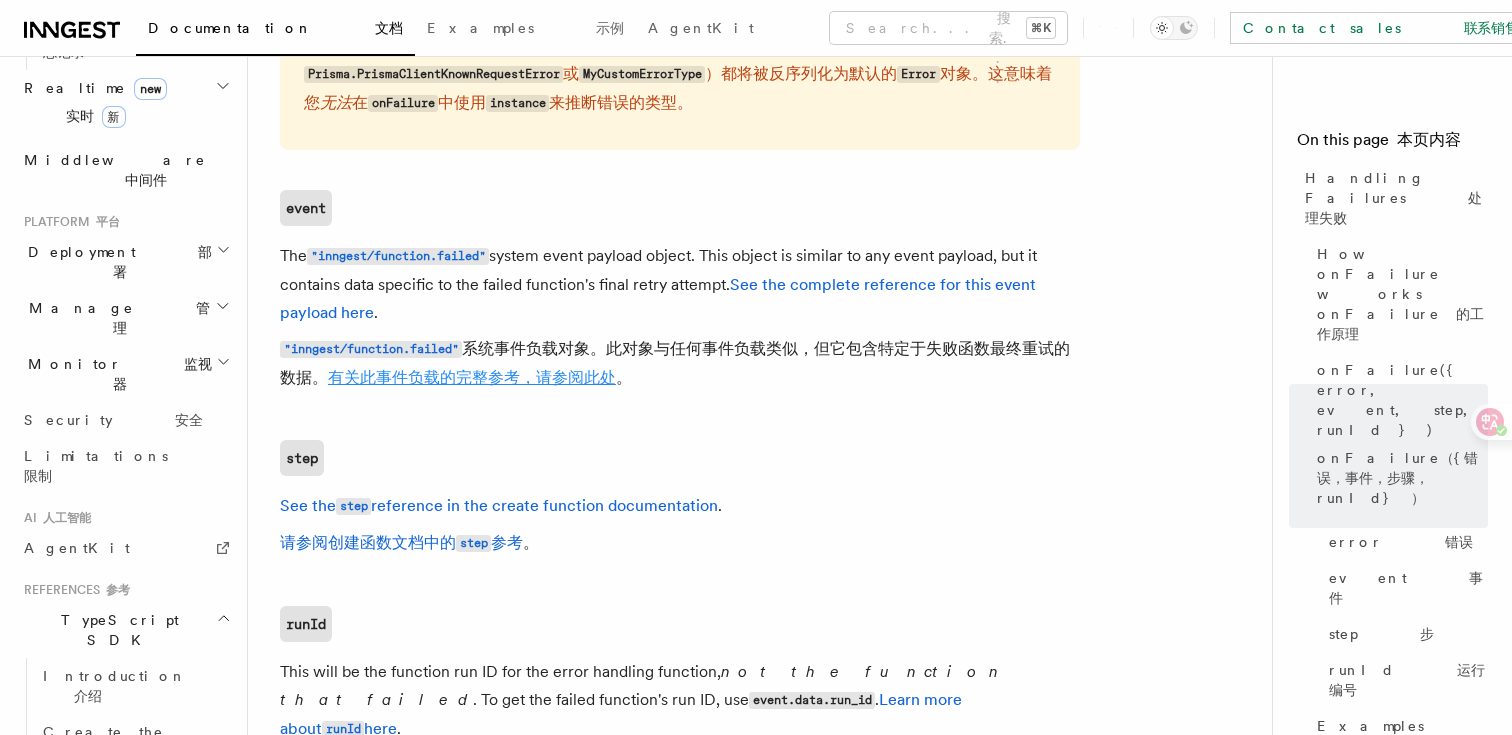 click on "有关此事件负载的完整参考，请参阅此处" at bounding box center [472, 377] 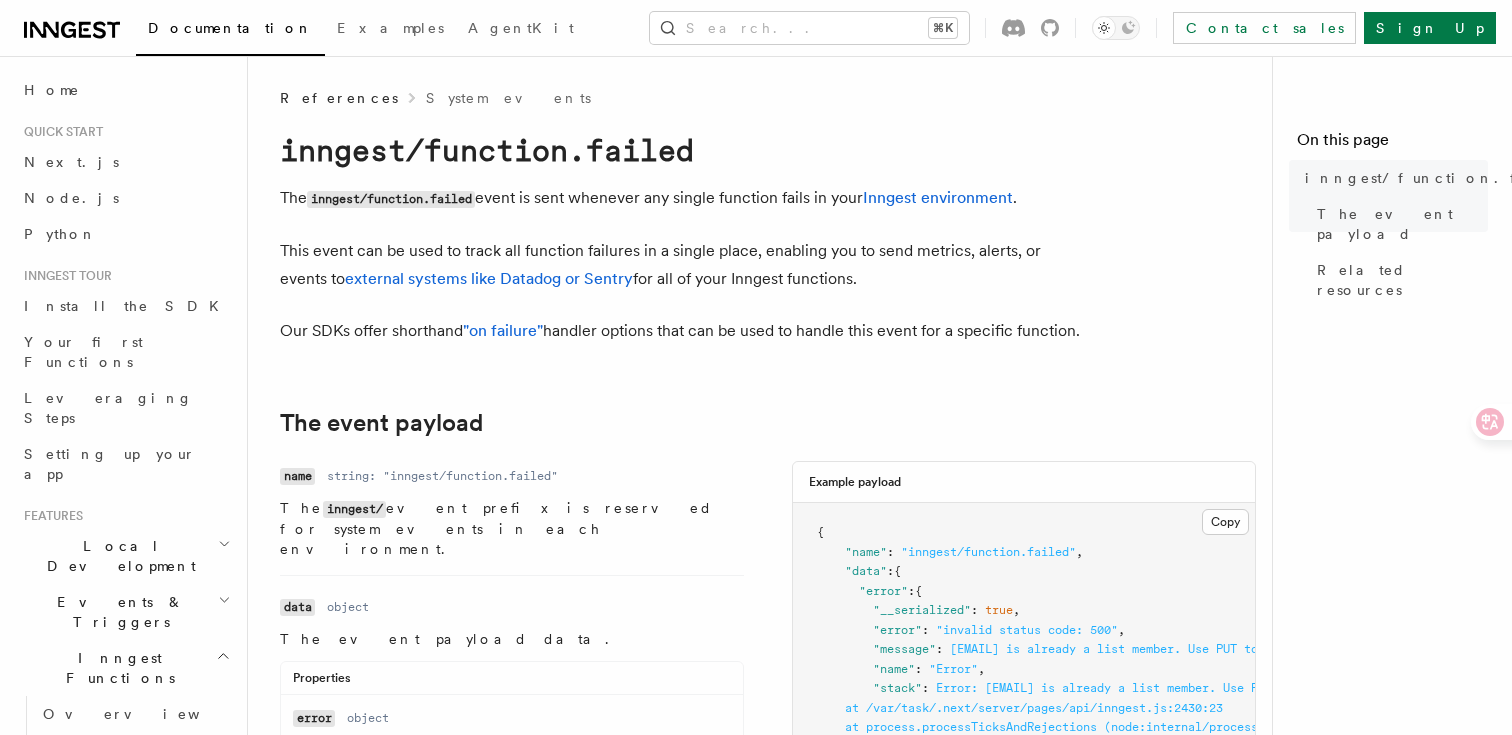 scroll, scrollTop: 0, scrollLeft: 0, axis: both 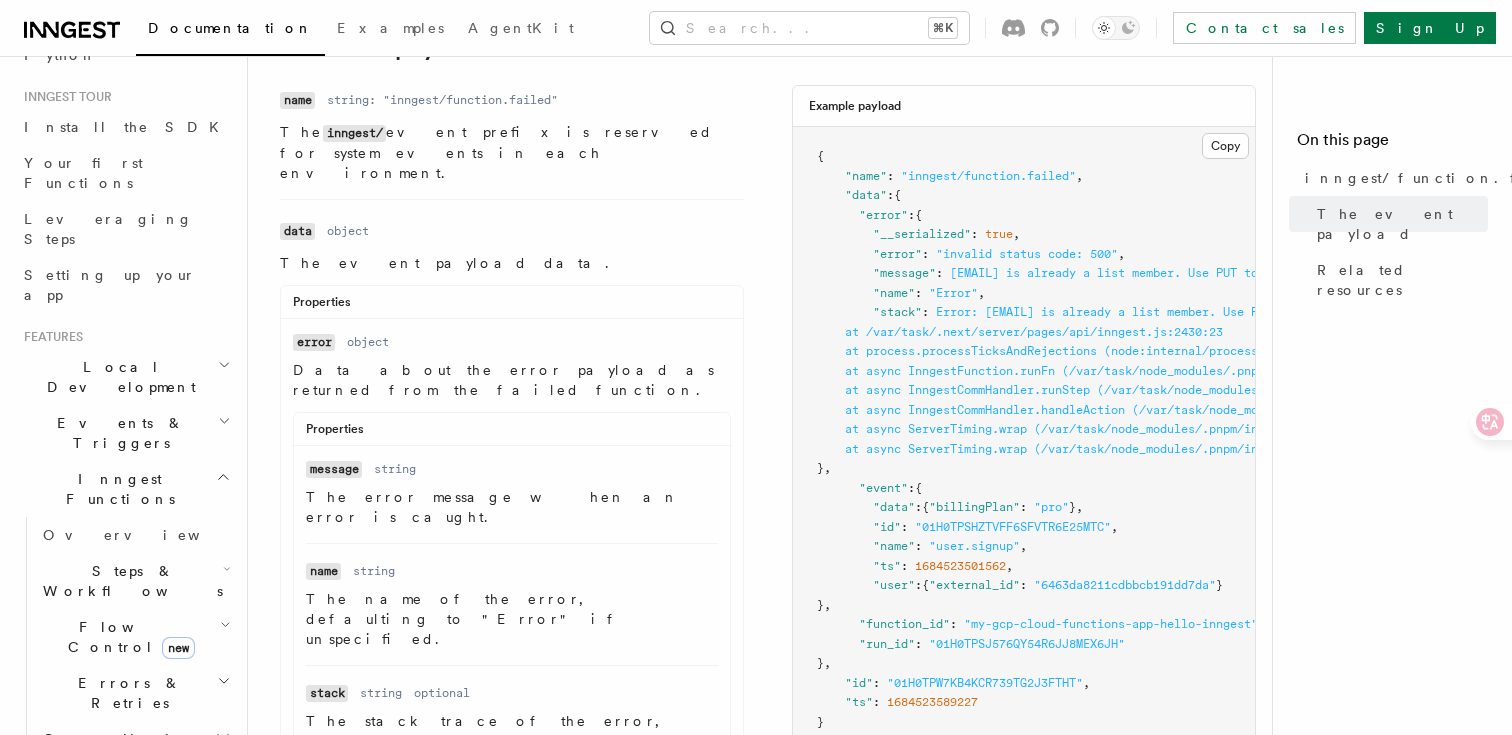 click on "Cancellation" at bounding box center (121, 739) 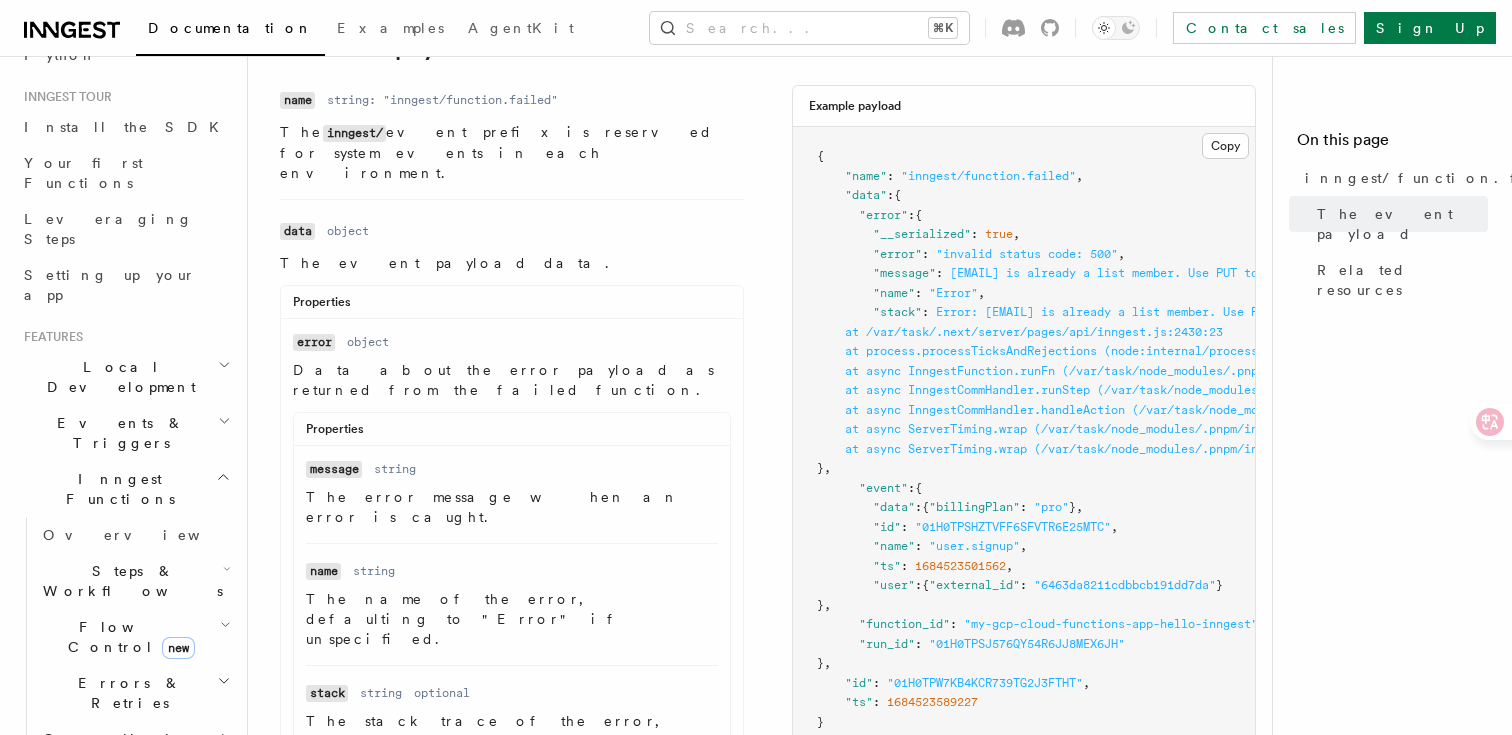 click on "Events & Triggers" at bounding box center [117, 433] 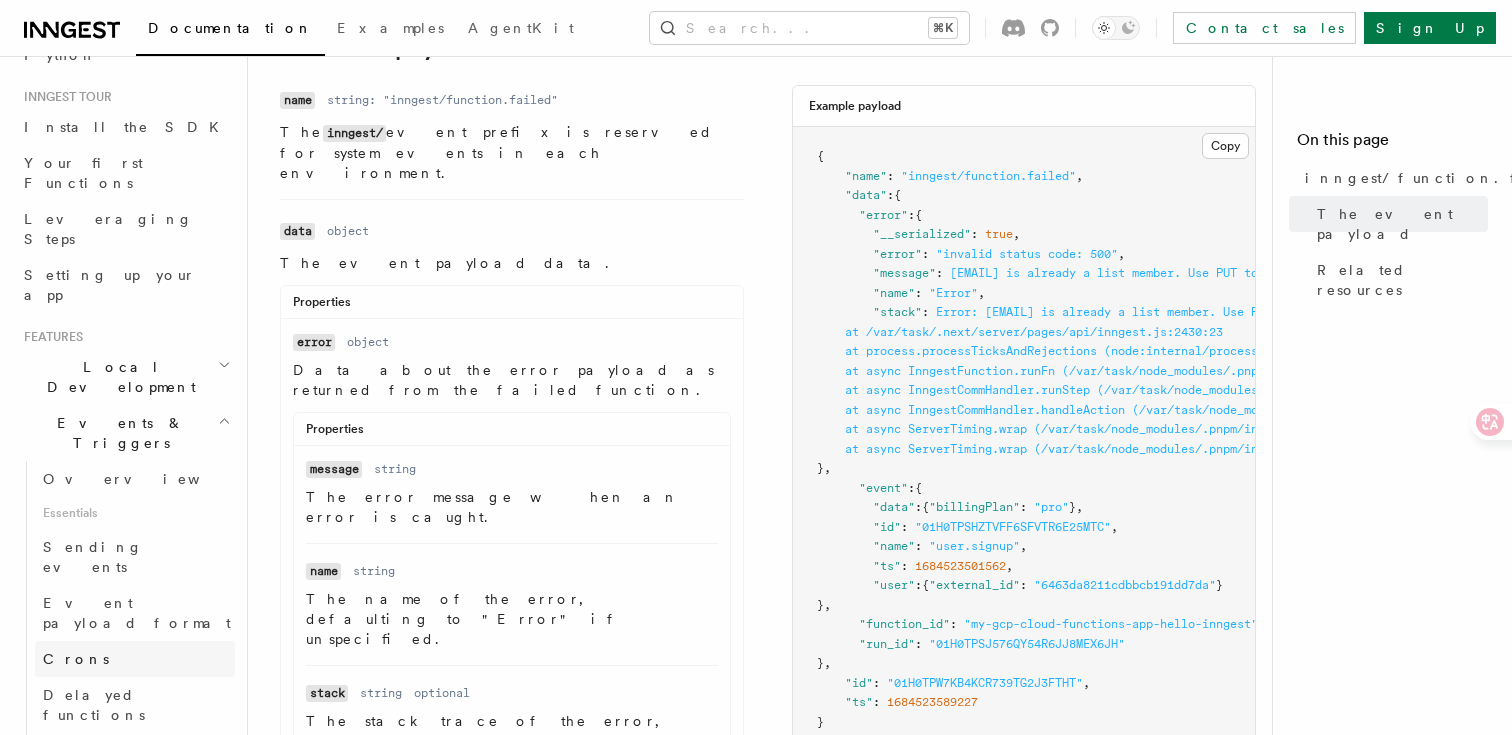 click on "Crons" at bounding box center (76, 659) 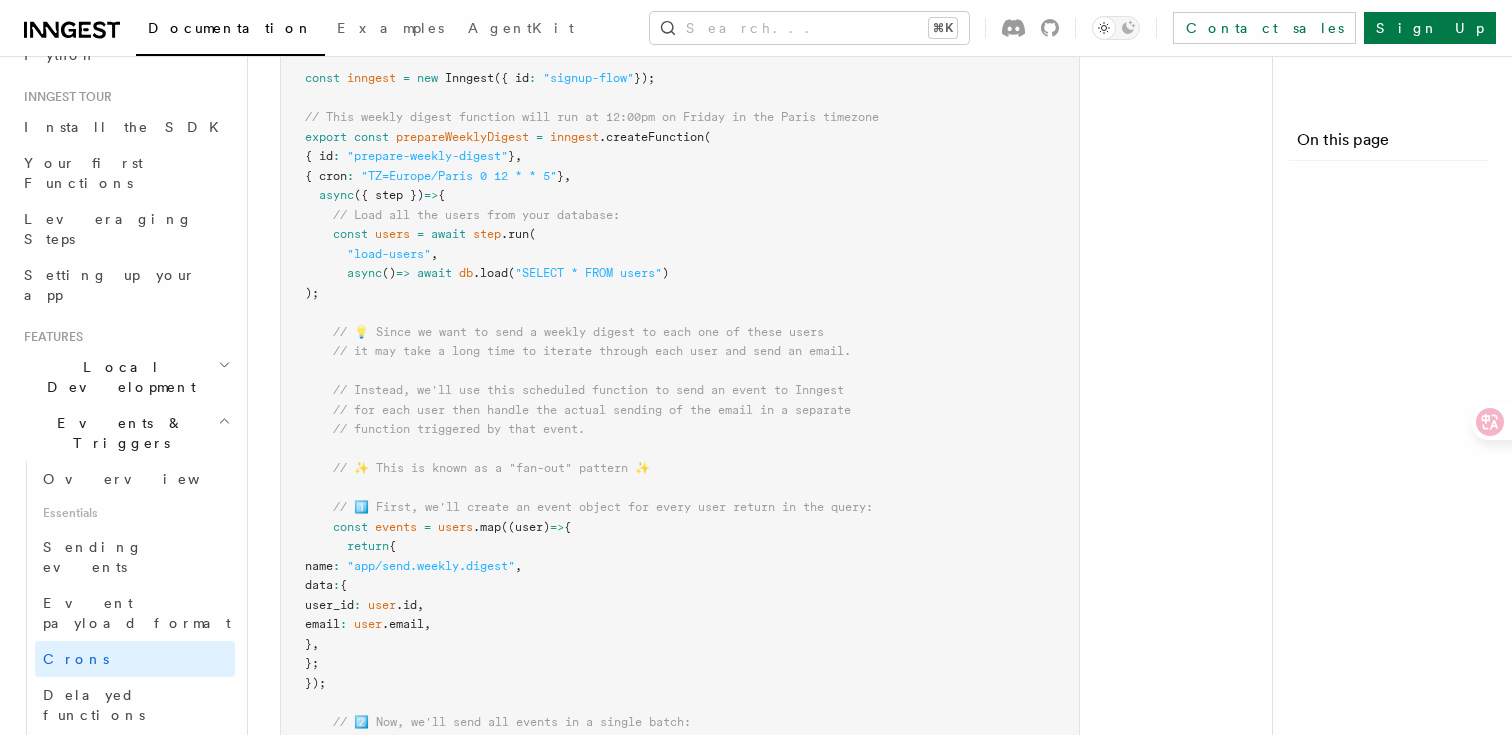 scroll, scrollTop: 0, scrollLeft: 0, axis: both 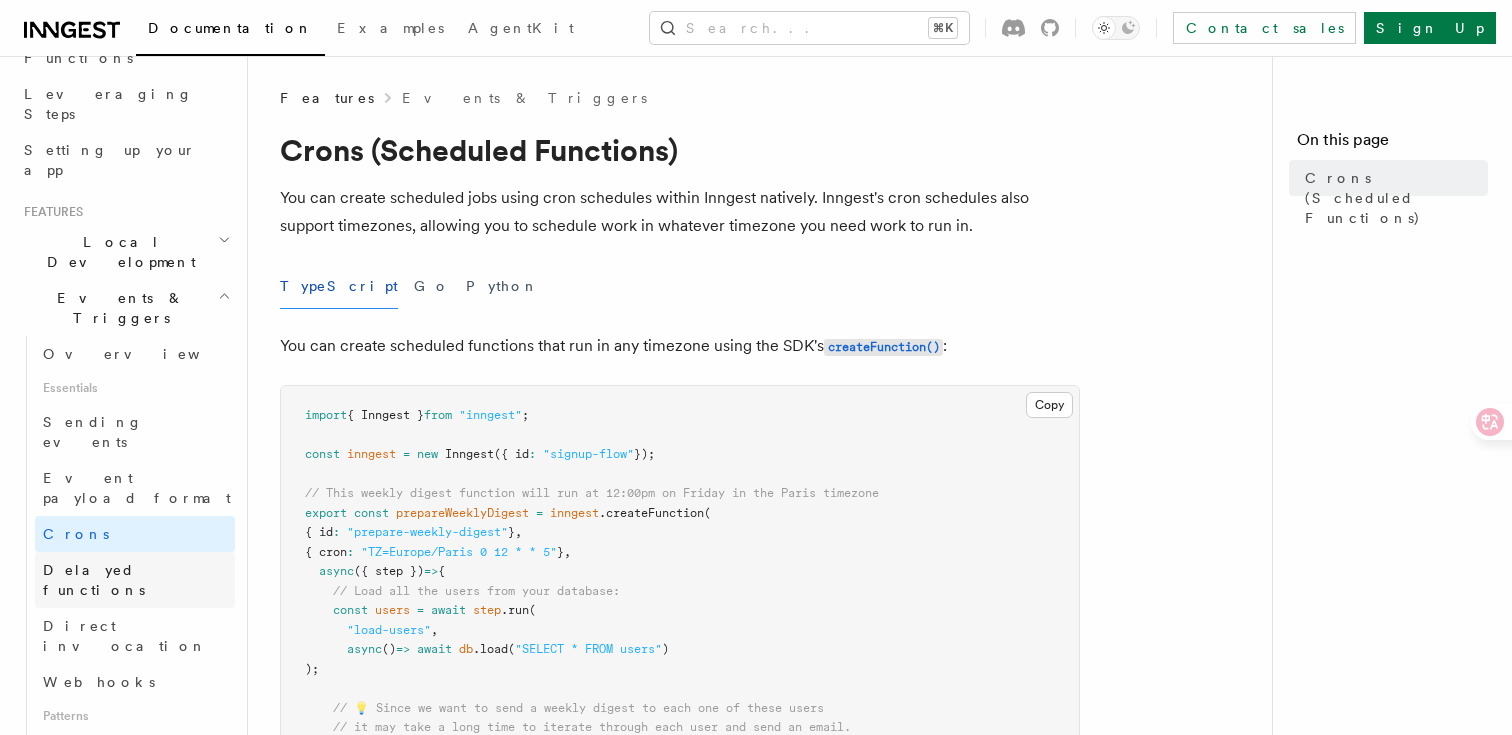 click on "Delayed functions" at bounding box center [94, 580] 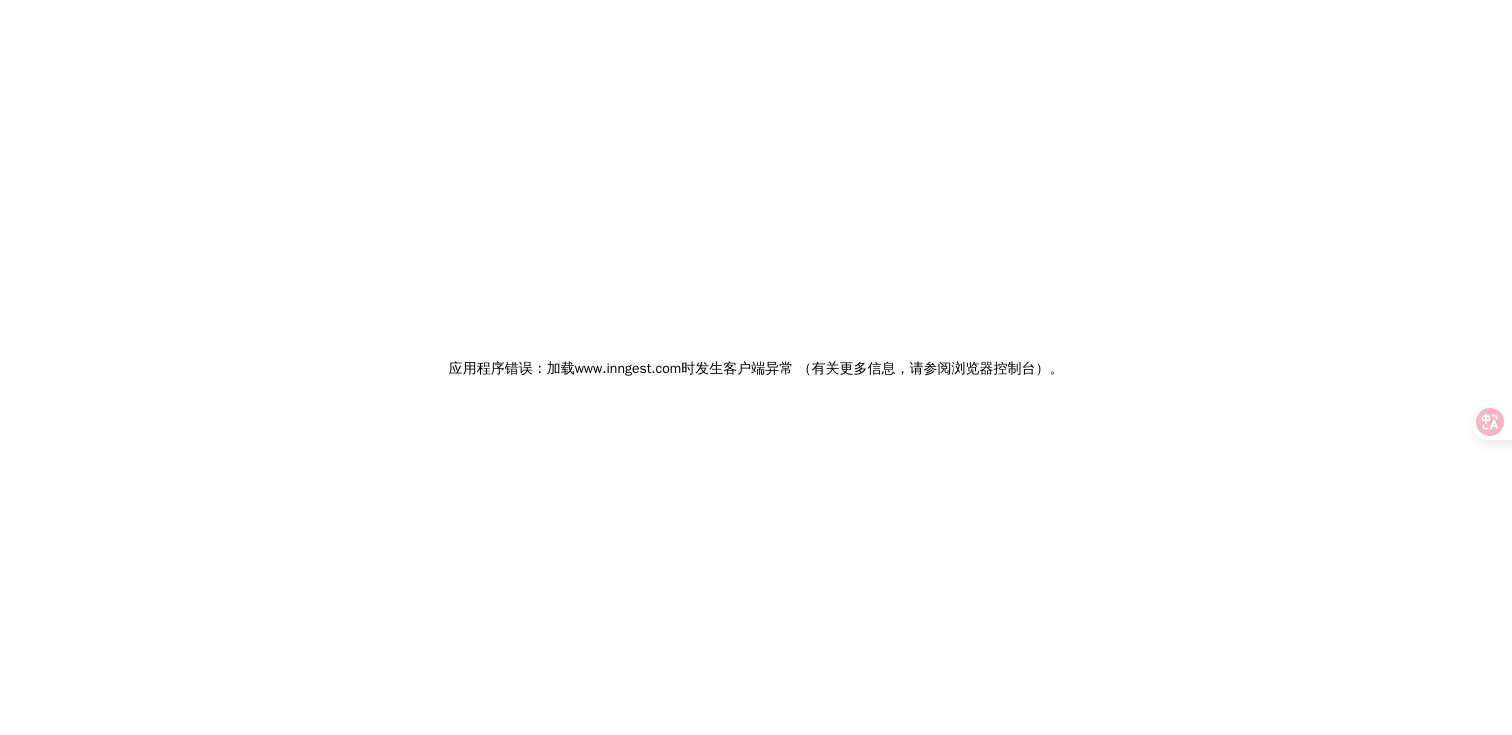 click on "应用程序错误：加载 www.inngest.com时 发生客户端异常   （有关更多信息，请参阅浏览器控制台） 。" at bounding box center [756, 367] 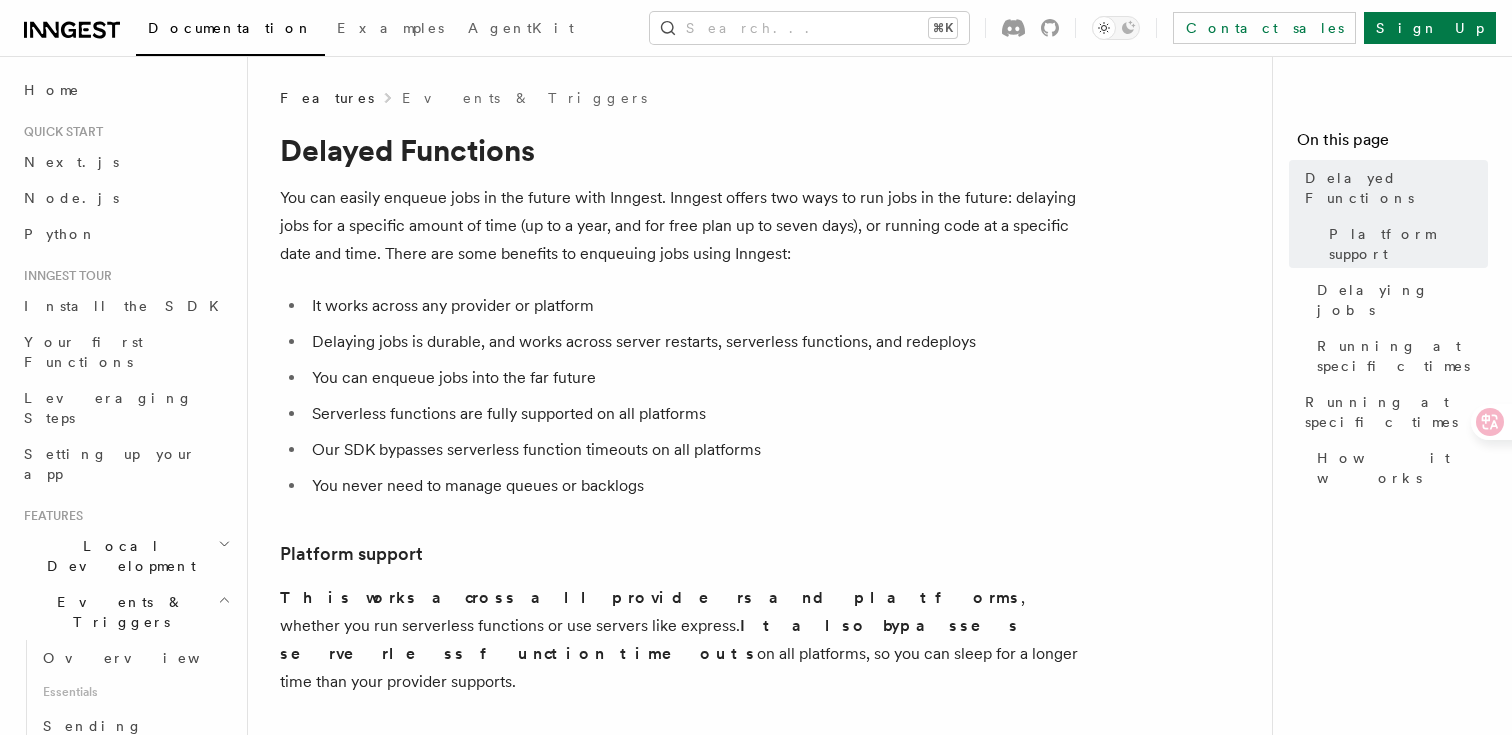 scroll, scrollTop: 0, scrollLeft: 0, axis: both 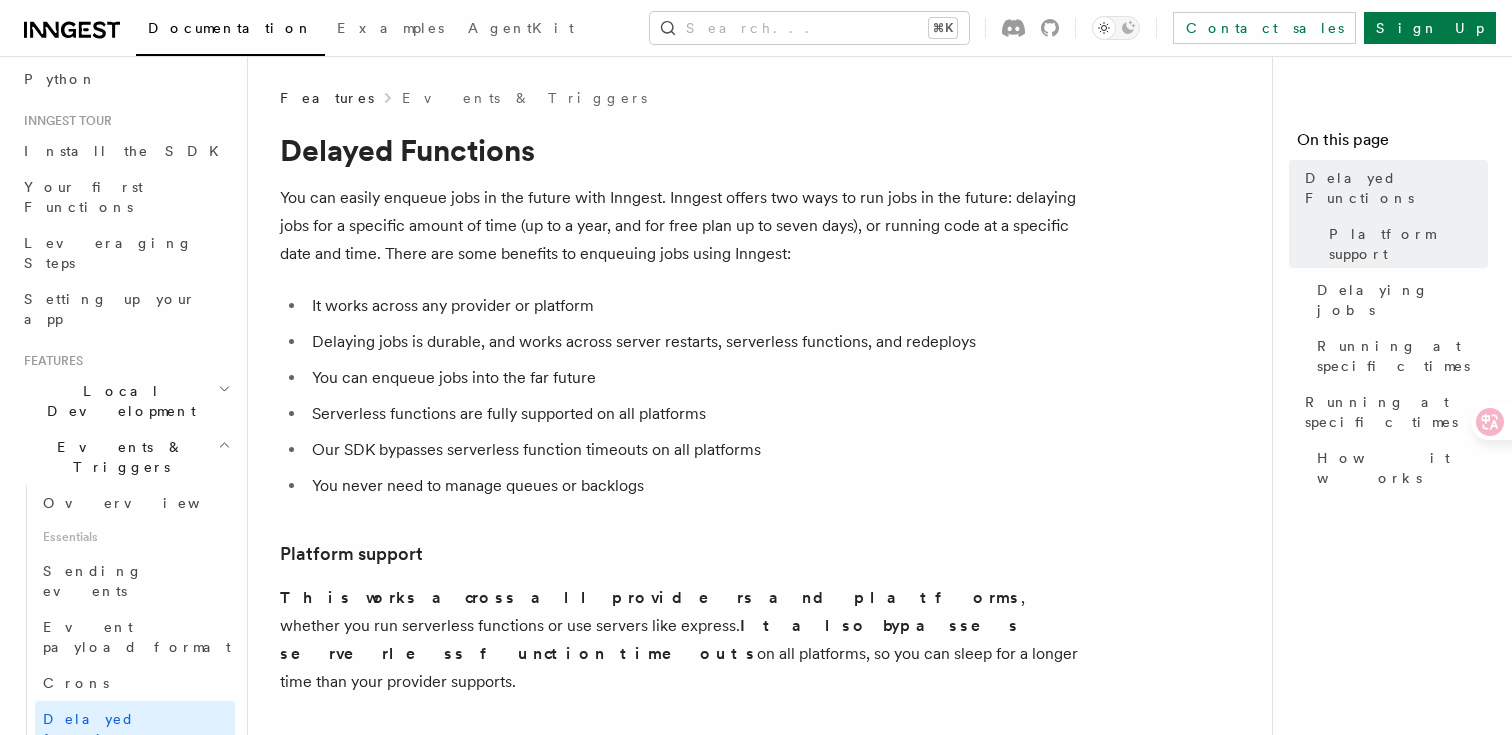 click on "Direct invocation" at bounding box center [125, 785] 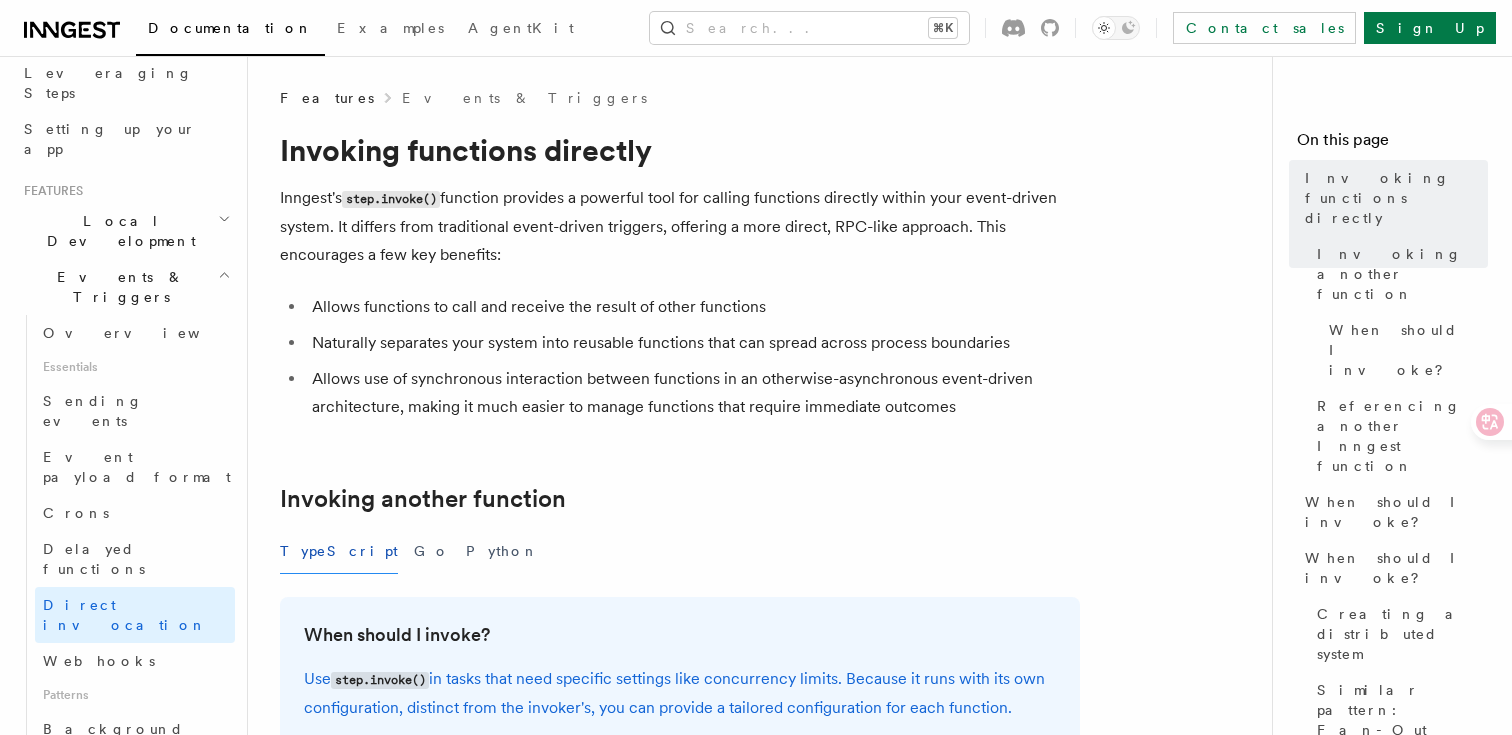 scroll, scrollTop: 319, scrollLeft: 0, axis: vertical 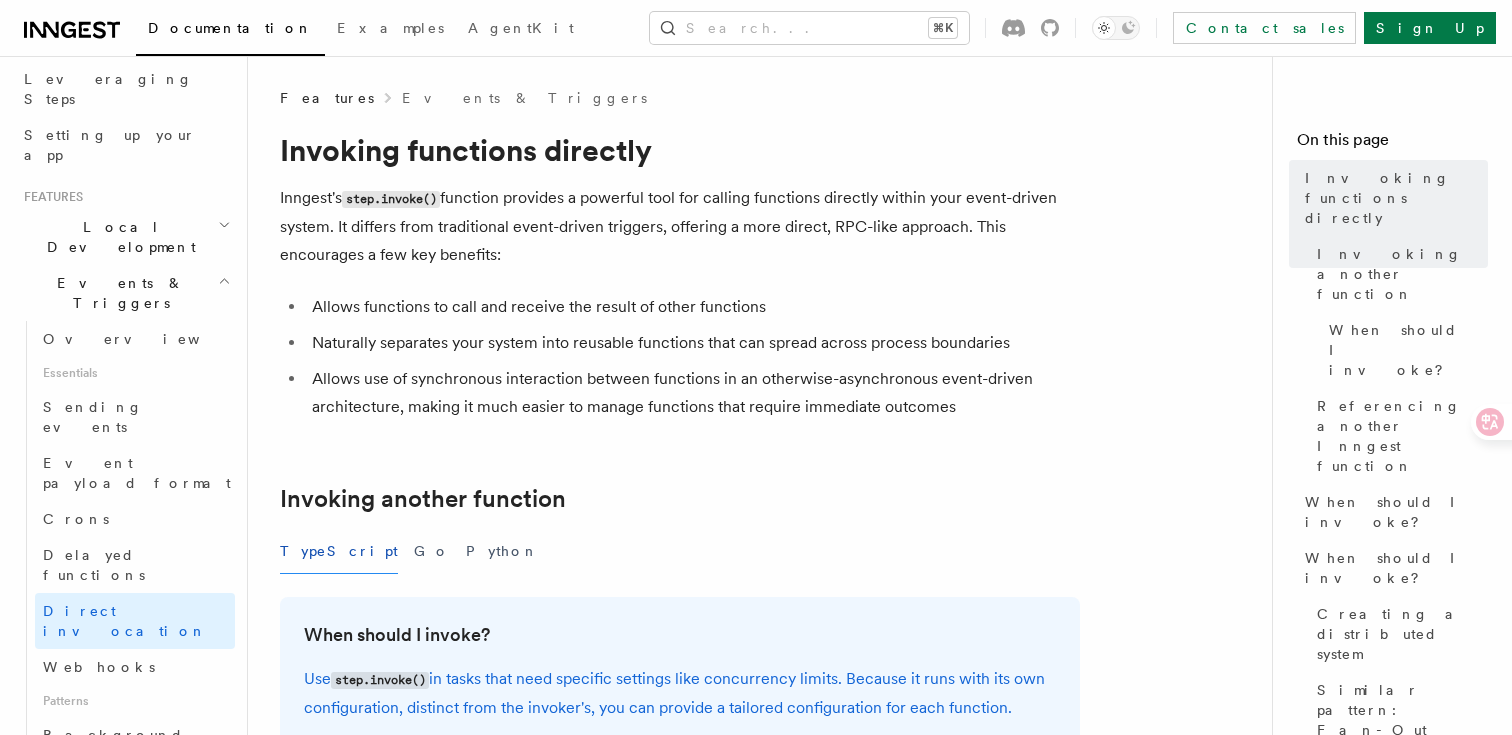 click on "Features" at bounding box center [125, 197] 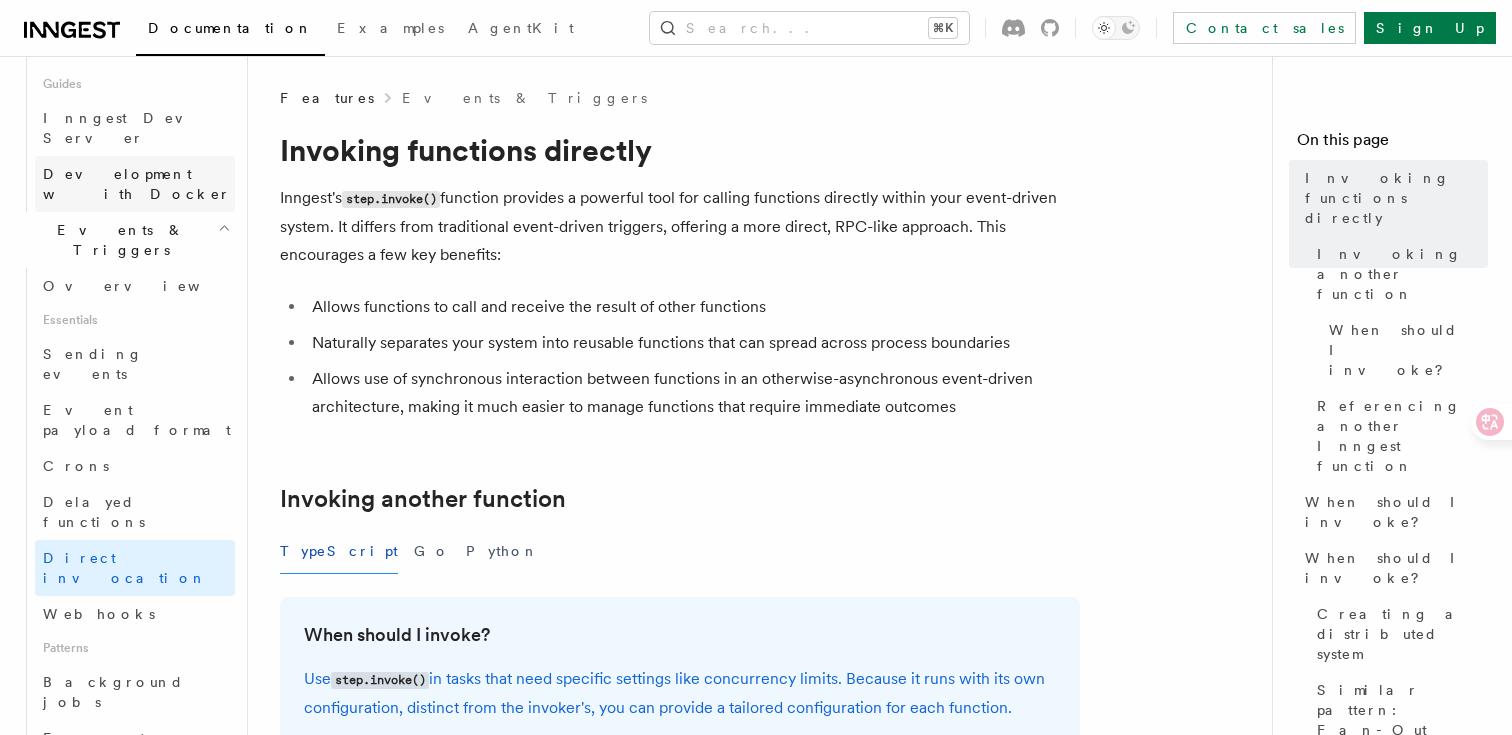 scroll, scrollTop: 1205, scrollLeft: 0, axis: vertical 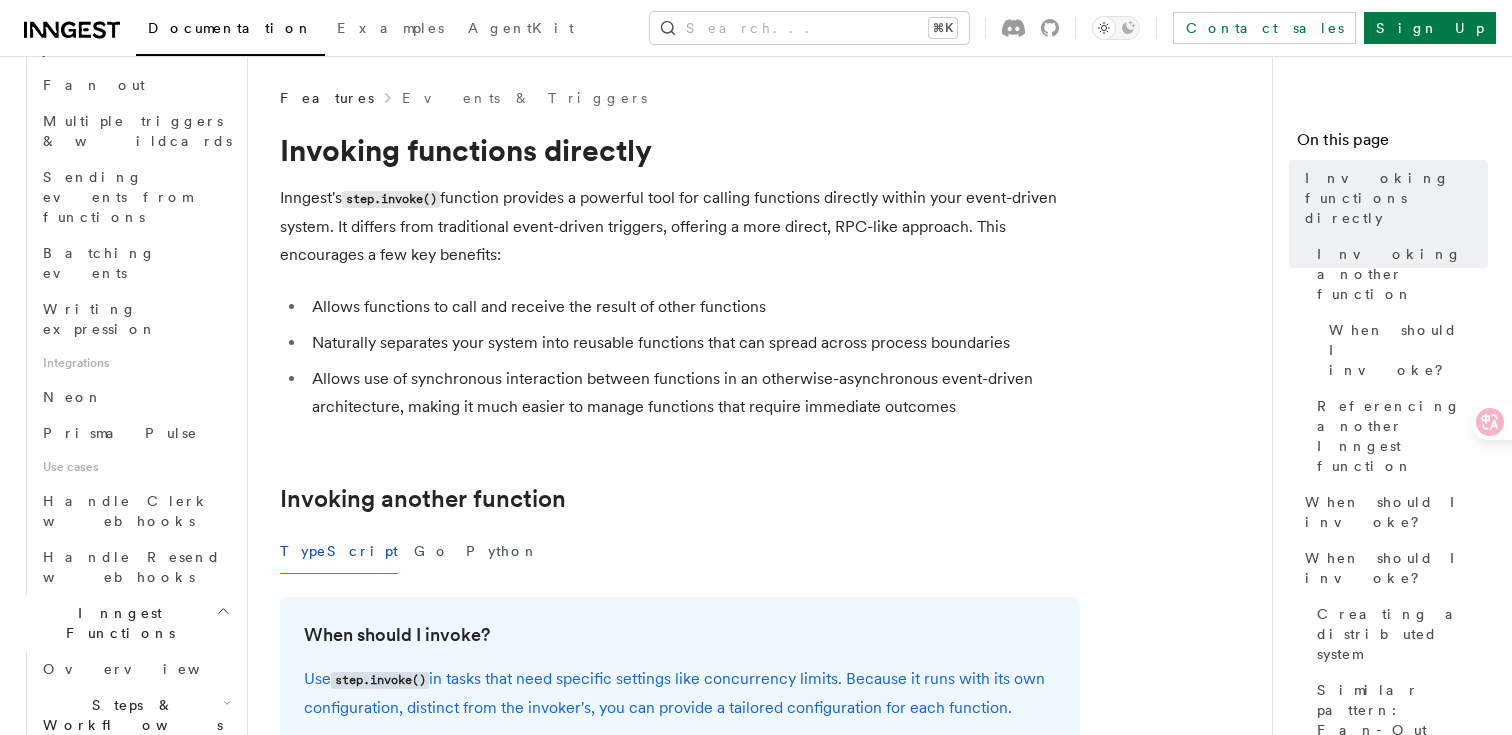 click on "Flow Control new" at bounding box center (127, 771) 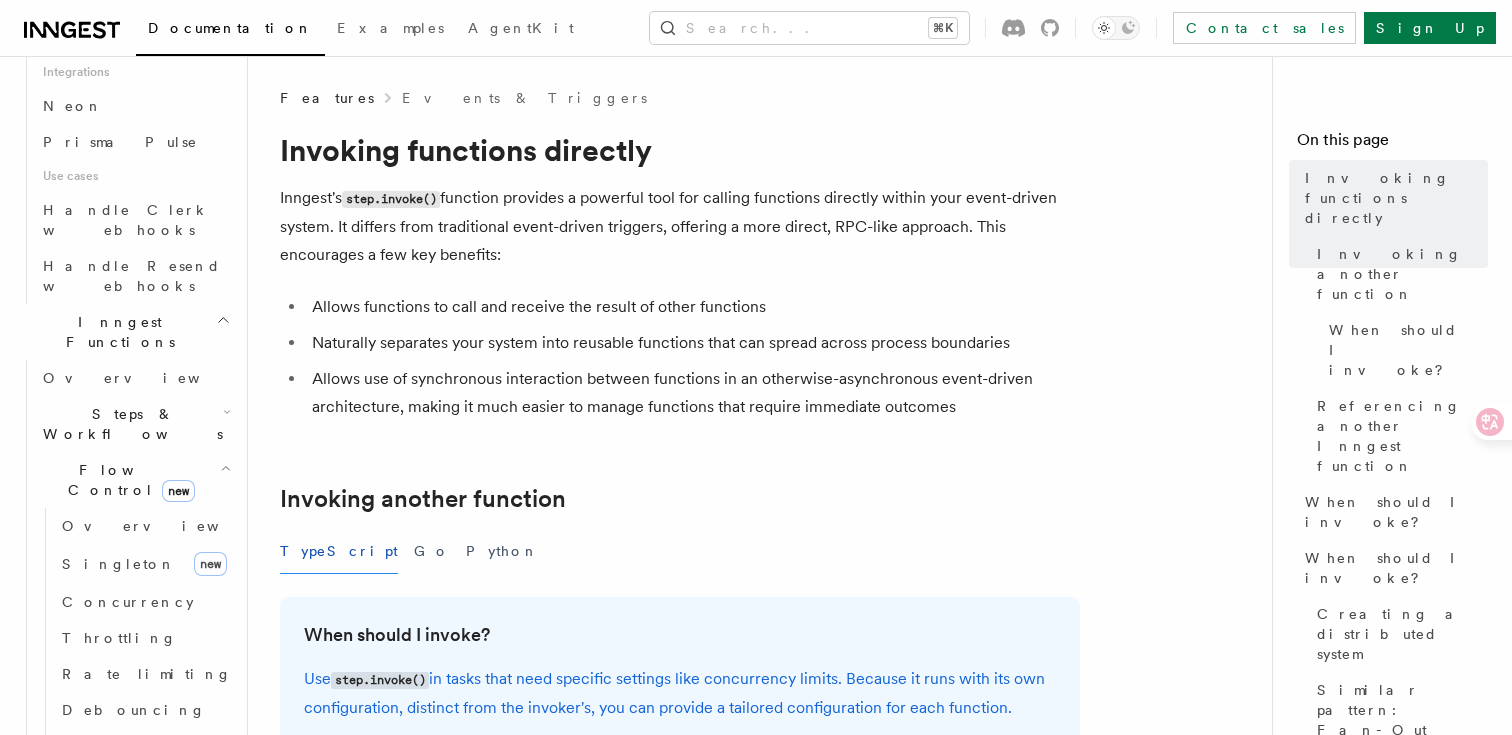click on "Retries" at bounding box center [144, 874] 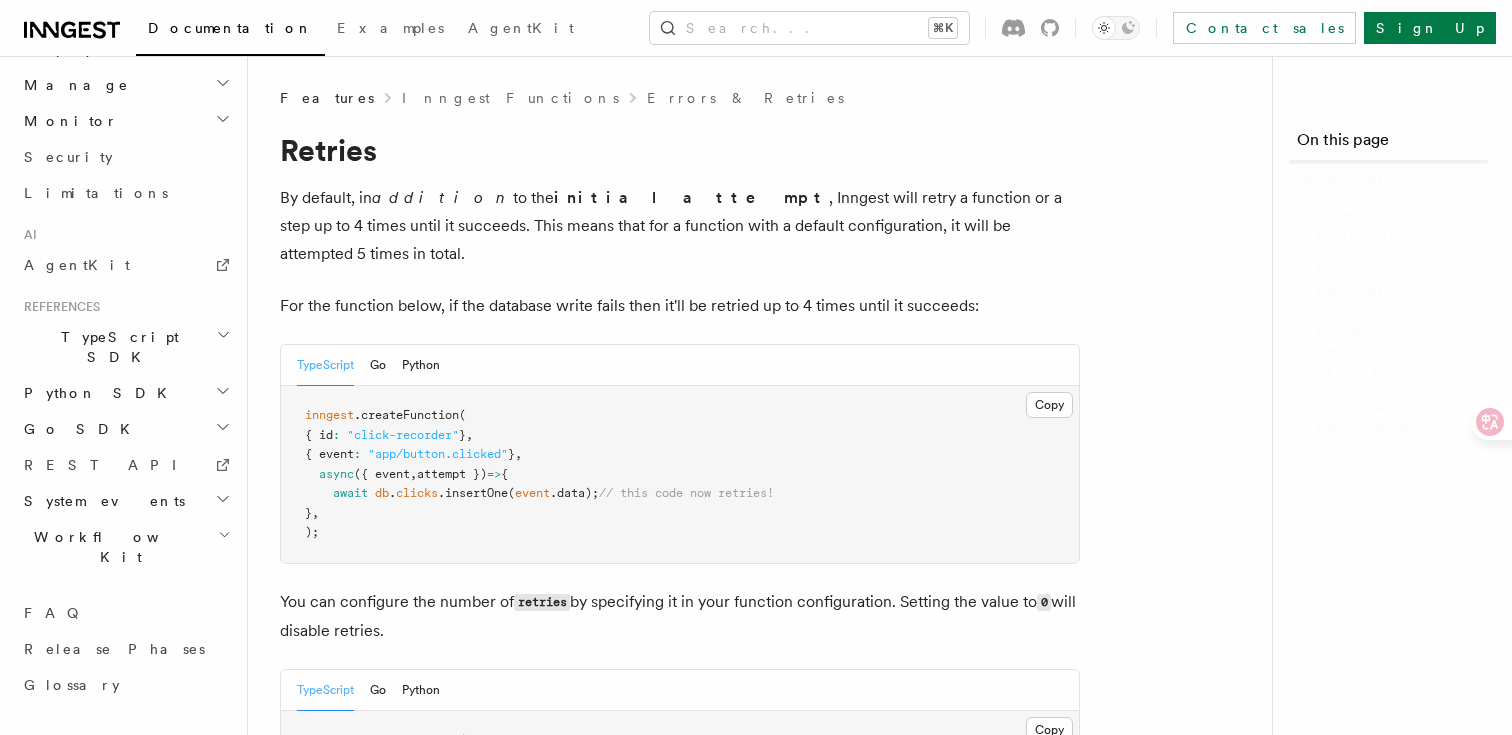 scroll, scrollTop: 1113, scrollLeft: 0, axis: vertical 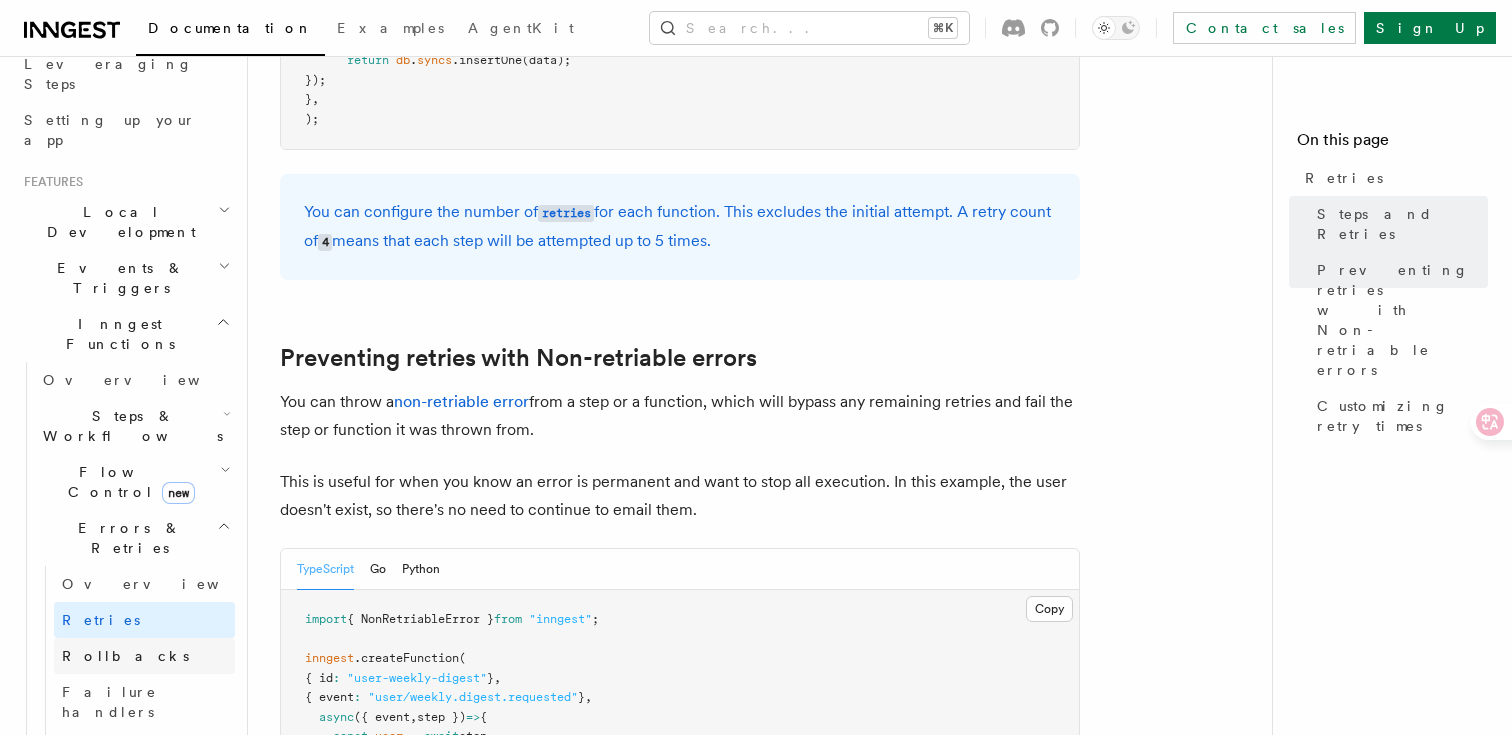 click on "Rollbacks" at bounding box center (144, 656) 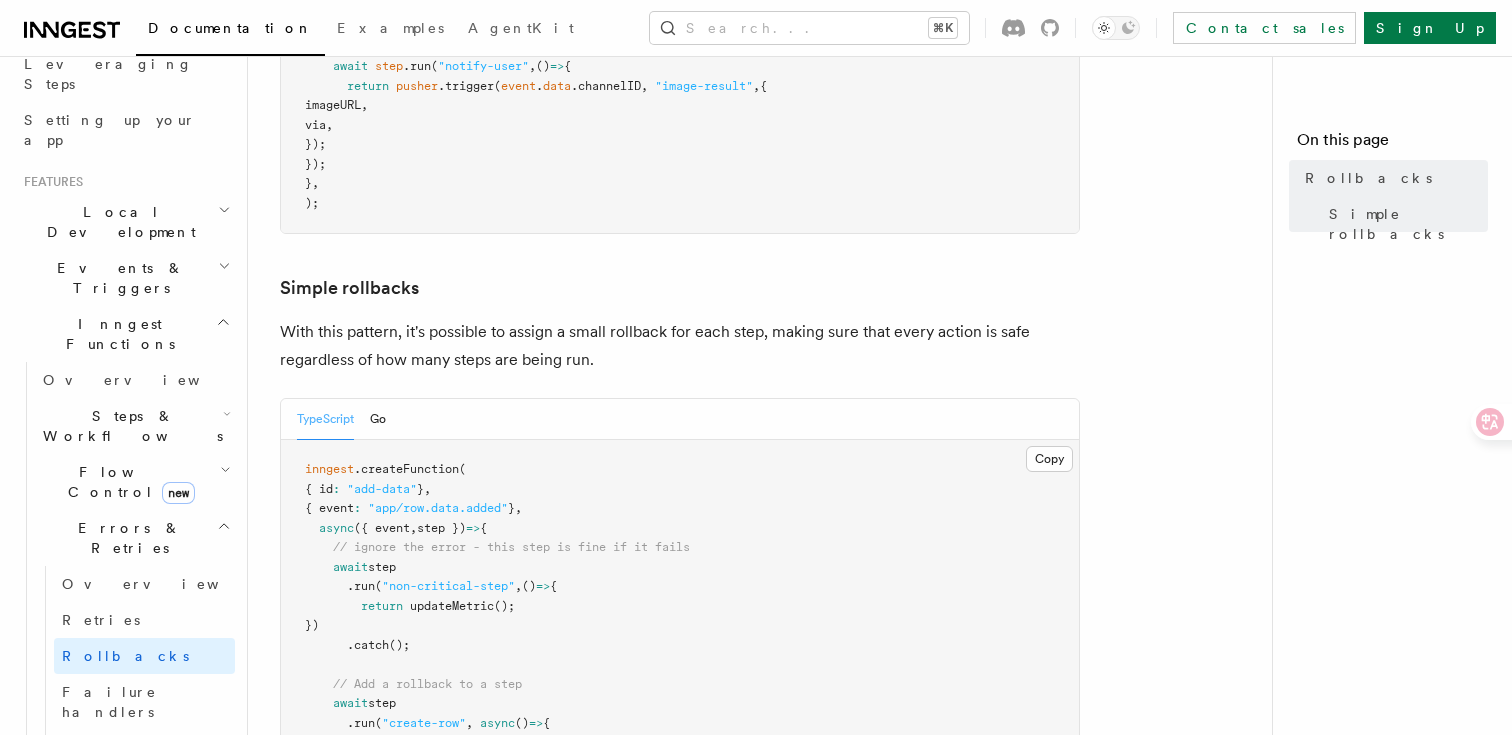 scroll, scrollTop: 1234, scrollLeft: 0, axis: vertical 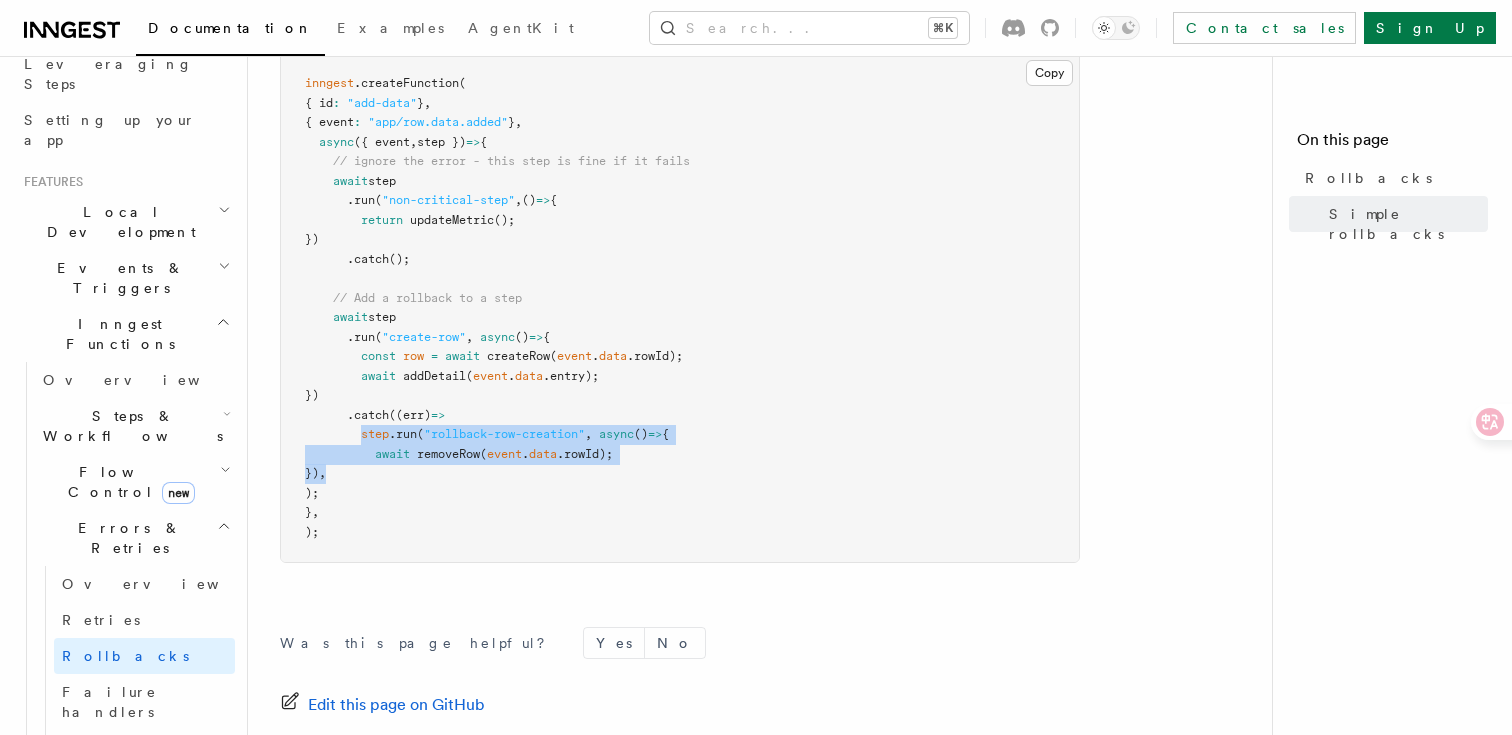 drag, startPoint x: 406, startPoint y: 476, endPoint x: 364, endPoint y: 439, distance: 55.97321 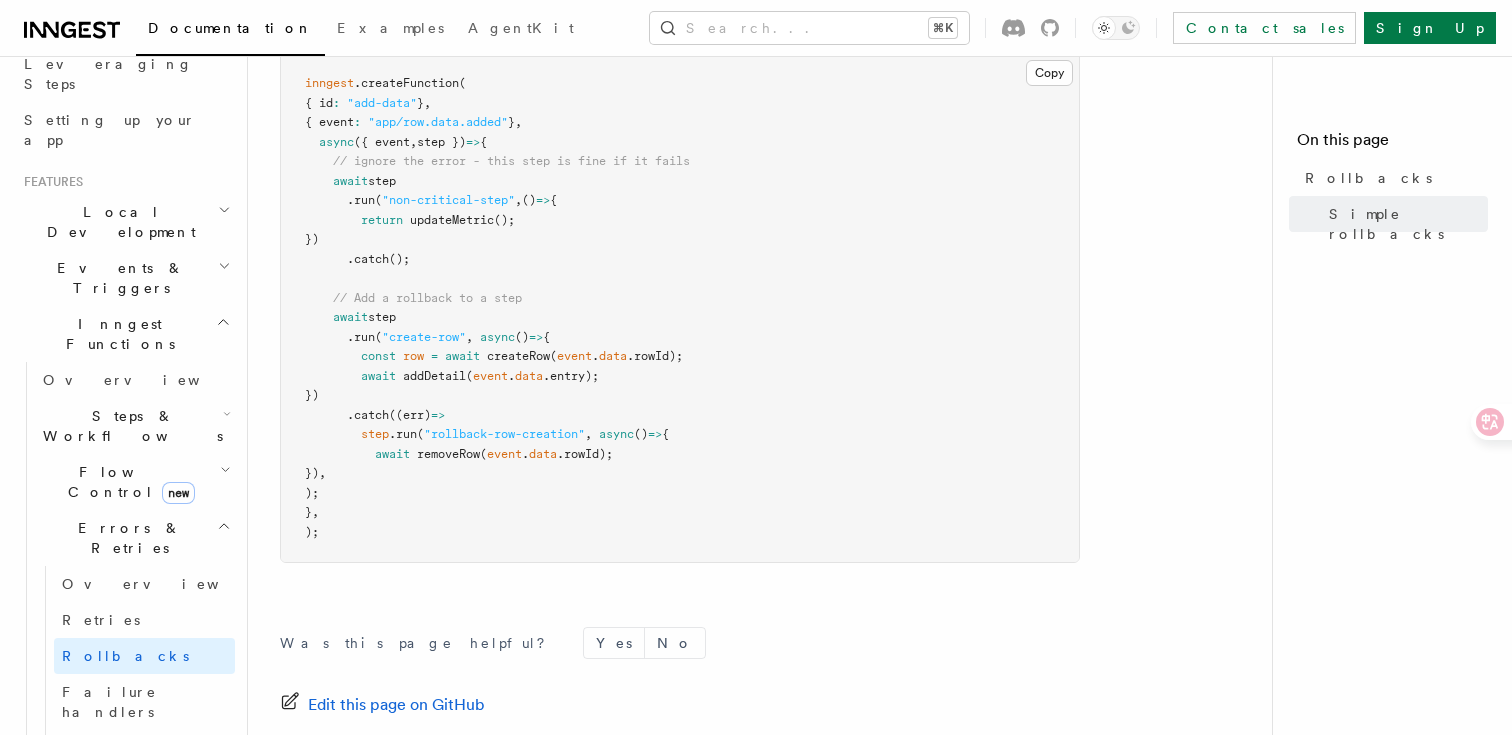 click on "inngest .createFunction (
{ id :   "add-data"  } ,
{ event :   "app/row.data.added"  } ,
async  ({ event ,  step })  =>  {
// ignore the error - this step is fine if it fails
await  step
.run ( "non-critical-step" ,  ()  =>  {
return   updateMetric ();
})
.catch ();
// Add a rollback to a step
await  step
.run ( "create-row" ,   async  ()  =>  {
const   row   =   await   createRow ( event . data .rowId);
await   addDetail ( event . data .entry);
})
.catch ((err)  =>
step .run ( "rollback-row-creation" ,   async  ()  =>  {
await   removeRow ( event . data .rowId);
}) ,
);
} ,
);" at bounding box center (680, 308) 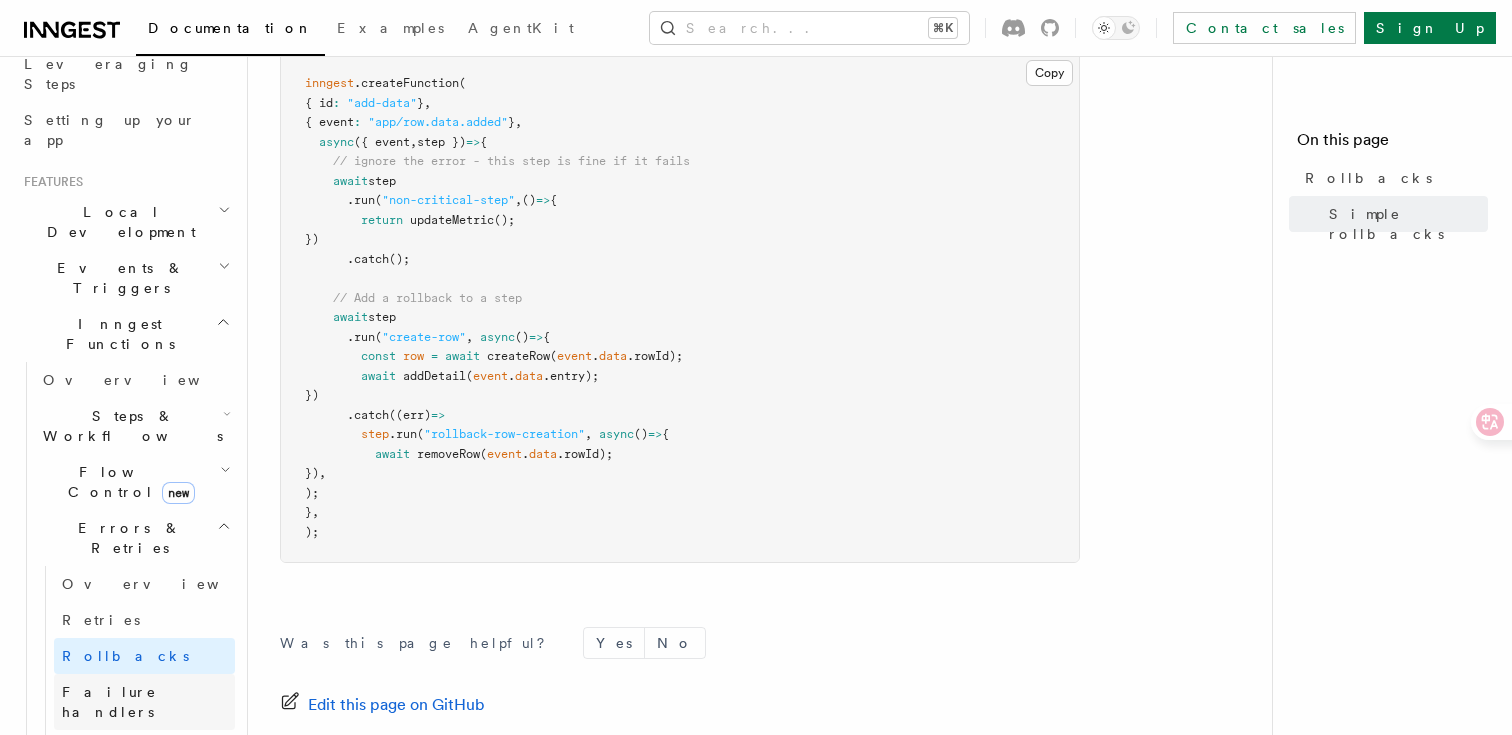 click on "Failure handlers" at bounding box center [109, 702] 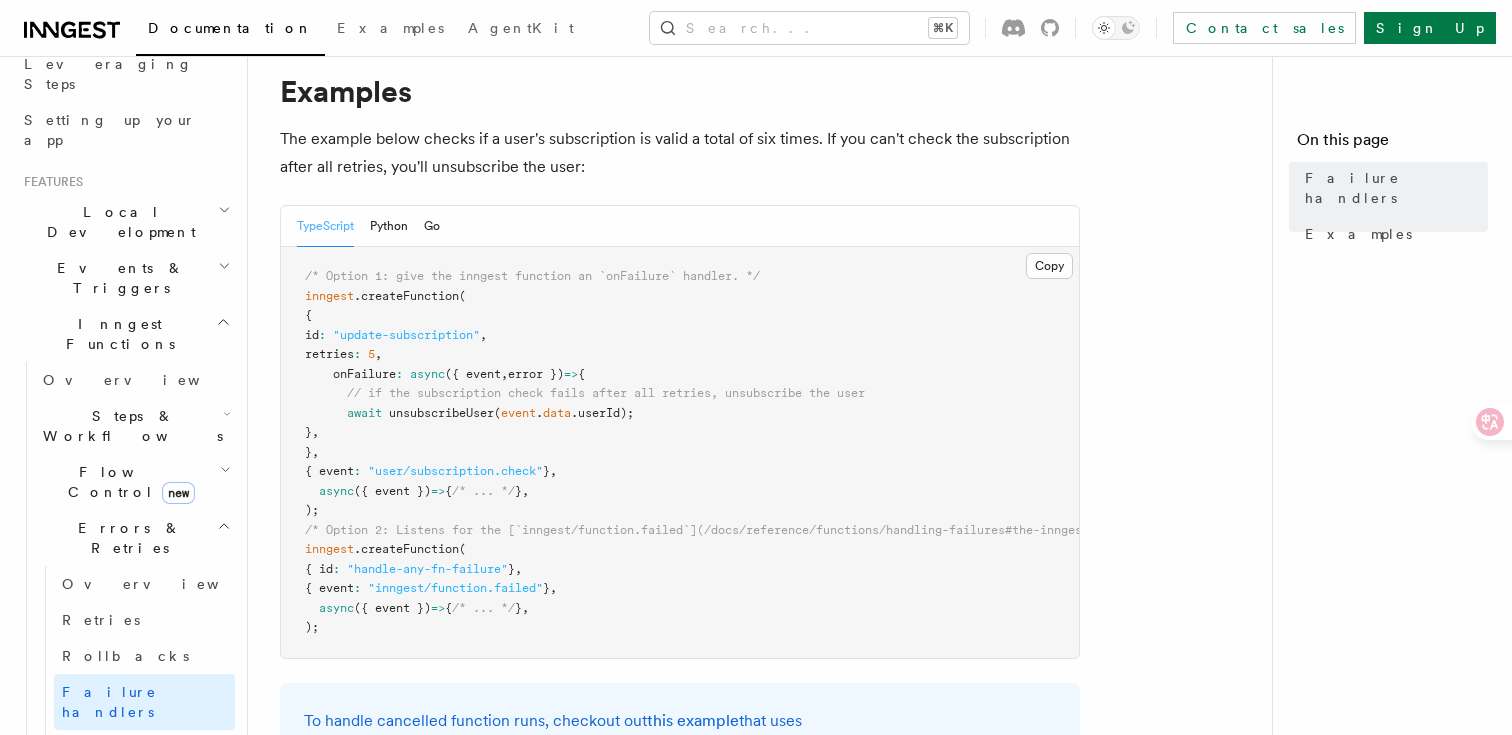scroll, scrollTop: 299, scrollLeft: 0, axis: vertical 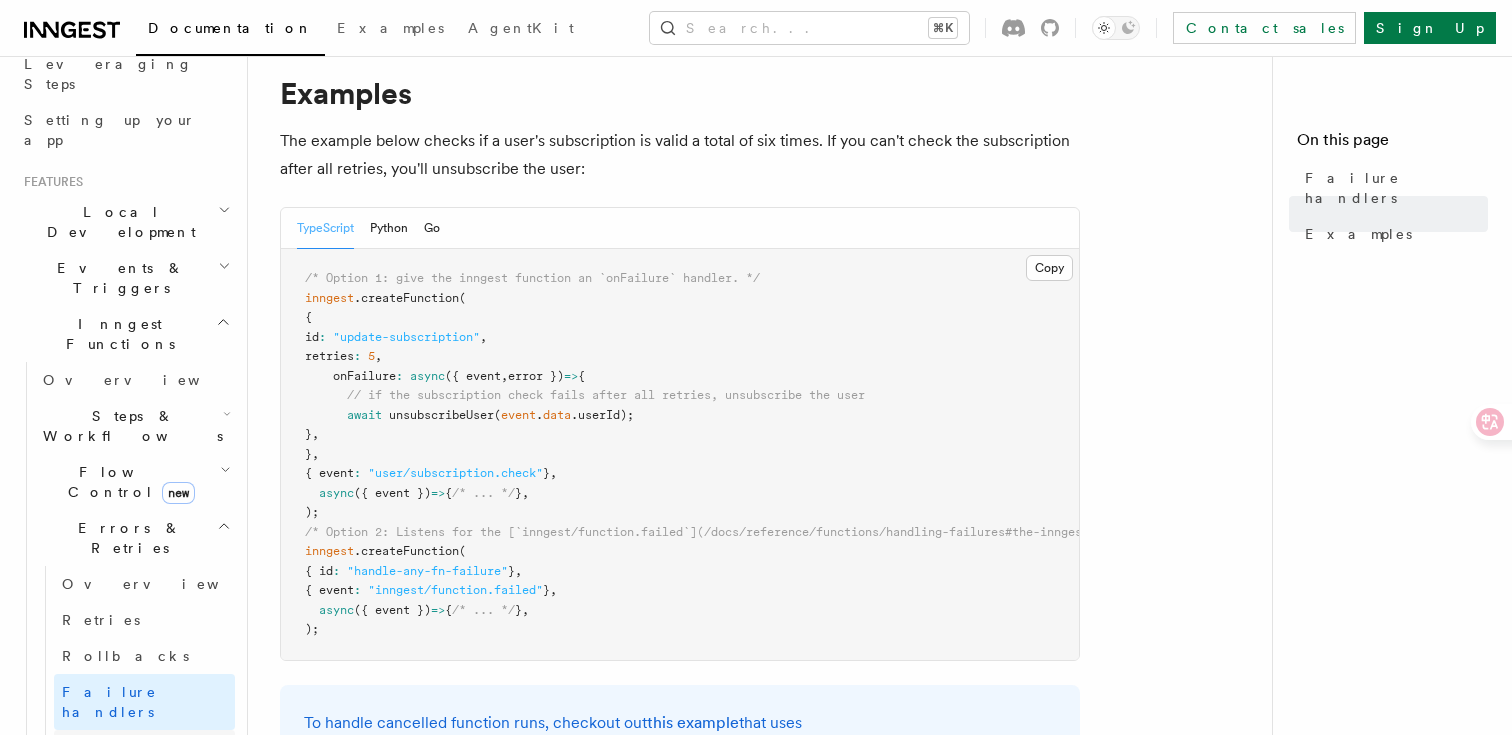 click on "Inngest errors" at bounding box center (142, 748) 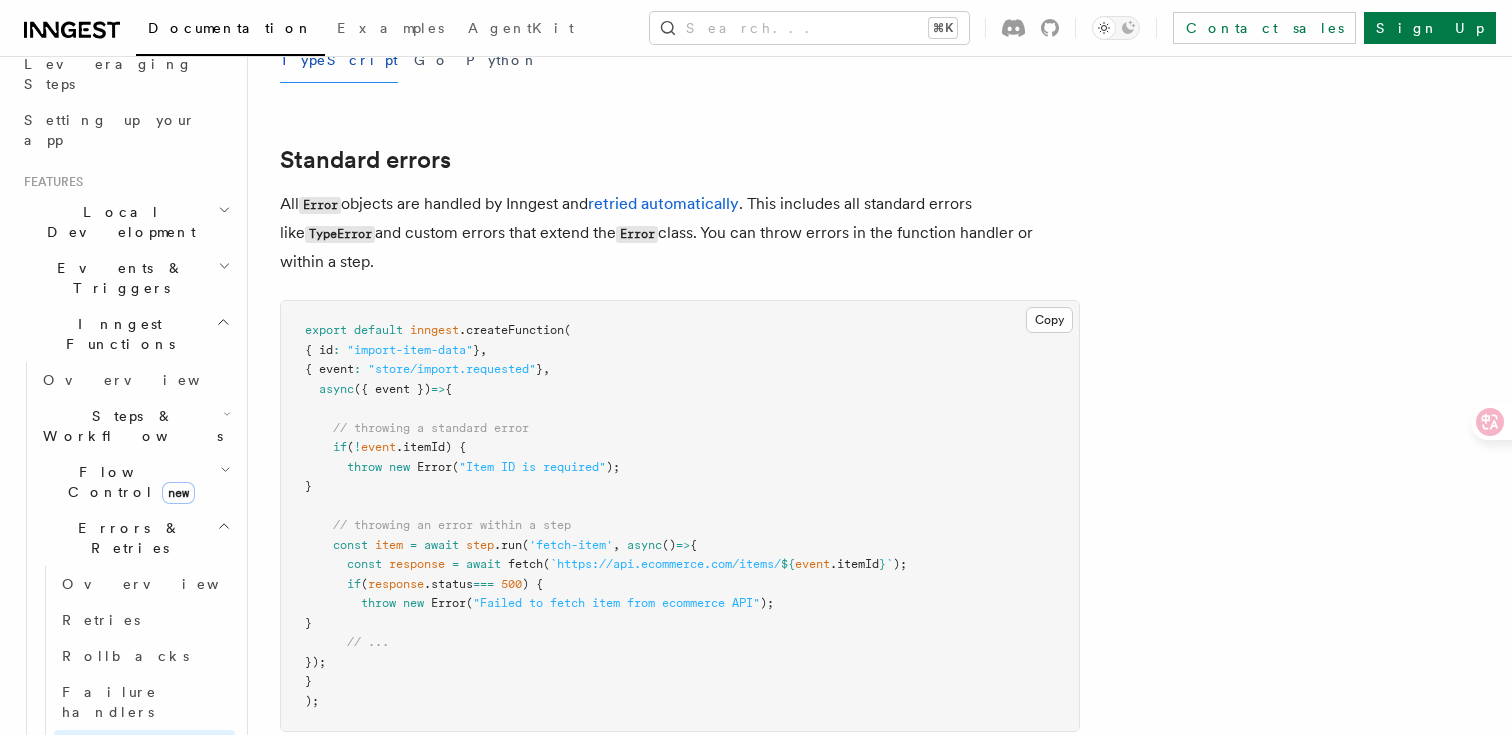 scroll, scrollTop: 228, scrollLeft: 0, axis: vertical 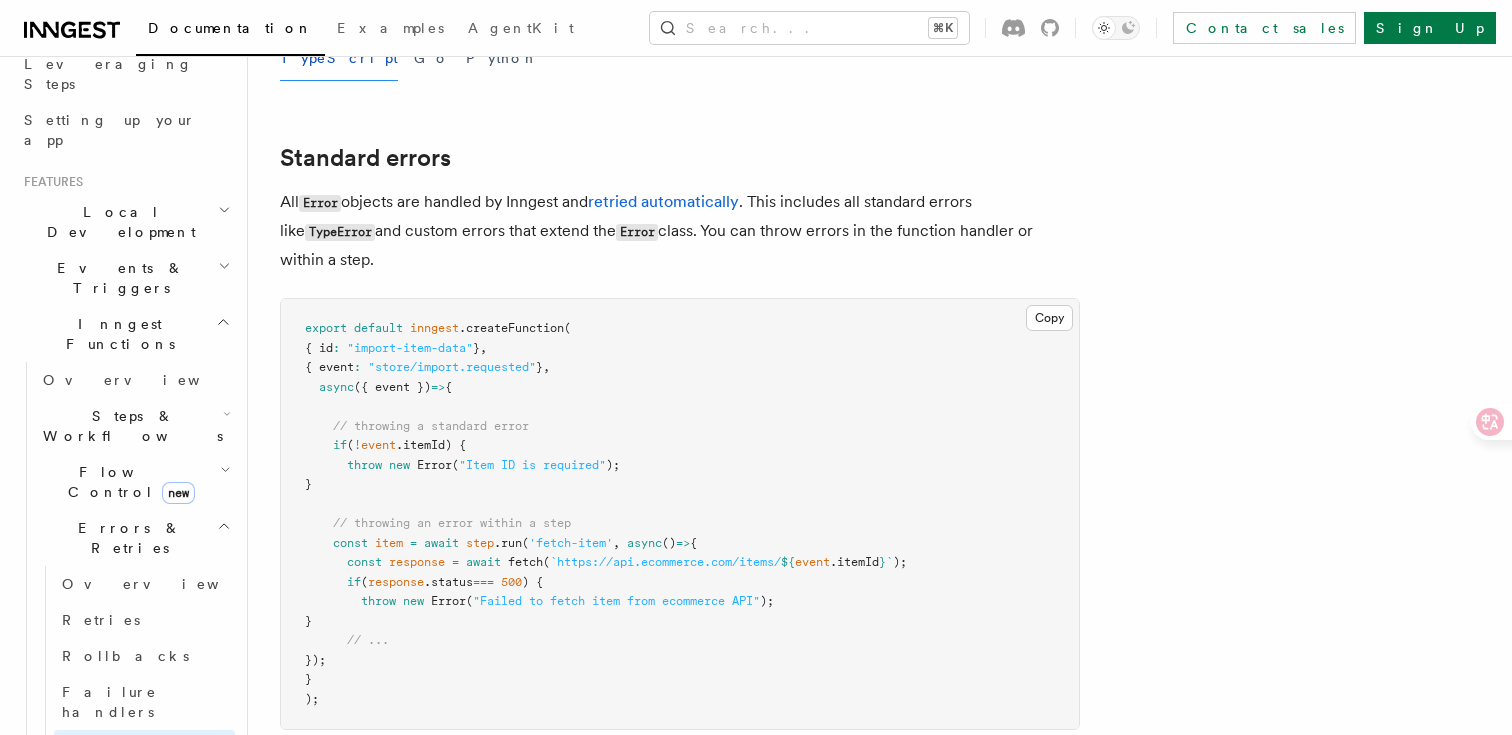 click on "throw" at bounding box center (364, 465) 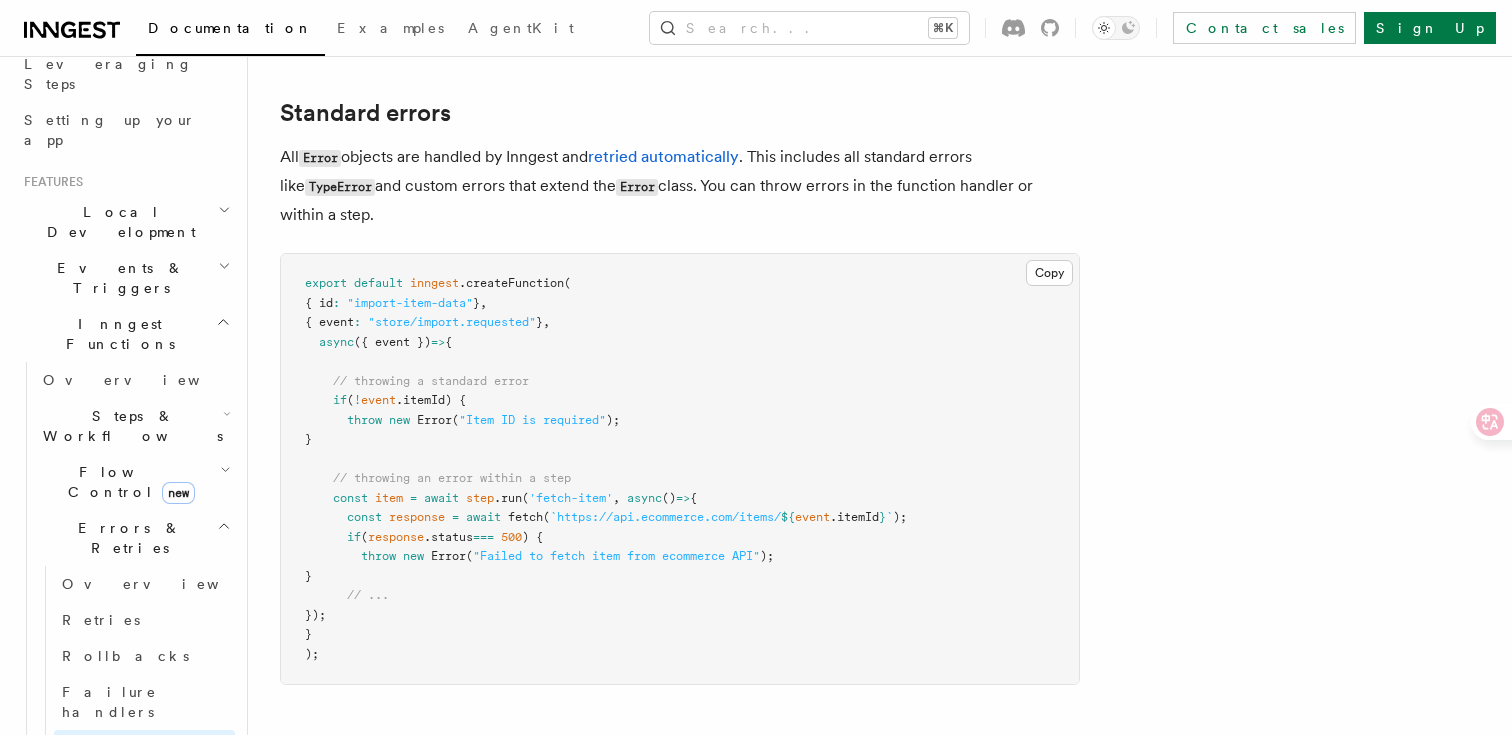 scroll, scrollTop: 275, scrollLeft: 0, axis: vertical 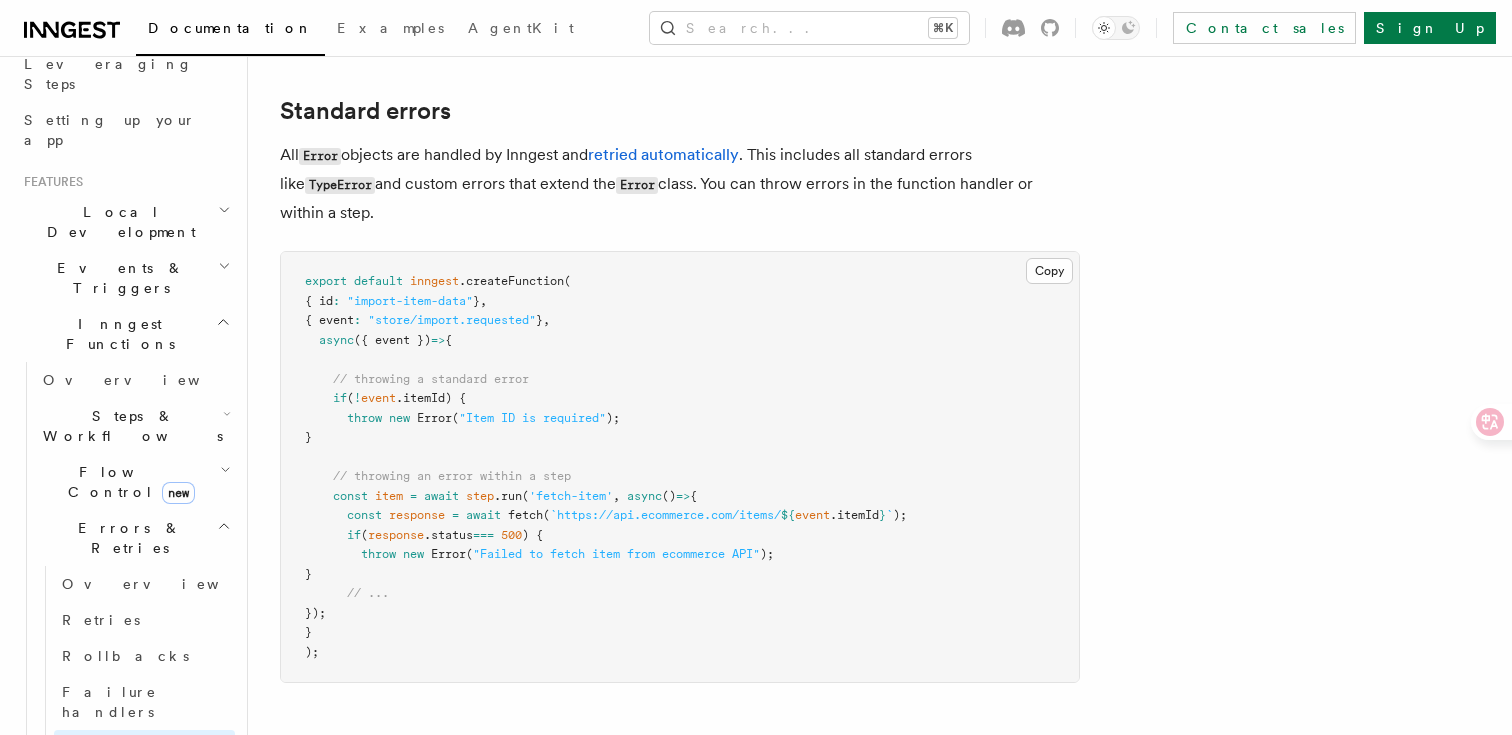 click on "Handling idempotency" at bounding box center (144, 826) 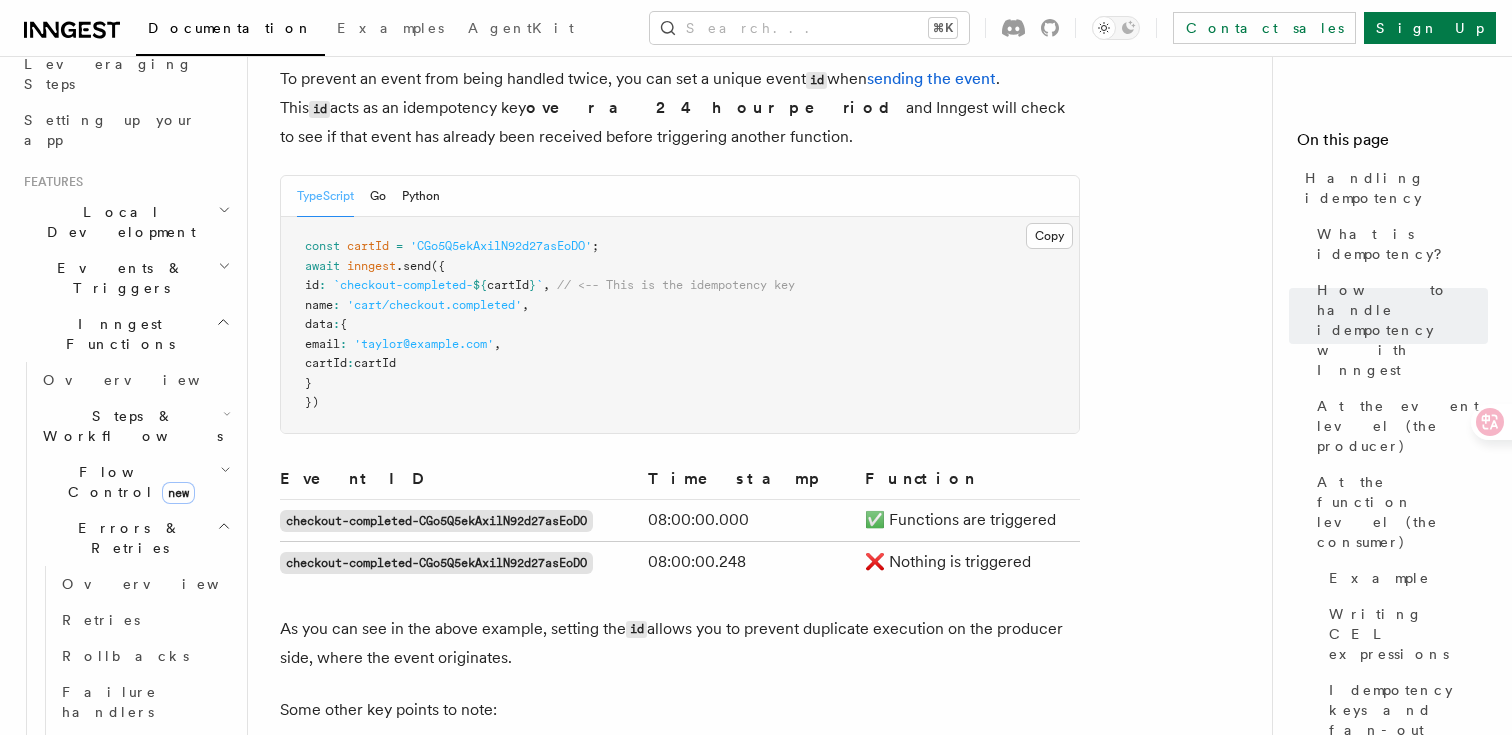 scroll, scrollTop: 1065, scrollLeft: 0, axis: vertical 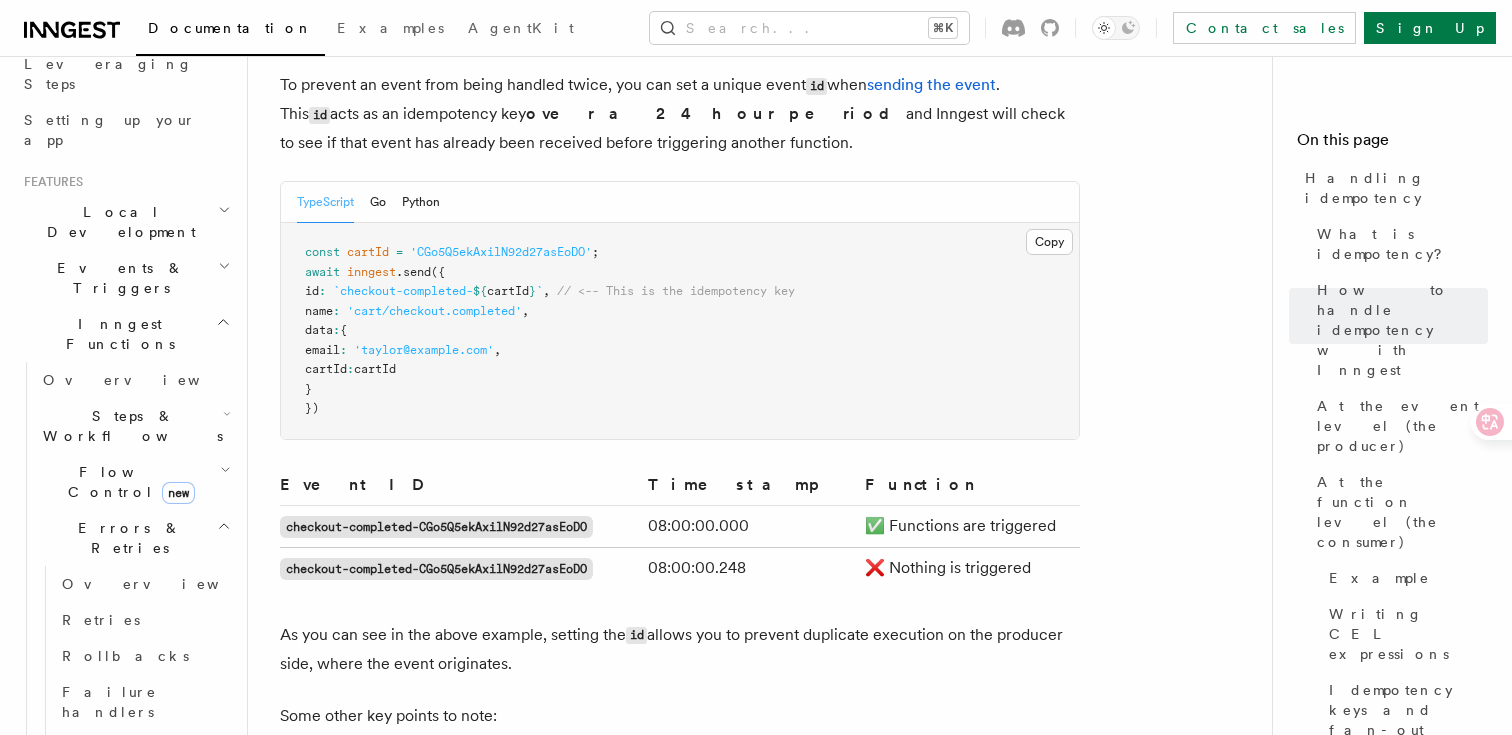 click on "inngest" at bounding box center [371, 272] 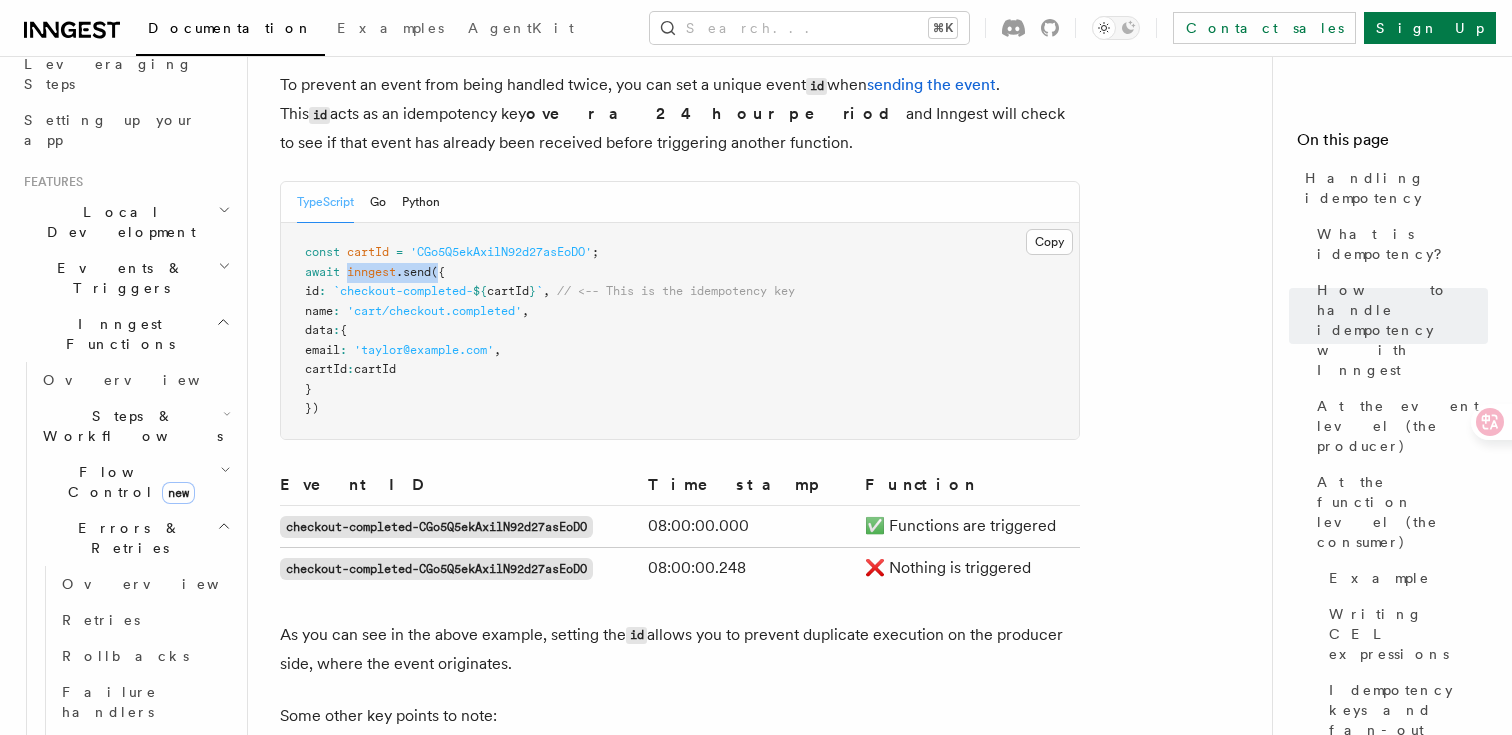 drag, startPoint x: 439, startPoint y: 242, endPoint x: 349, endPoint y: 248, distance: 90.199776 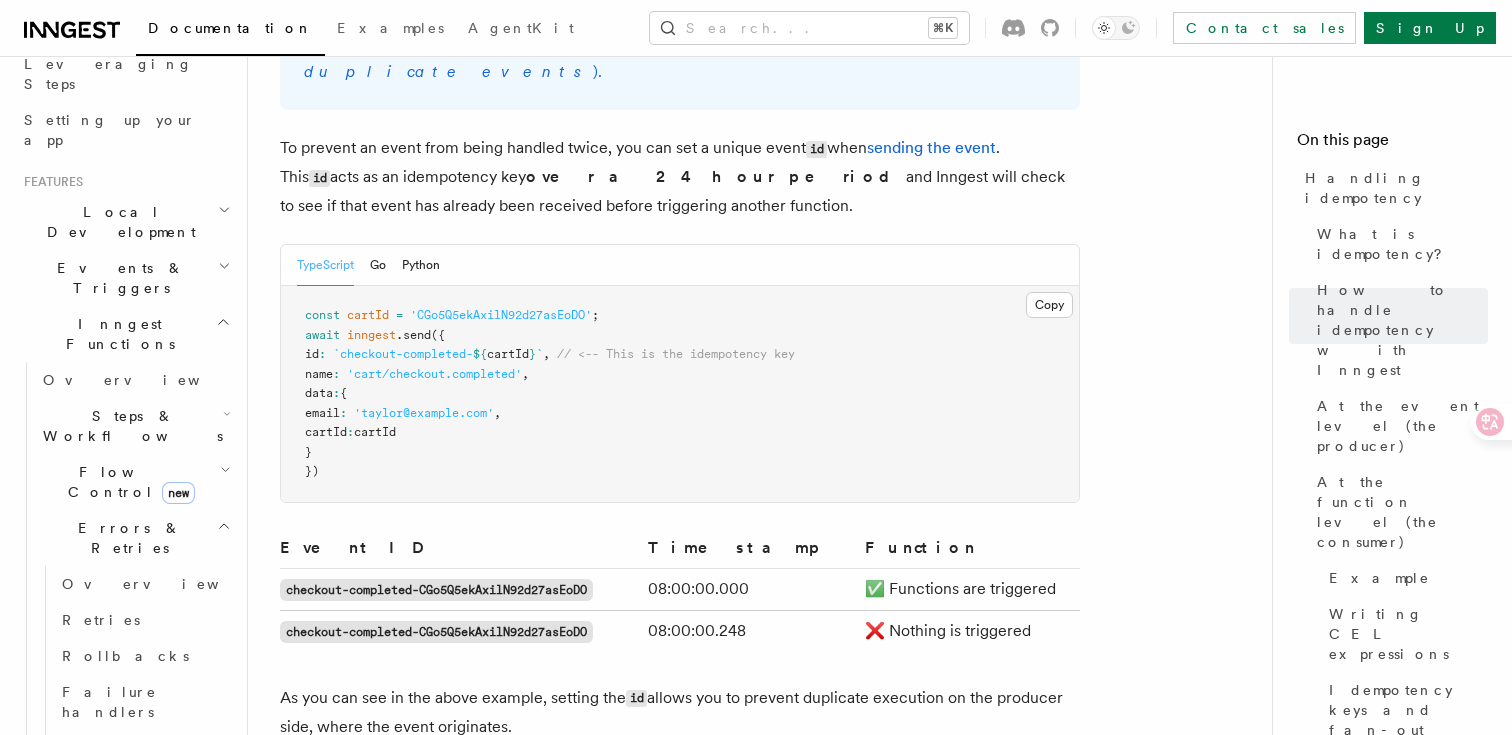 scroll, scrollTop: 991, scrollLeft: 0, axis: vertical 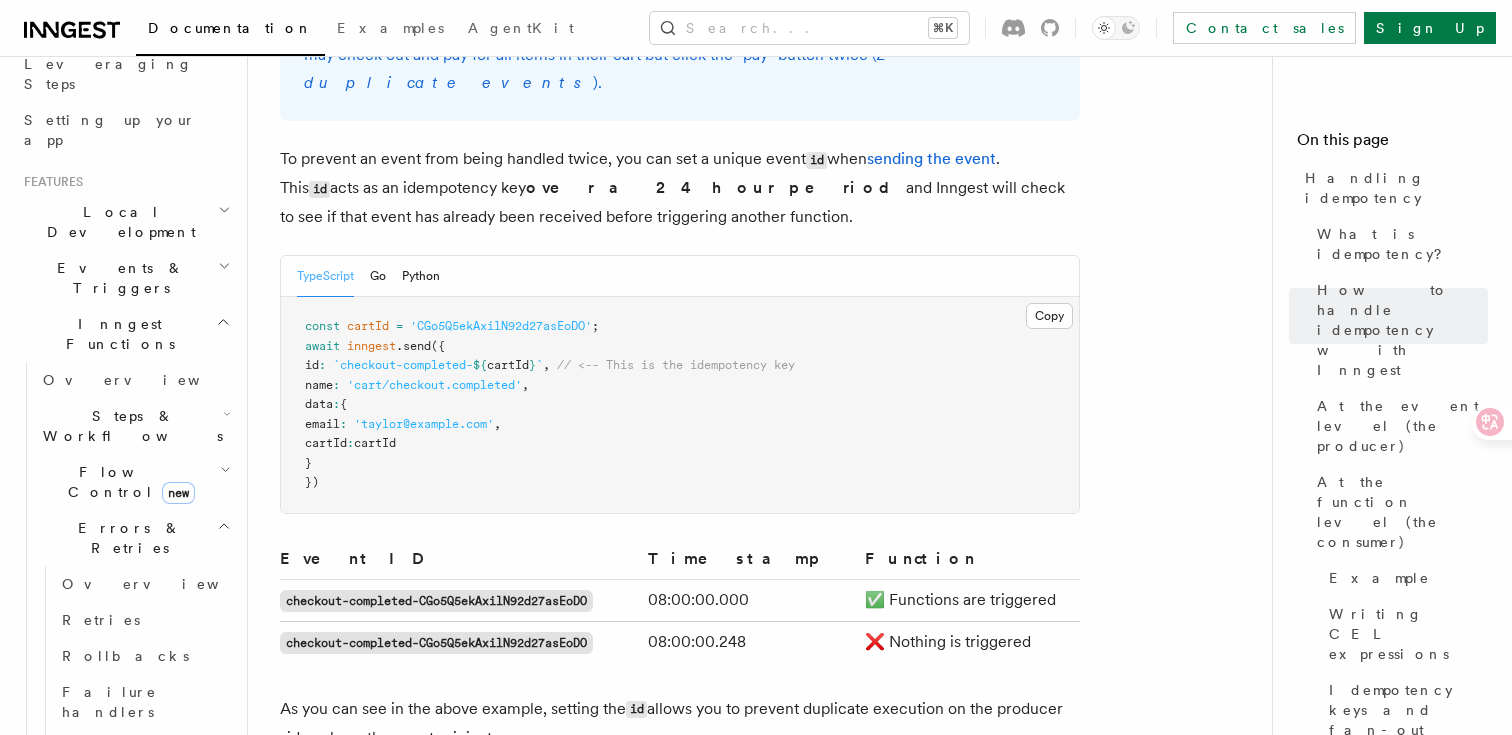click on "Features Inngest Functions Errors & Retries Handling idempotency
Ensuring that your code is idempotent is foundational to building reliable systems. Within Inngest, there are multiple ways to ensure that your functions are idempotent.
What is idempotency?
Idempotency, by definition, describes an operation that can occur multiple times without changing the result beyond the initial execution. In the world of software, this means that a functions can be executed multiple times, but it will always have the same effect as being called once. An example of this is an "upsert."
How to handle idempotency with Inngest
It should always be the aim to write code that is idempotent itself within your system or your Inngest functions, but there are also some features within Inngest that can help you ensure idempotency.
As Inngest functions are triggered by events, there are two main ways to ensure idempotency:
at the event level ( the producer )  and/or
at the function level ( the consumer )
)." at bounding box center [768, 1483] 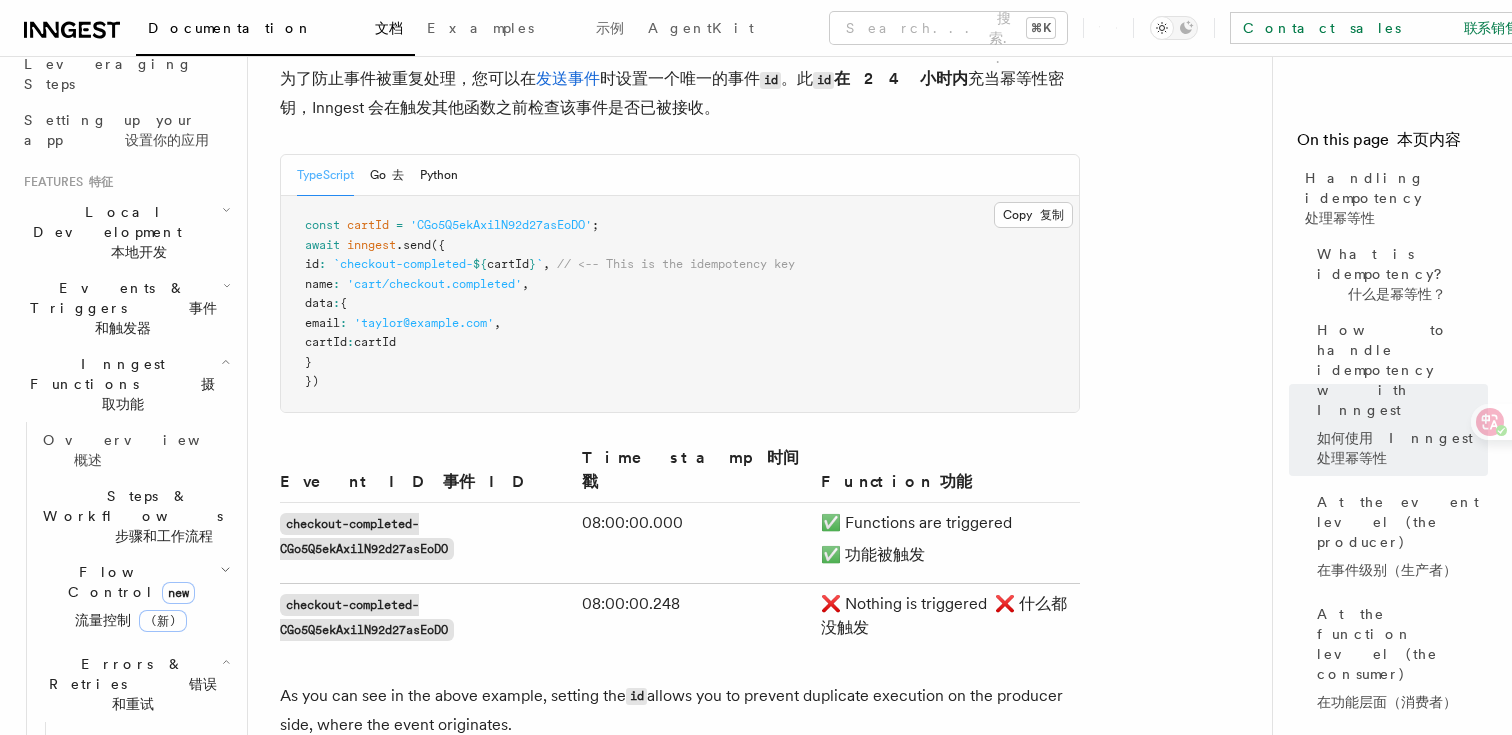 scroll, scrollTop: 1424, scrollLeft: 0, axis: vertical 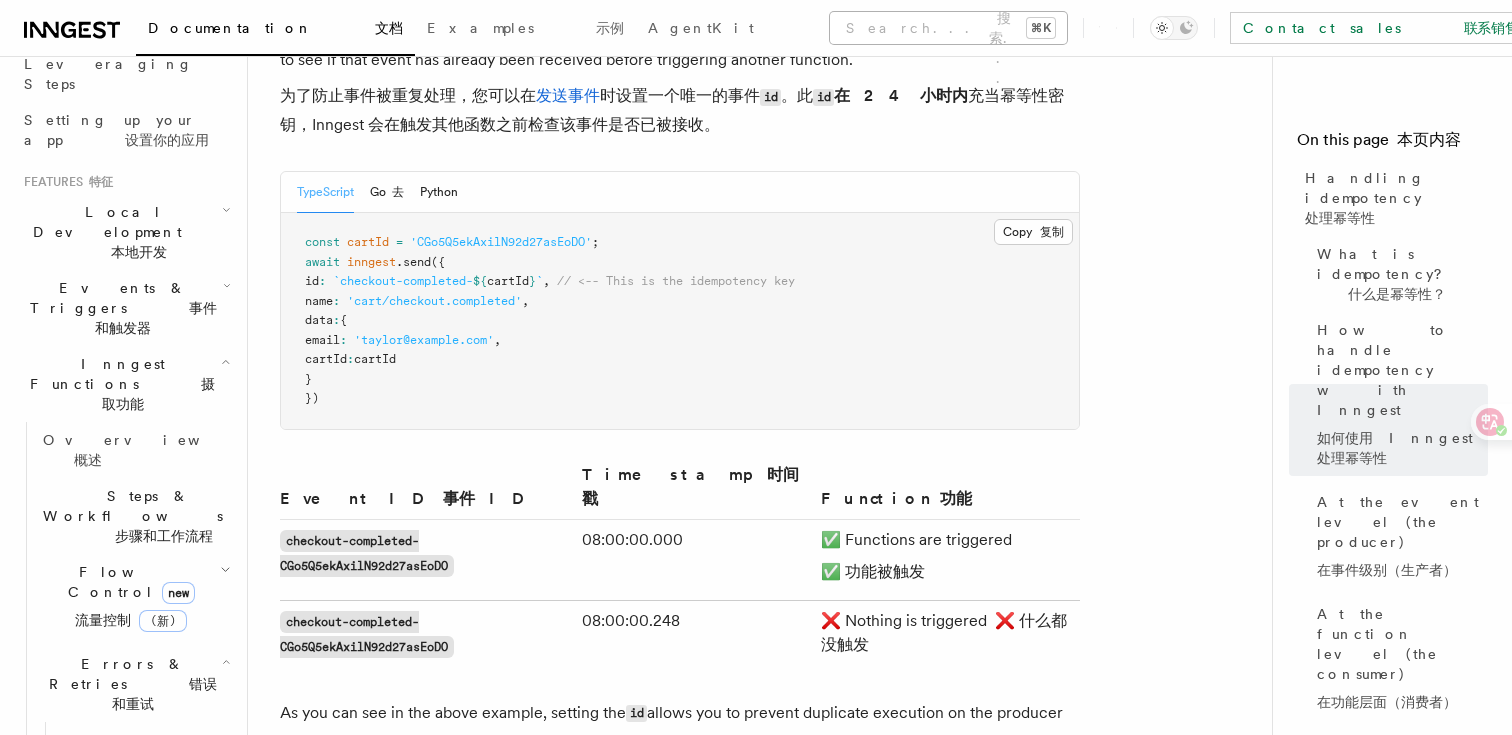 click on "Search..." at bounding box center [1004, 48] 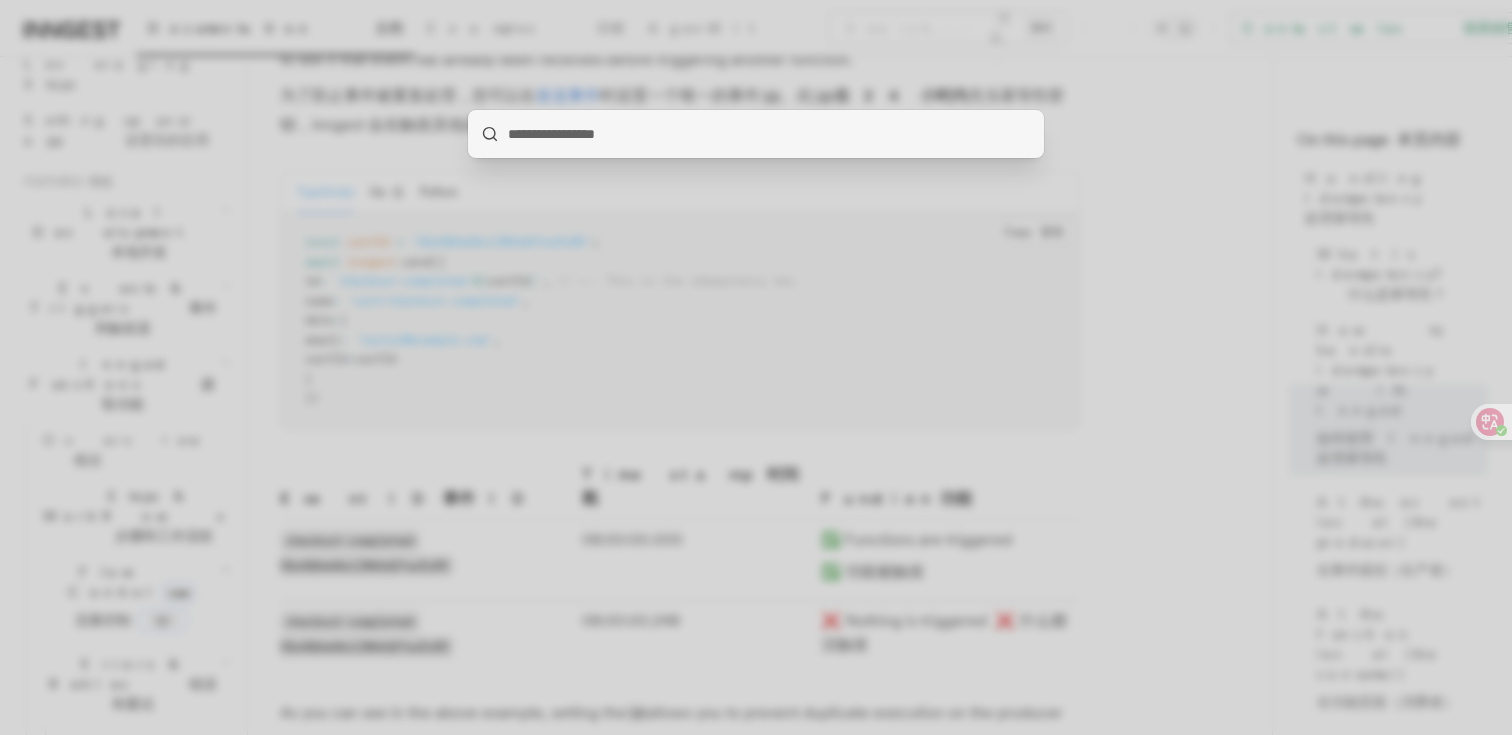 type on "**********" 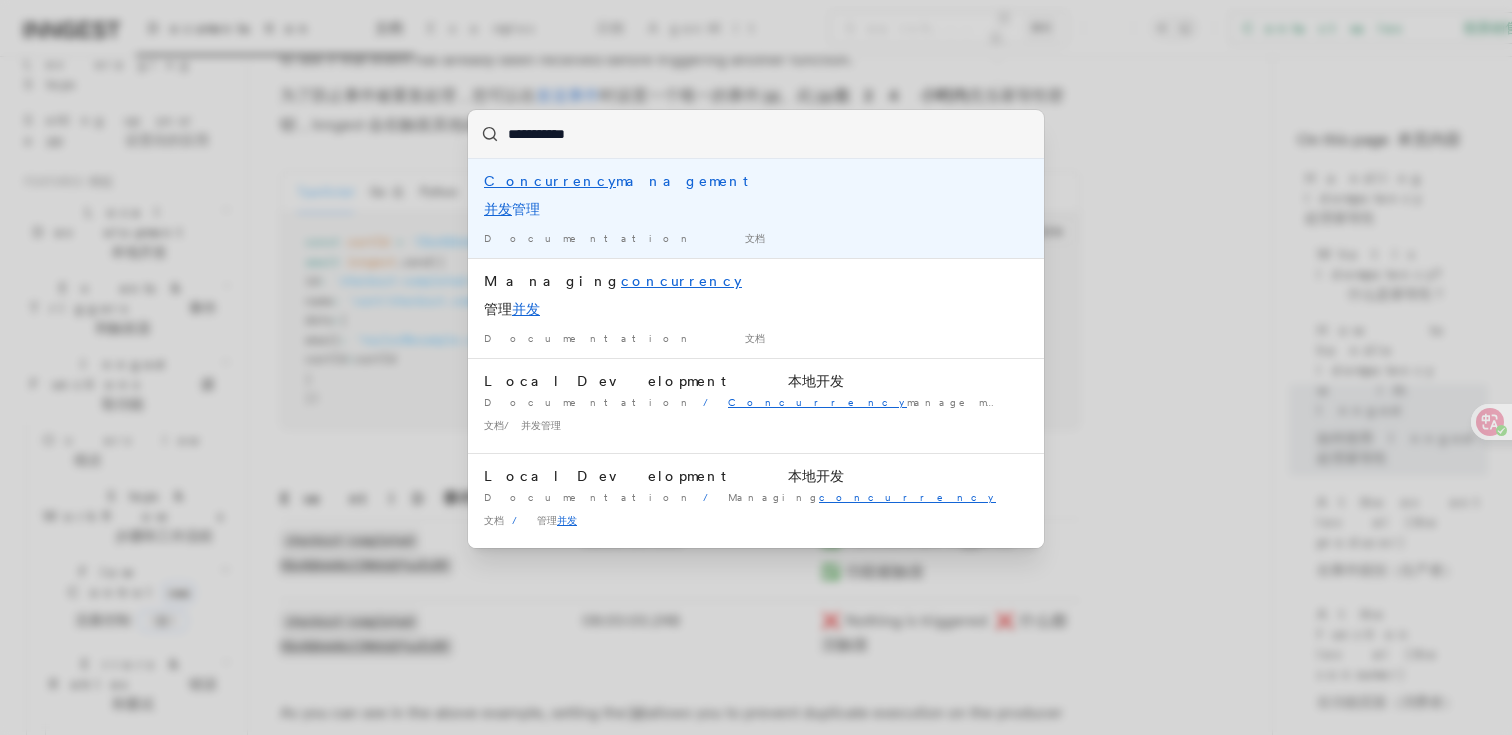click on "Concurrency" at bounding box center (550, 181) 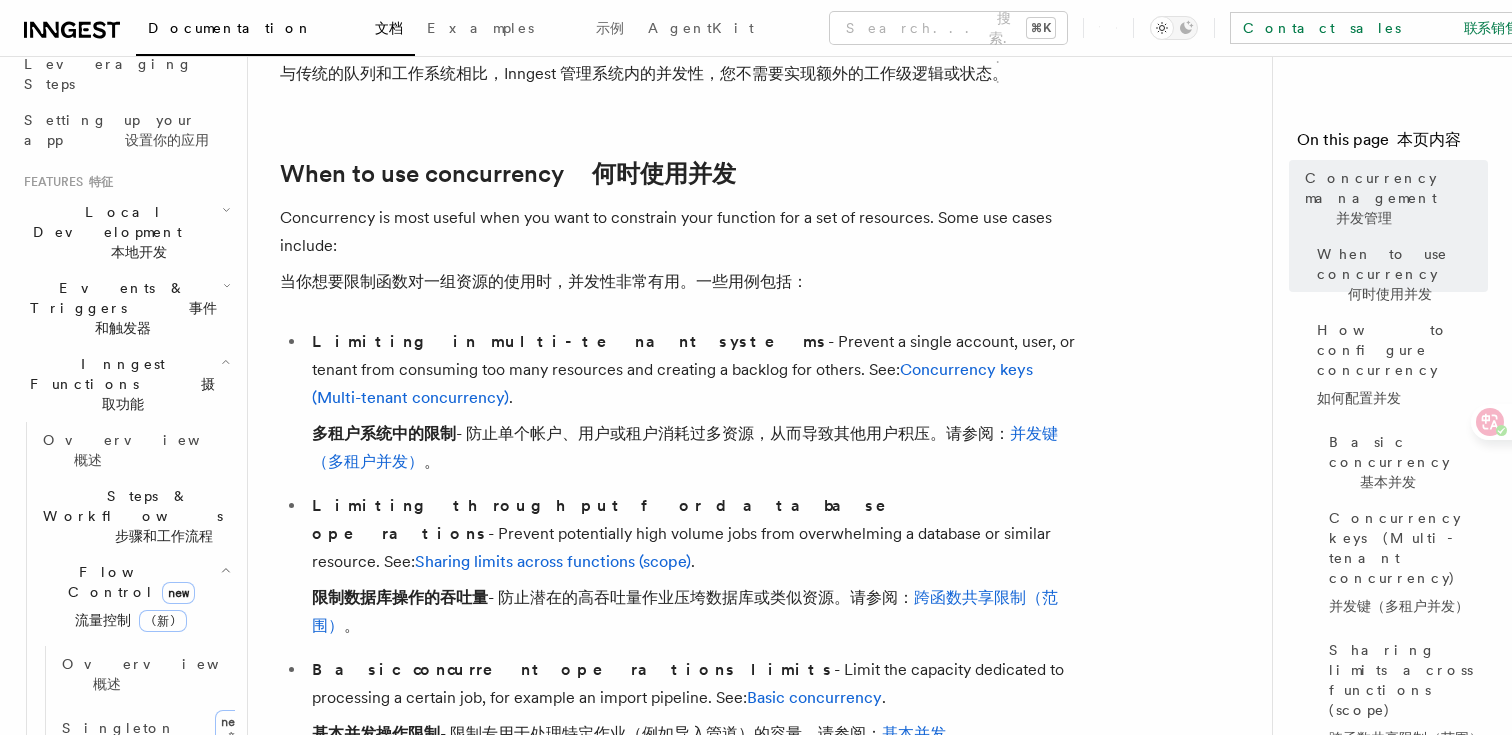 scroll, scrollTop: 569, scrollLeft: 0, axis: vertical 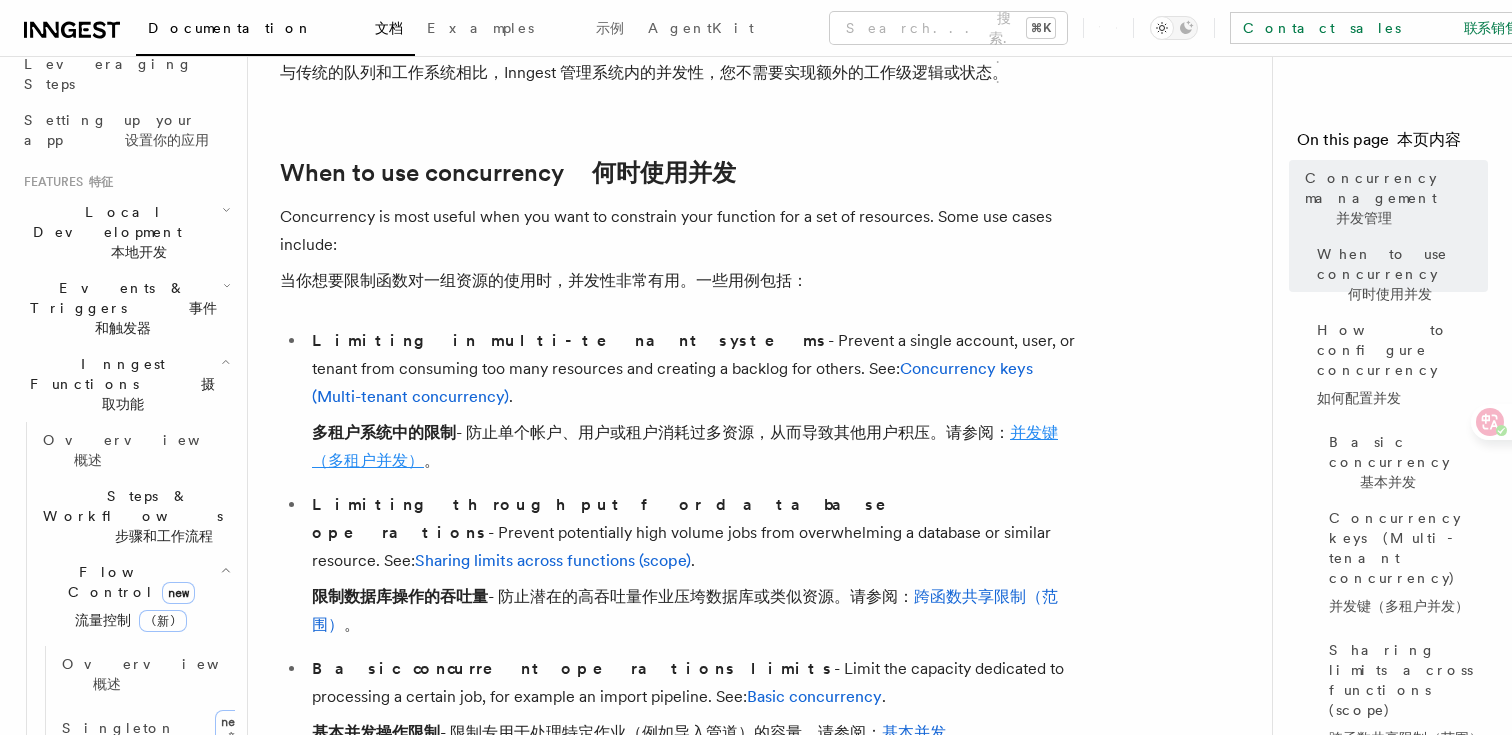 click on "并发键（多租户并发）" at bounding box center [685, 446] 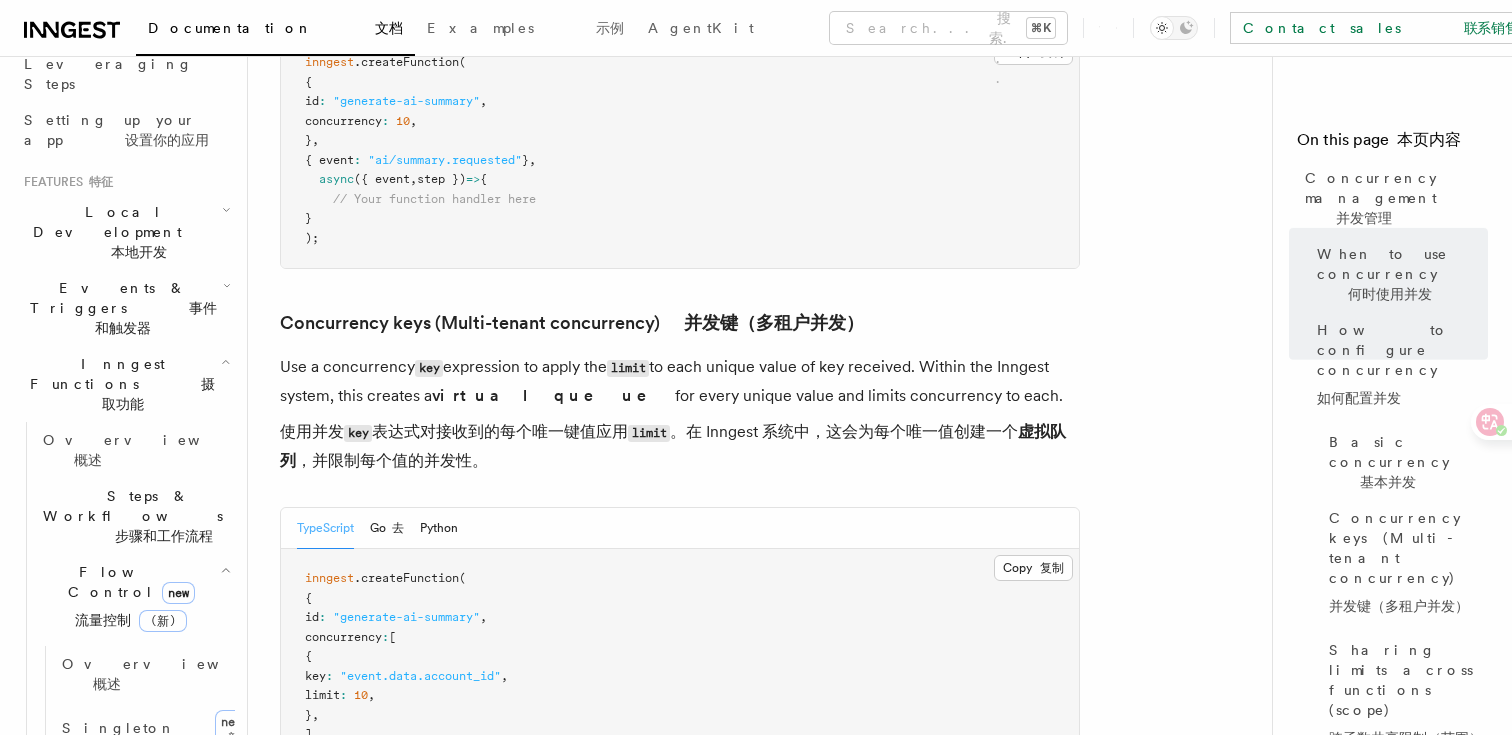 scroll, scrollTop: 2517, scrollLeft: 0, axis: vertical 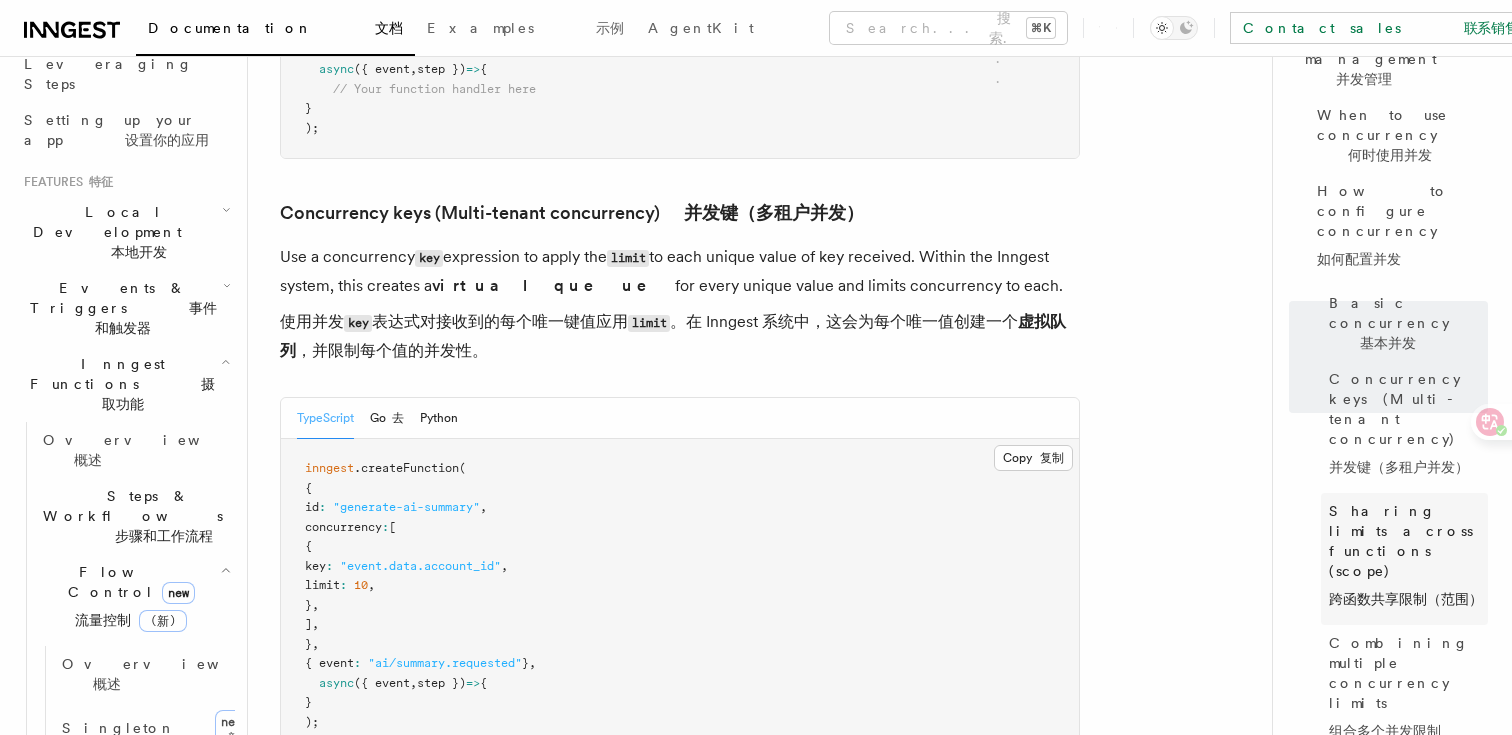 click on "跨函数共享限制（范围）" at bounding box center [1406, 599] 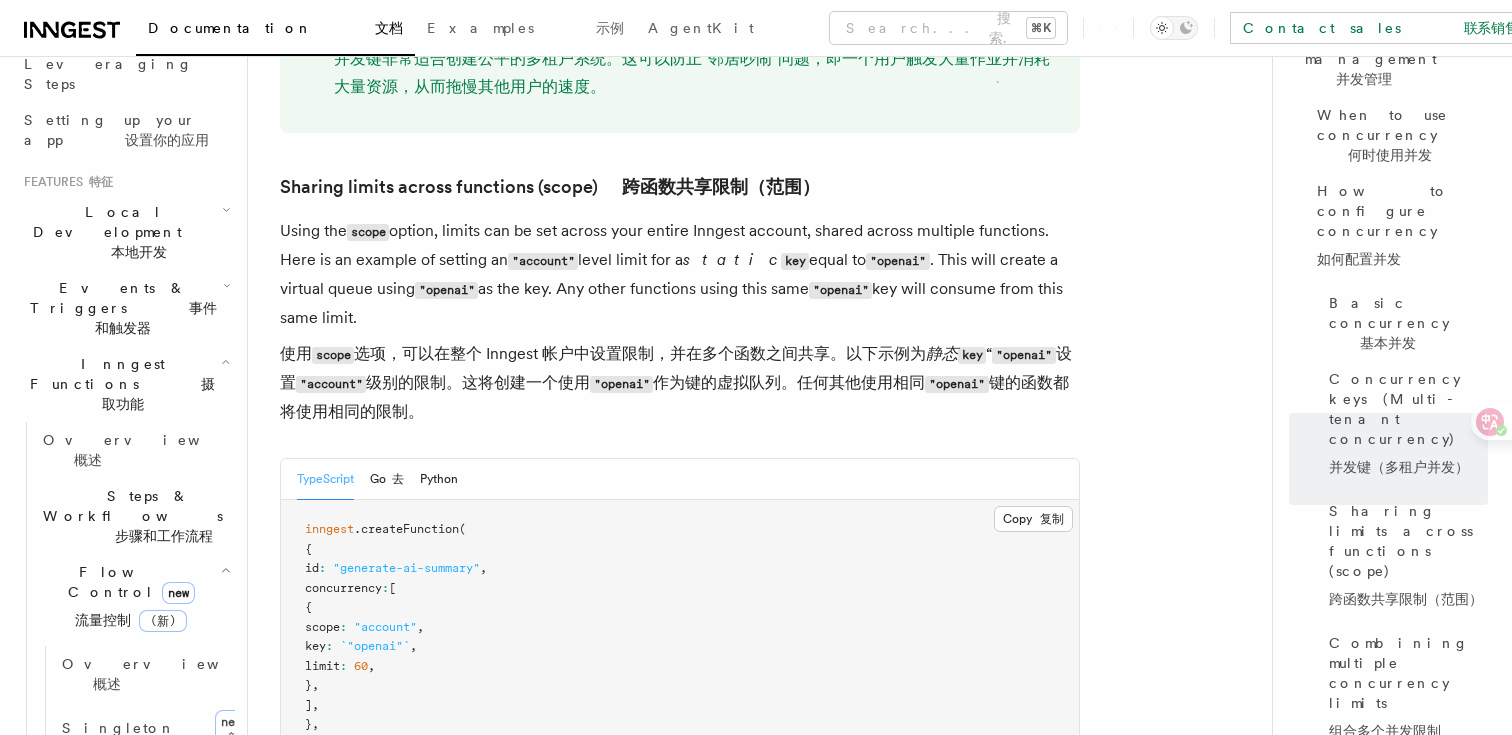 scroll, scrollTop: 3366, scrollLeft: 0, axis: vertical 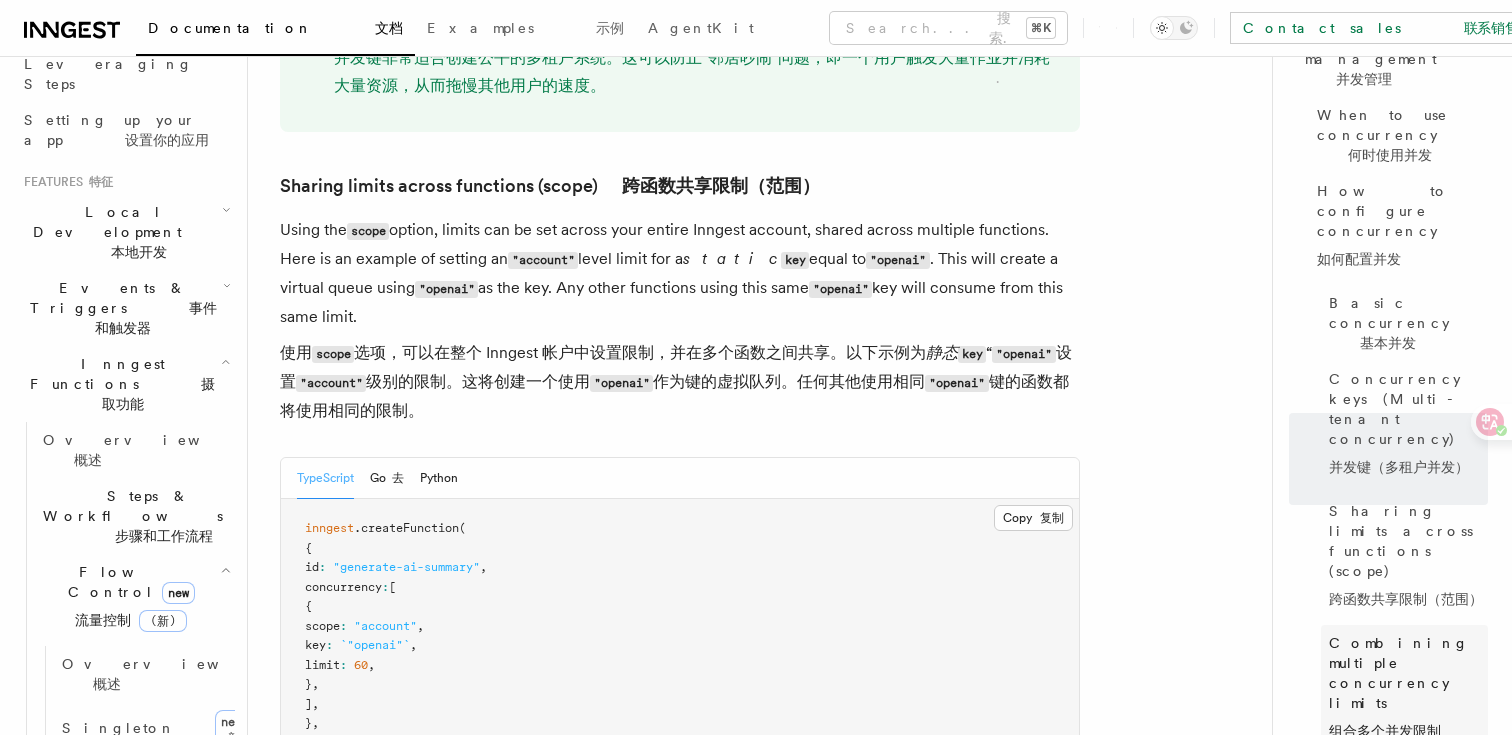 click on "Combining multiple concurrency limits 组合多个并发限制" at bounding box center (1408, 691) 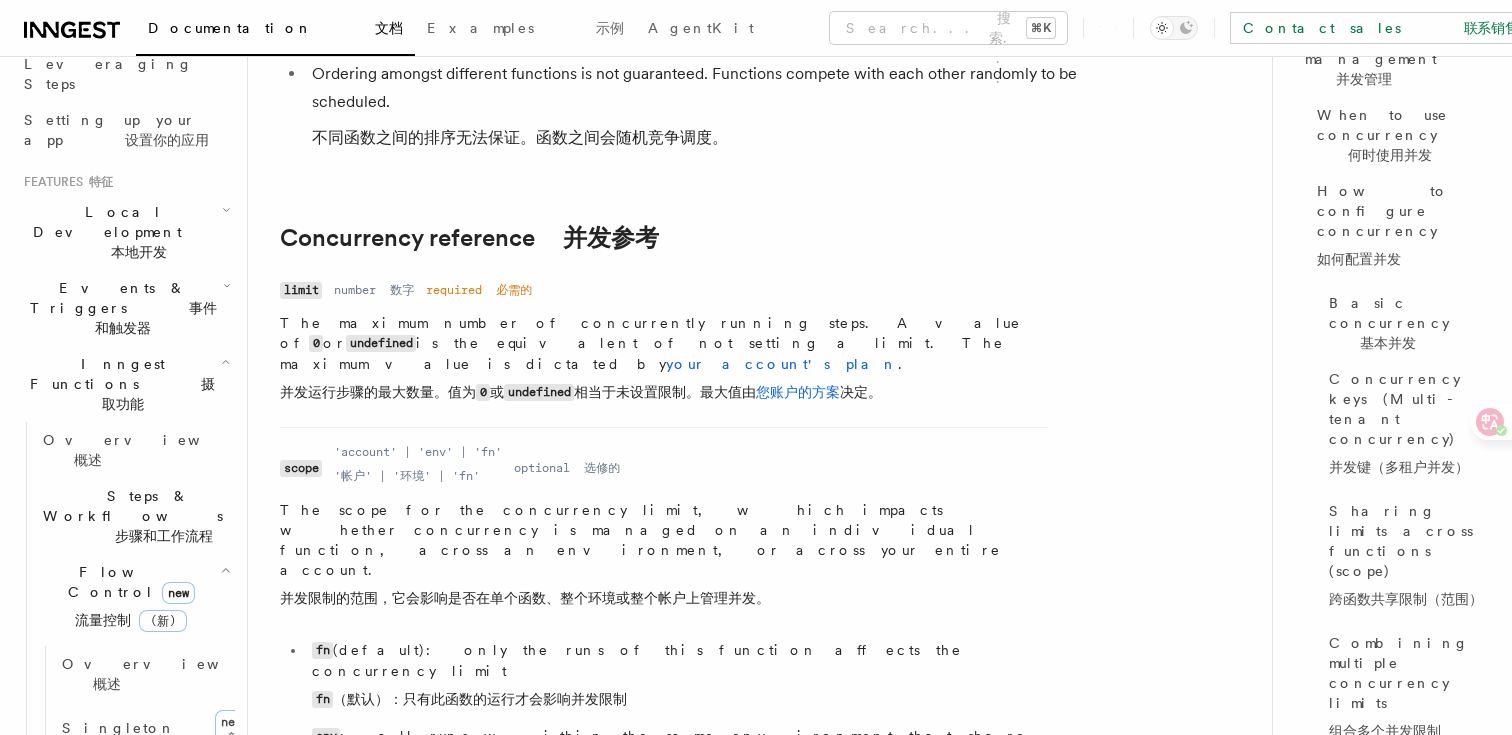 scroll, scrollTop: 9247, scrollLeft: 0, axis: vertical 